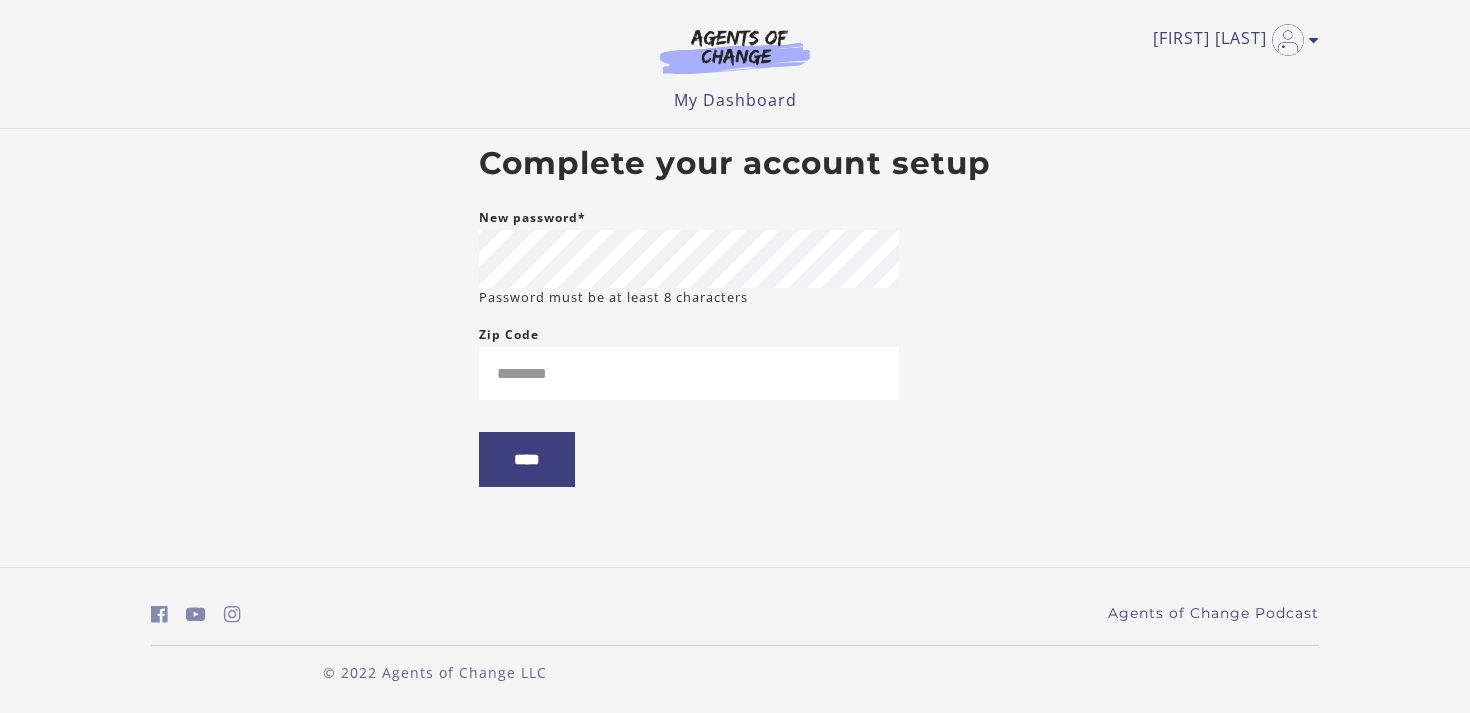 scroll, scrollTop: 0, scrollLeft: 0, axis: both 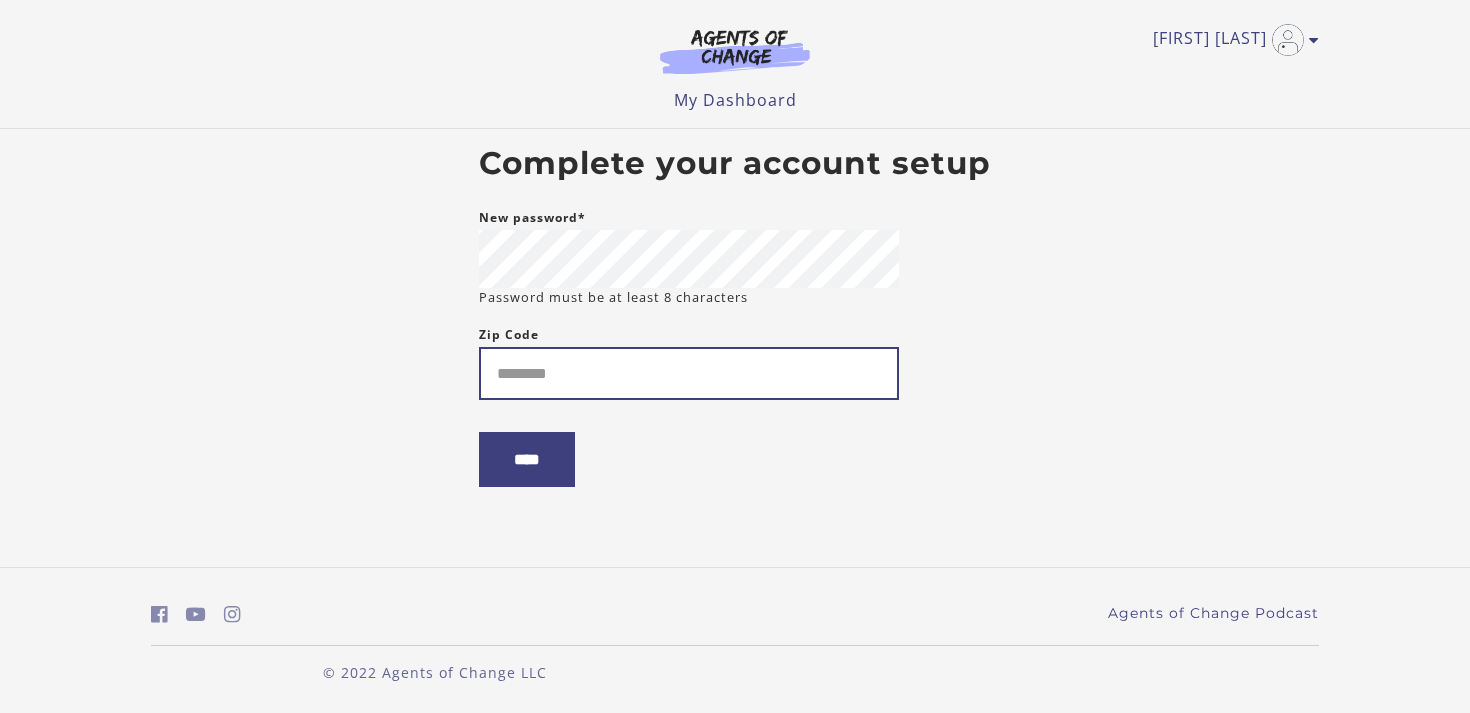 click on "Zip Code" at bounding box center (689, 373) 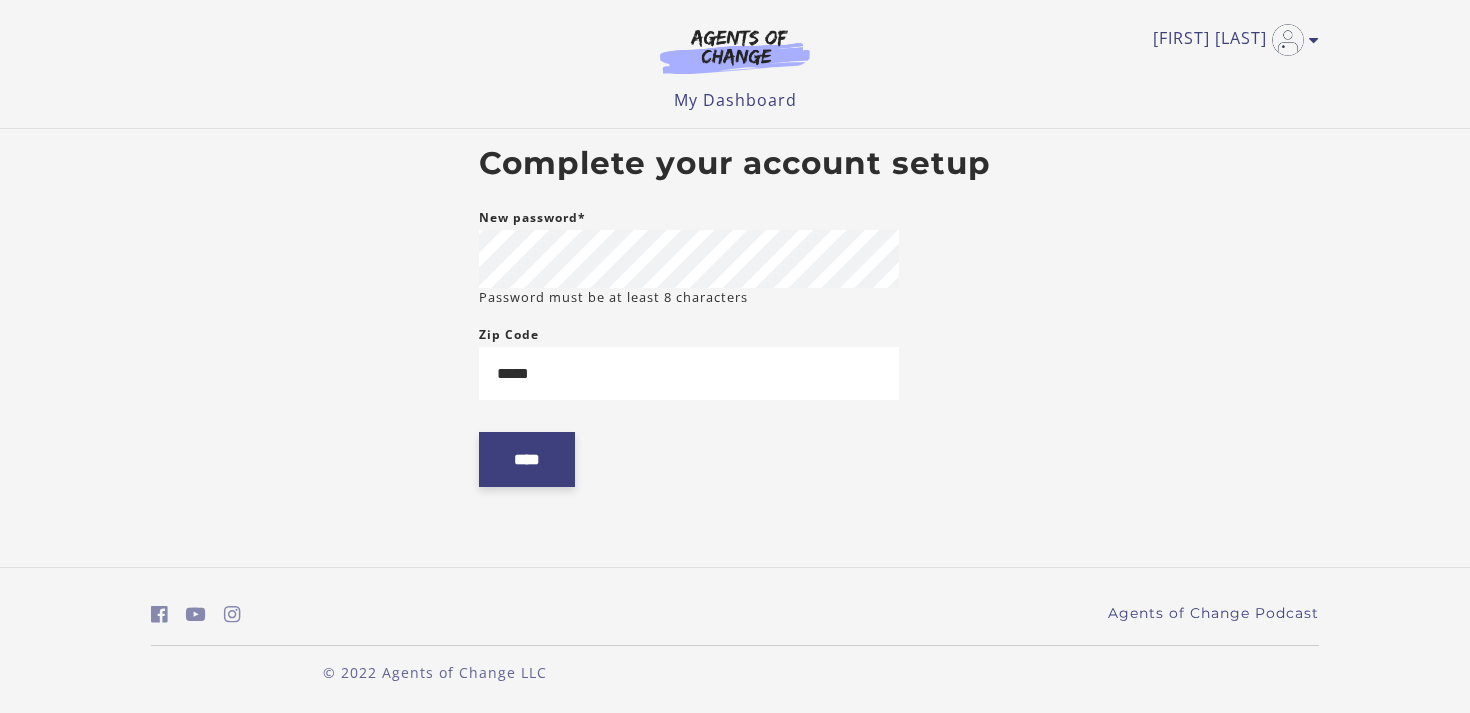 click on "****" at bounding box center (527, 459) 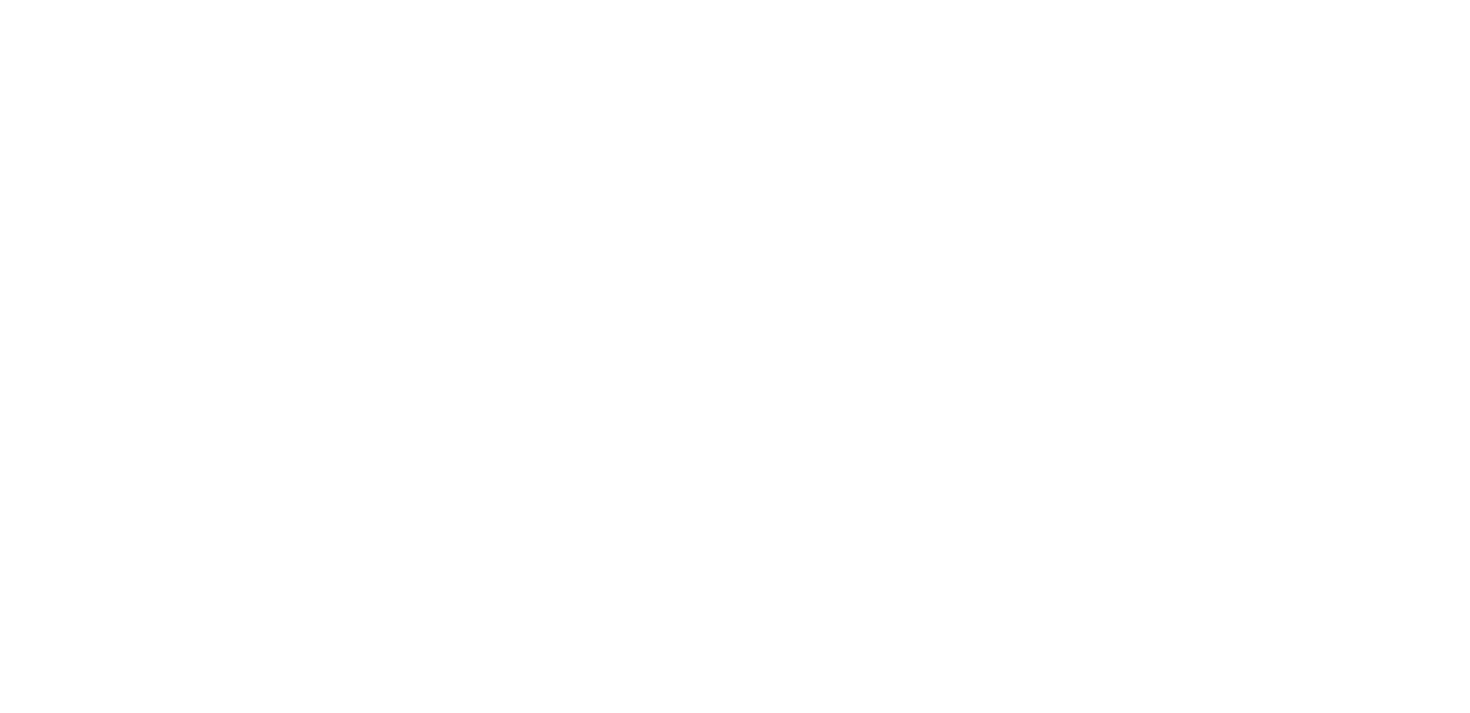scroll, scrollTop: 0, scrollLeft: 0, axis: both 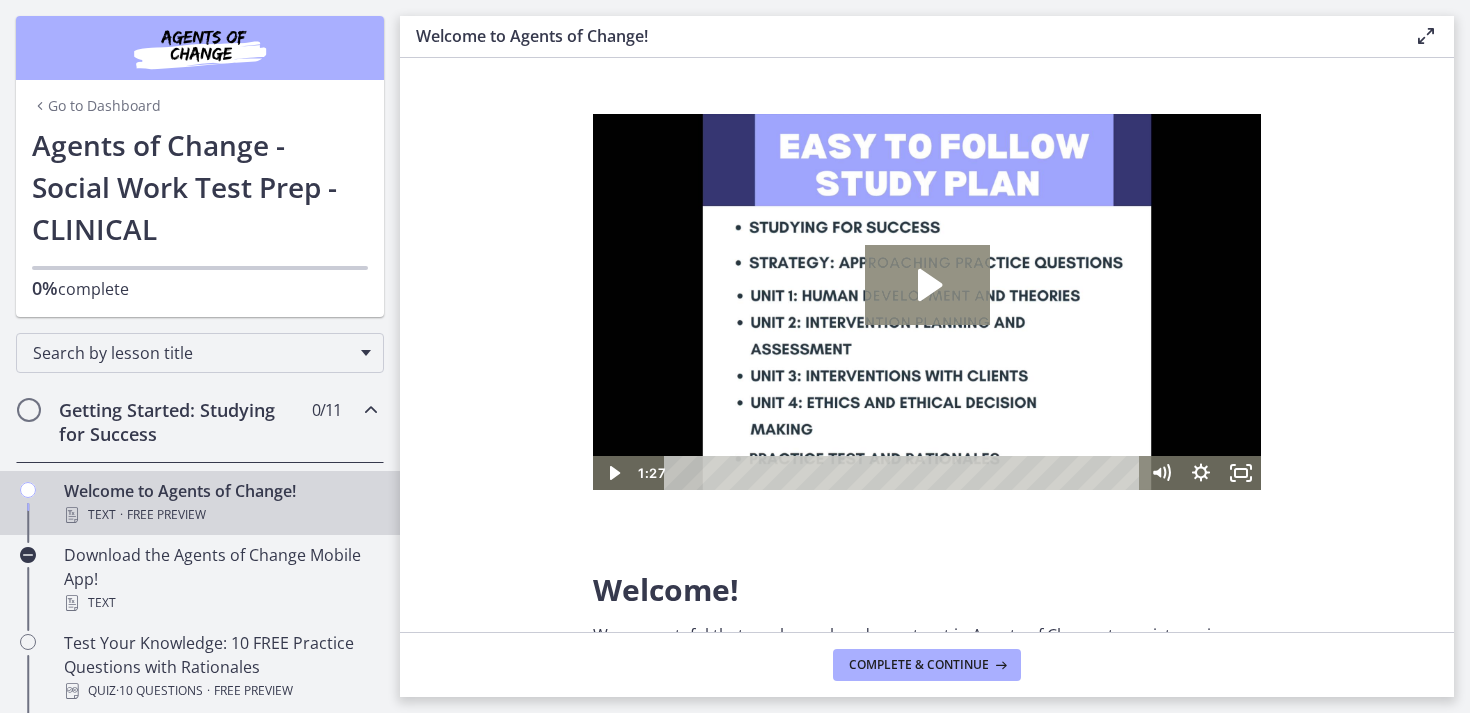 click 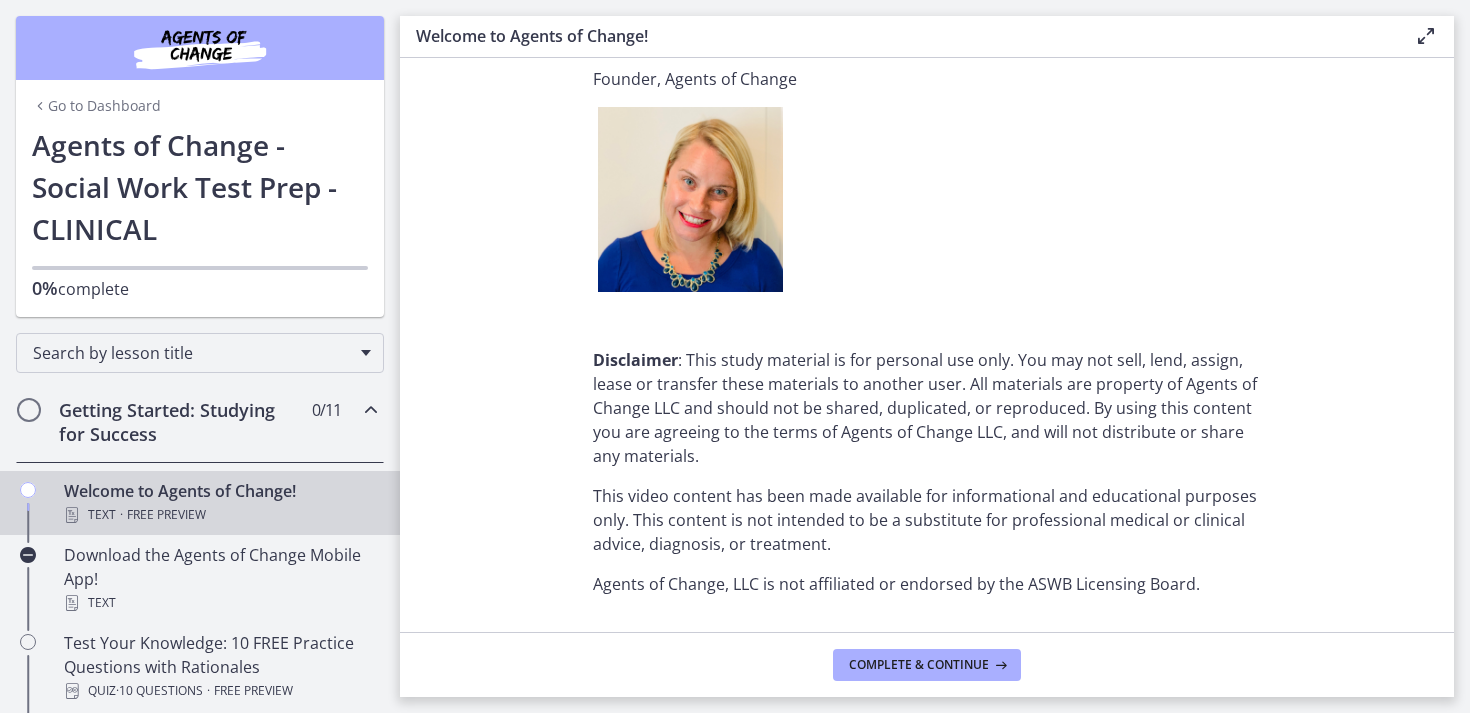 scroll, scrollTop: 2542, scrollLeft: 0, axis: vertical 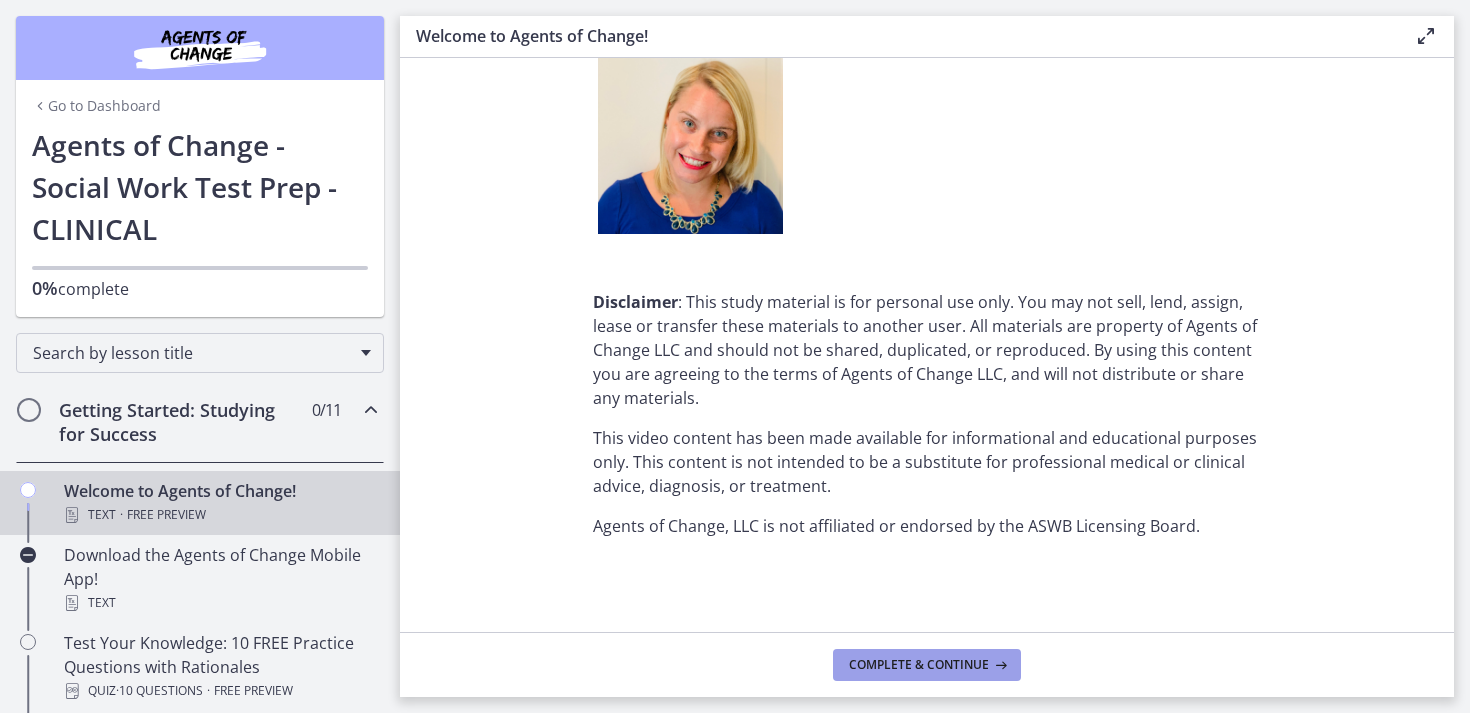 click on "Complete & continue" at bounding box center [919, 665] 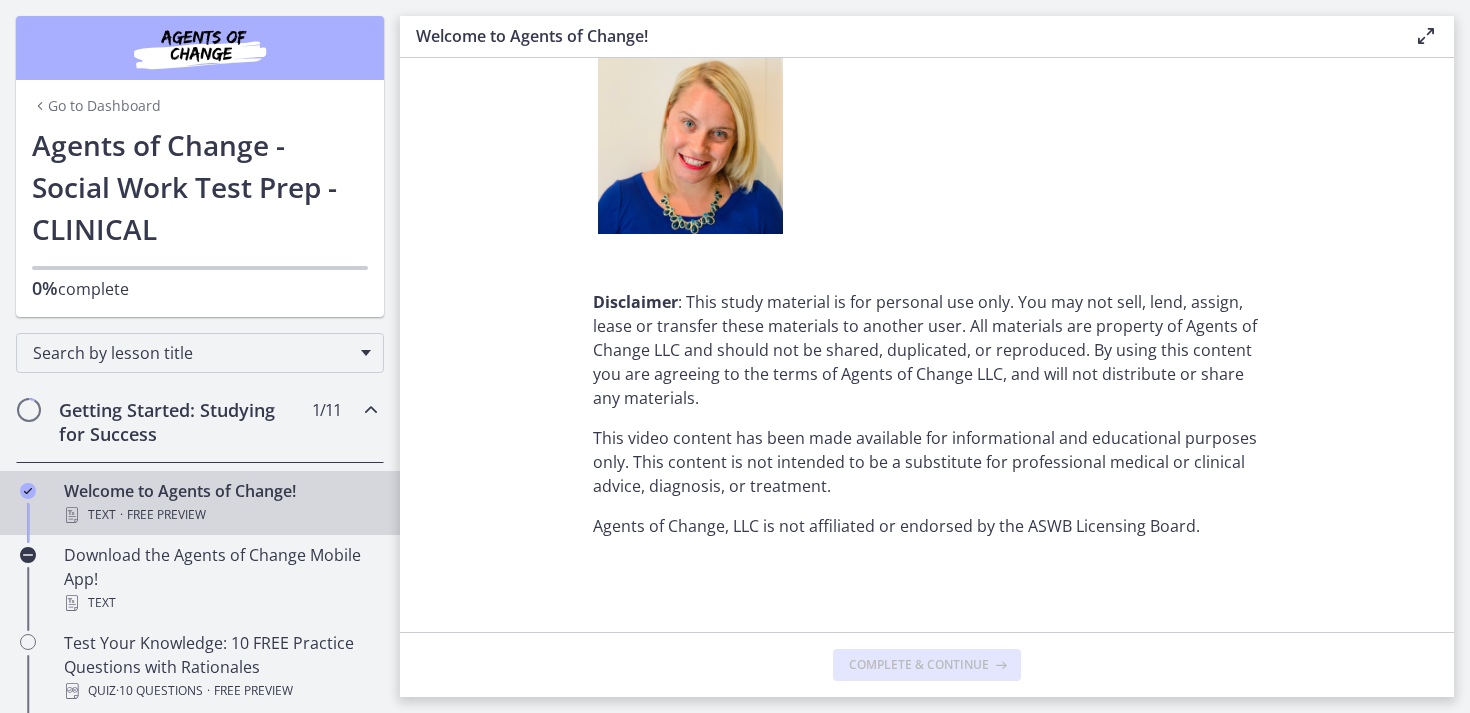 scroll, scrollTop: 0, scrollLeft: 0, axis: both 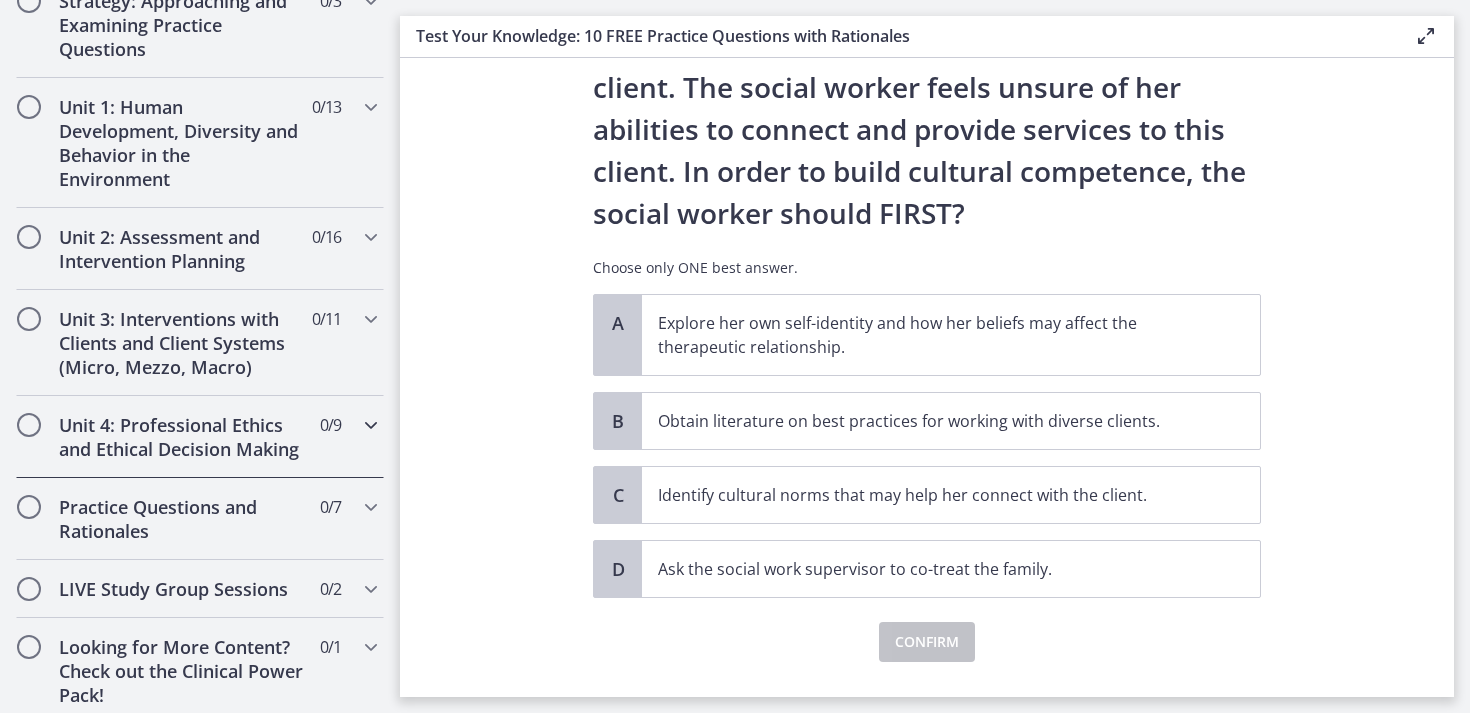click on "Unit 4: Professional Ethics and Ethical Decision Making
0  /  9
Completed" at bounding box center (200, 437) 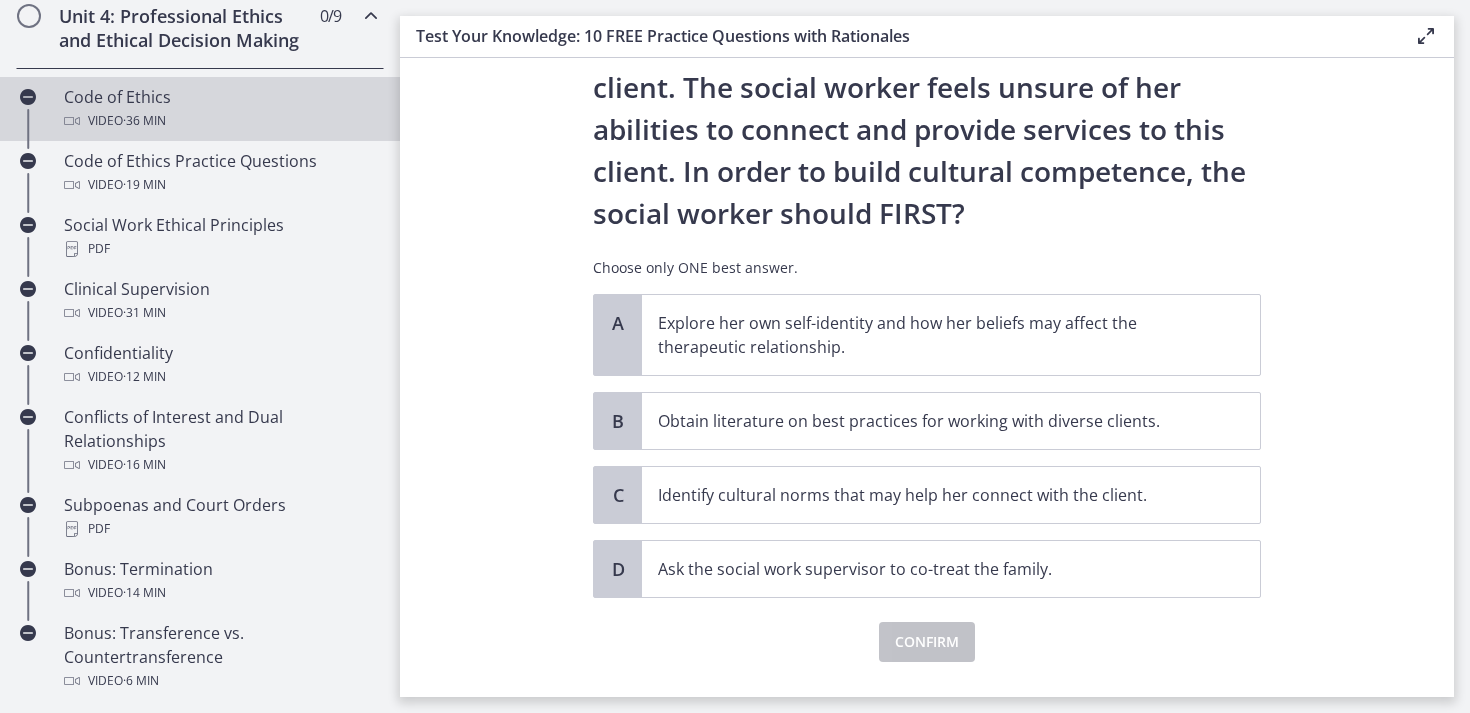 scroll, scrollTop: 901, scrollLeft: 0, axis: vertical 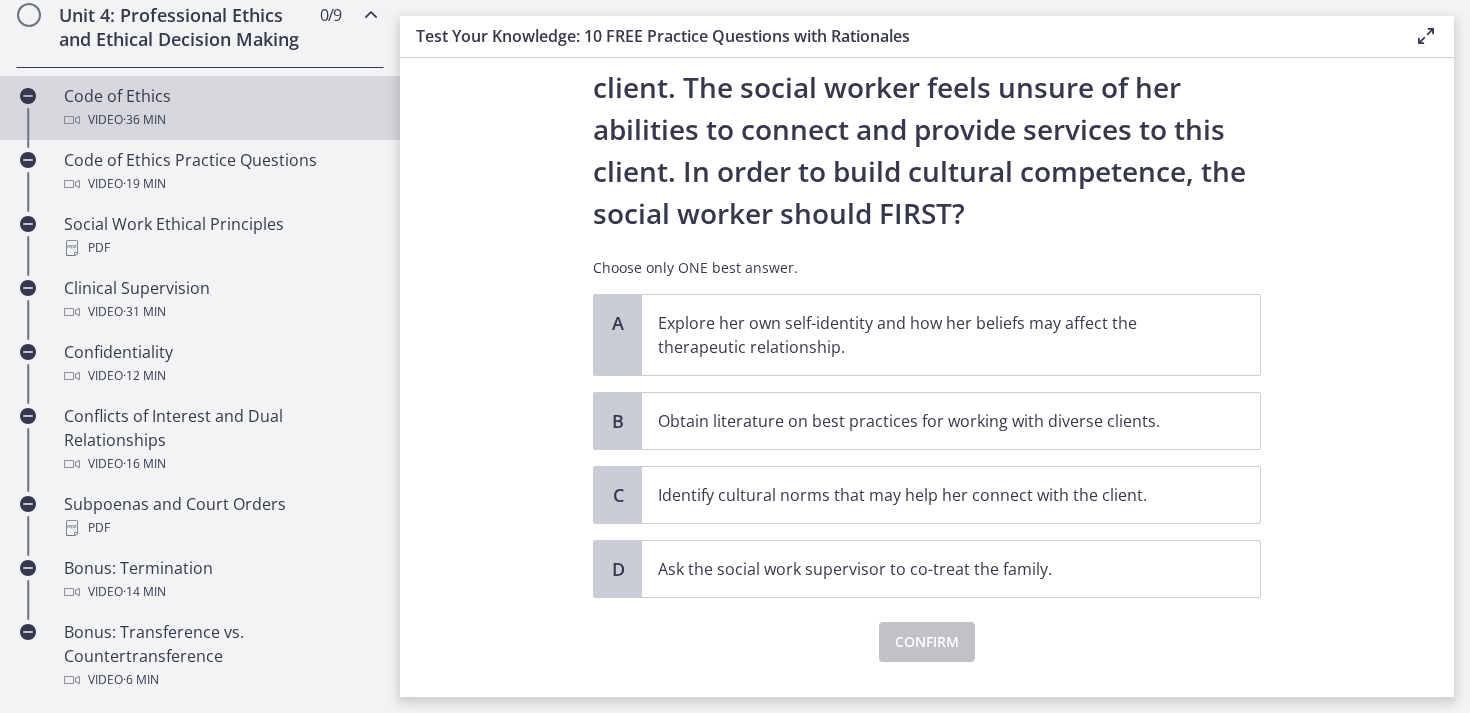 click on "Code of Ethics
Video
·  36 min" at bounding box center [220, 108] 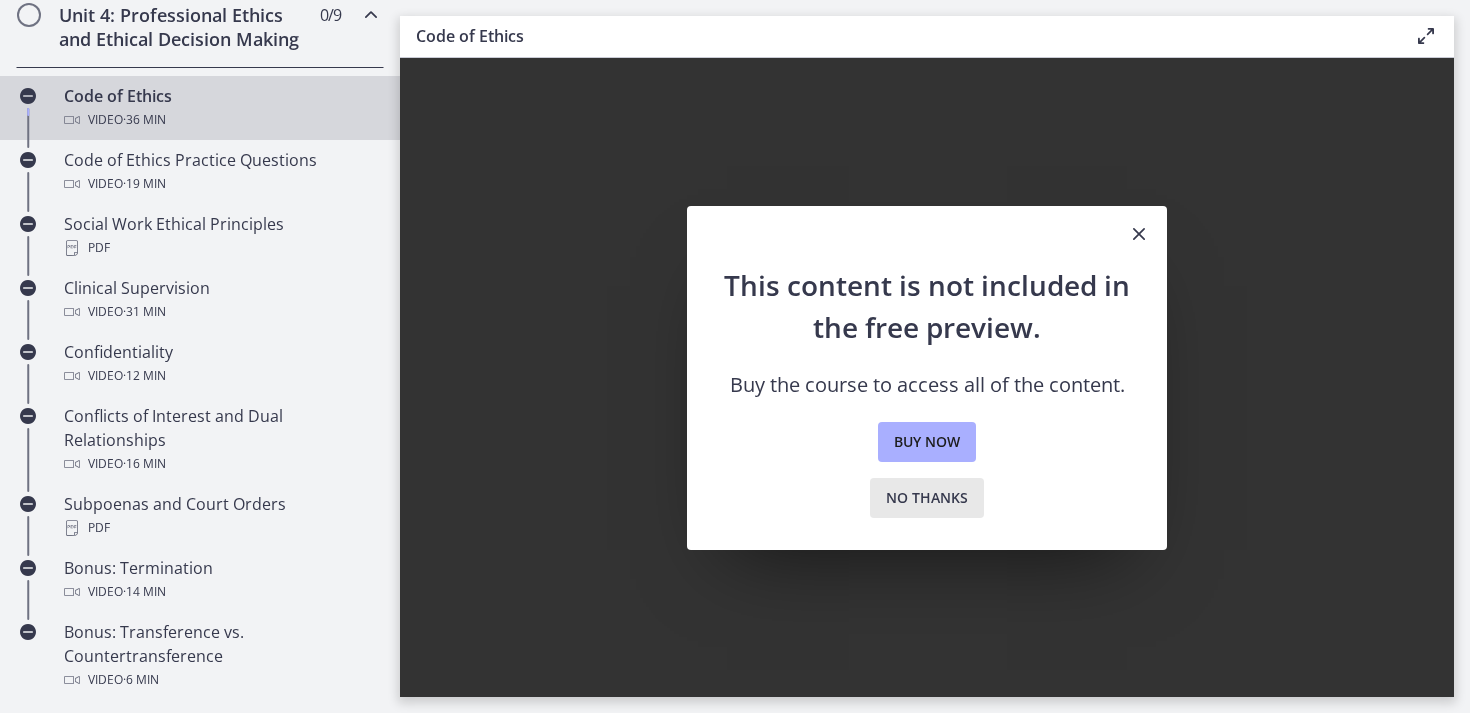 click on "No thanks" at bounding box center [927, 498] 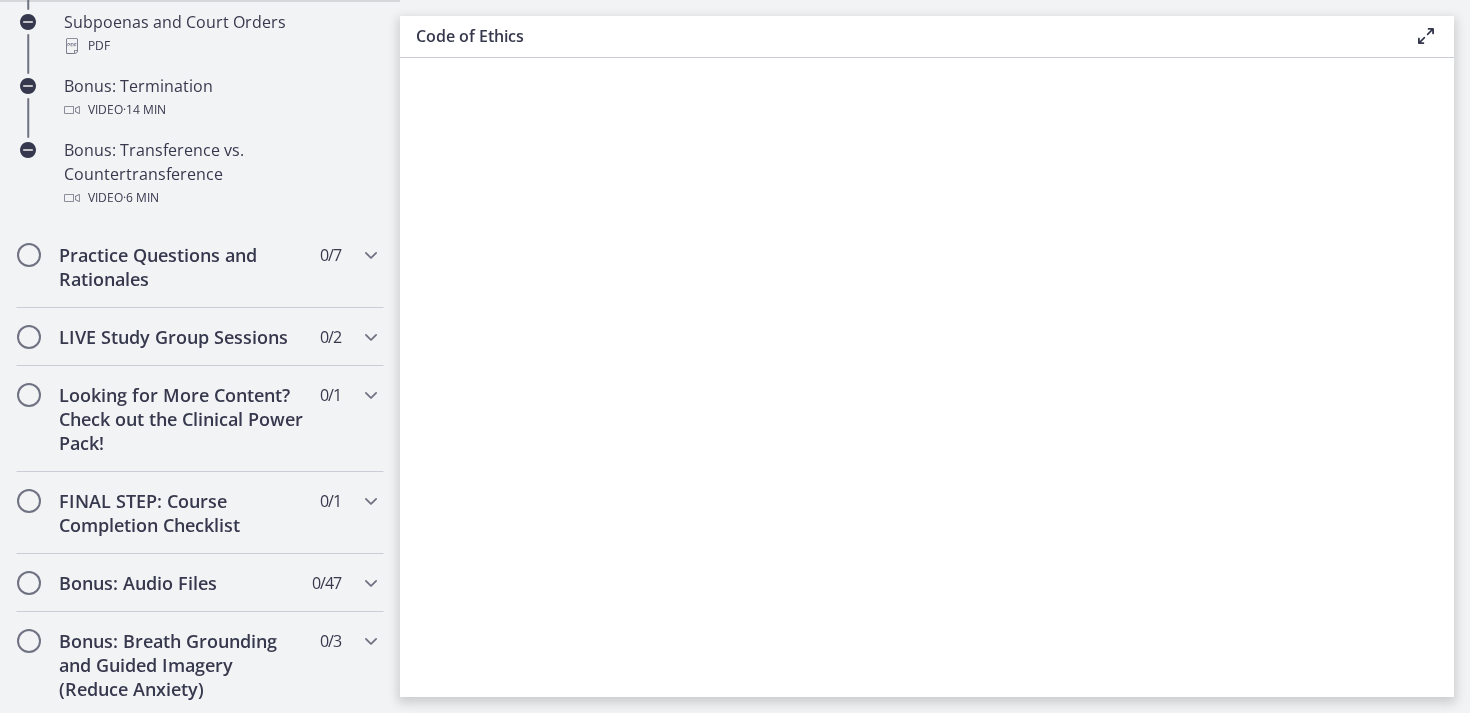 scroll, scrollTop: 1551, scrollLeft: 0, axis: vertical 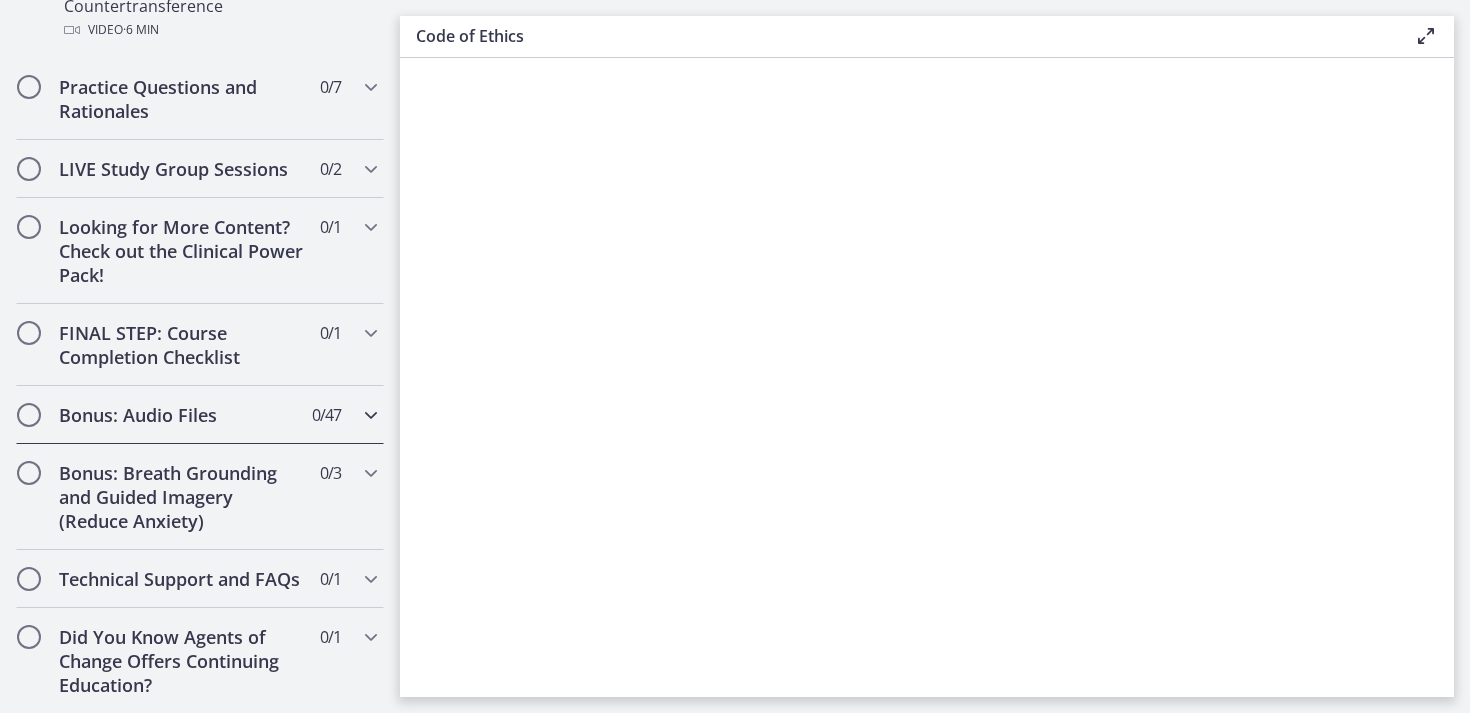 click at bounding box center (371, 415) 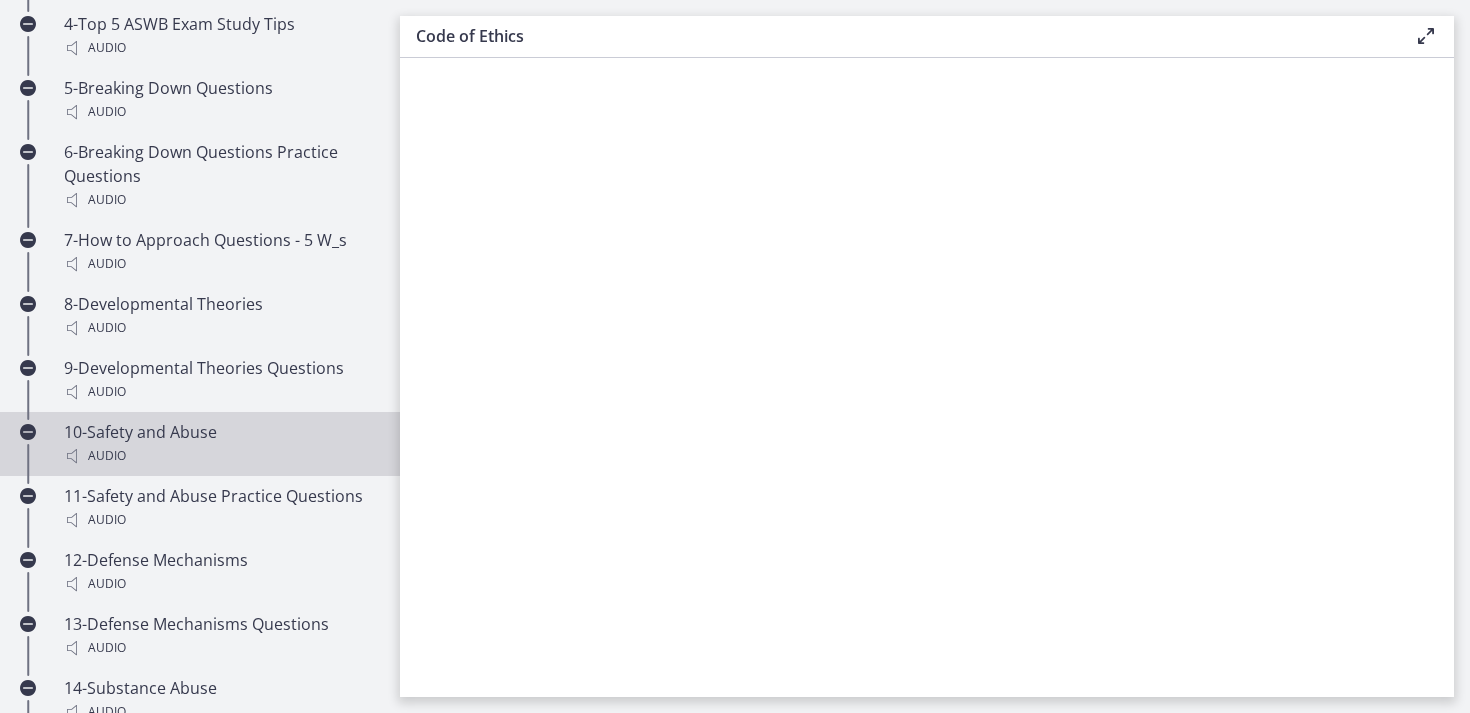 click on "10-Safety and Abuse
Audio" at bounding box center (220, 444) 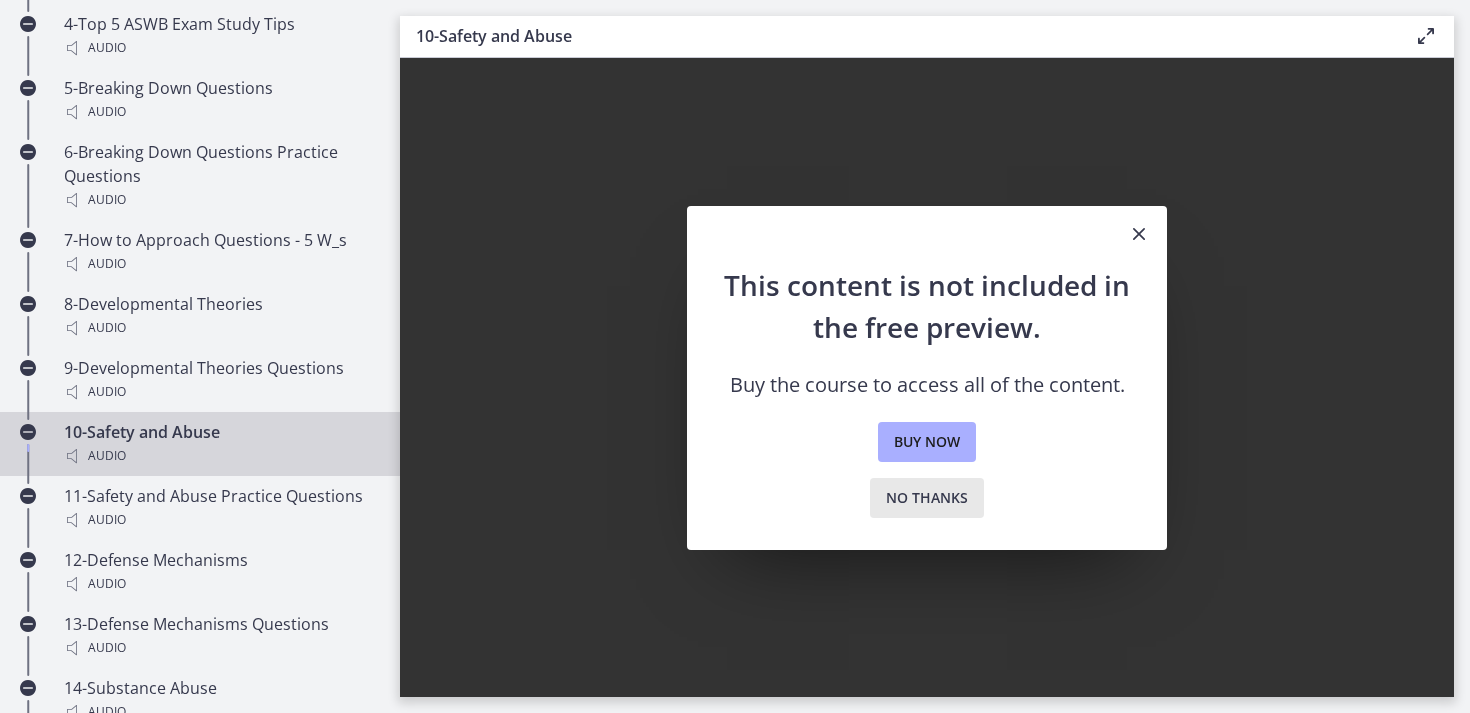 click on "No thanks" at bounding box center [927, 498] 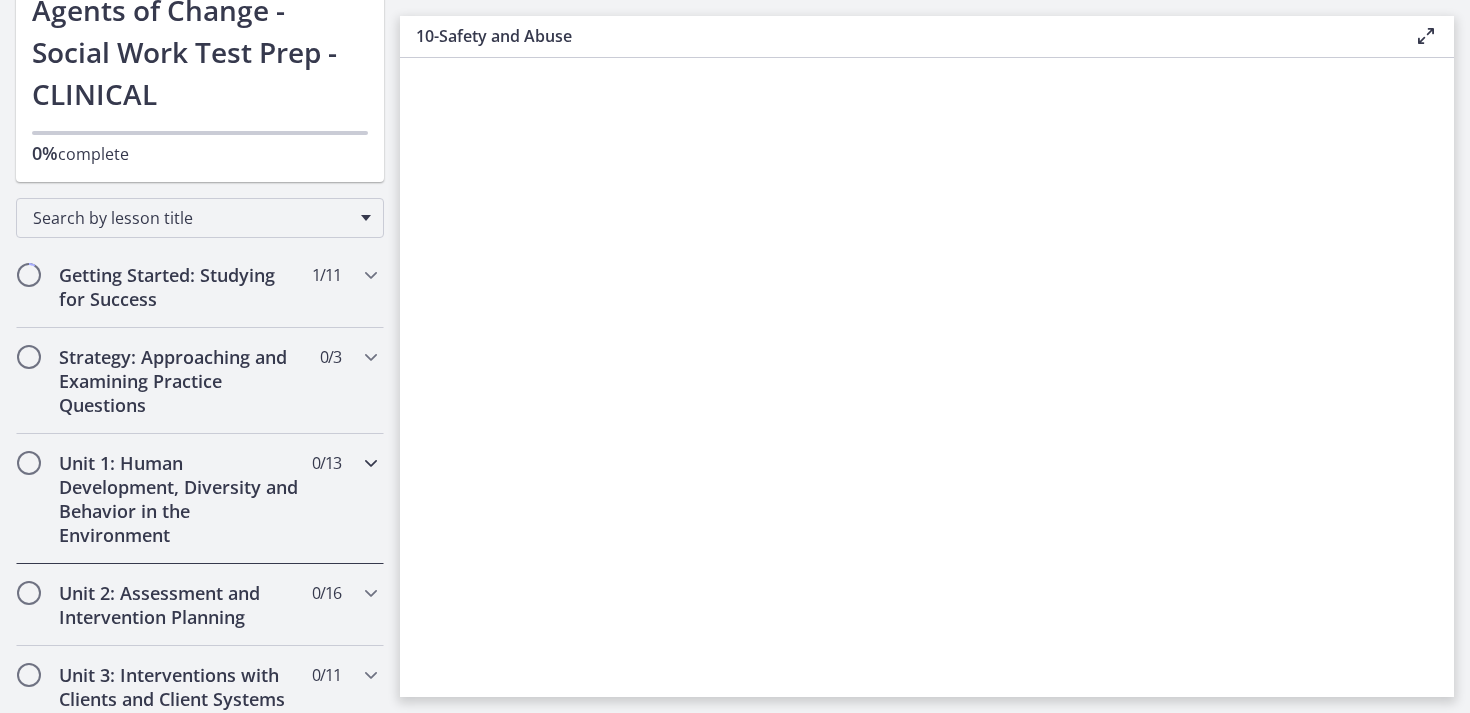 scroll, scrollTop: 0, scrollLeft: 0, axis: both 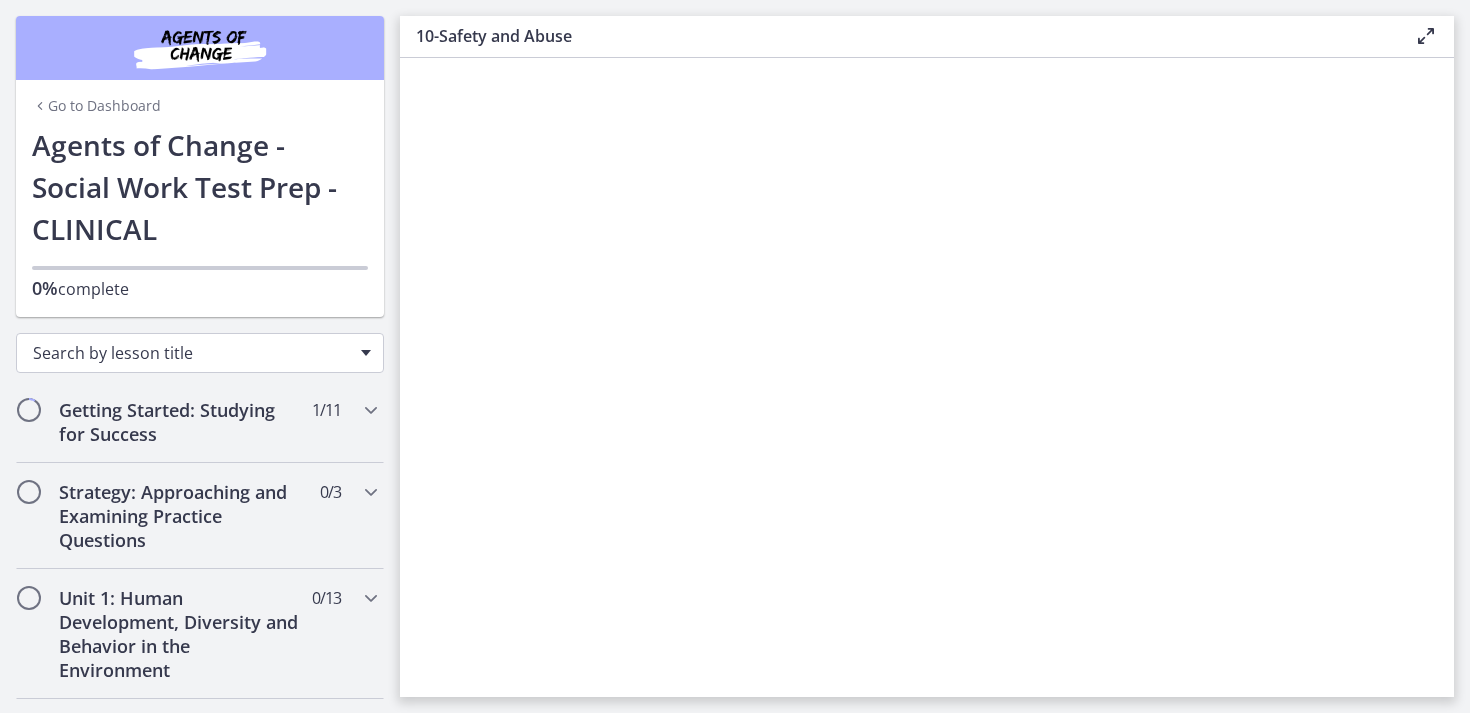 click on "Search by lesson title" at bounding box center [200, 353] 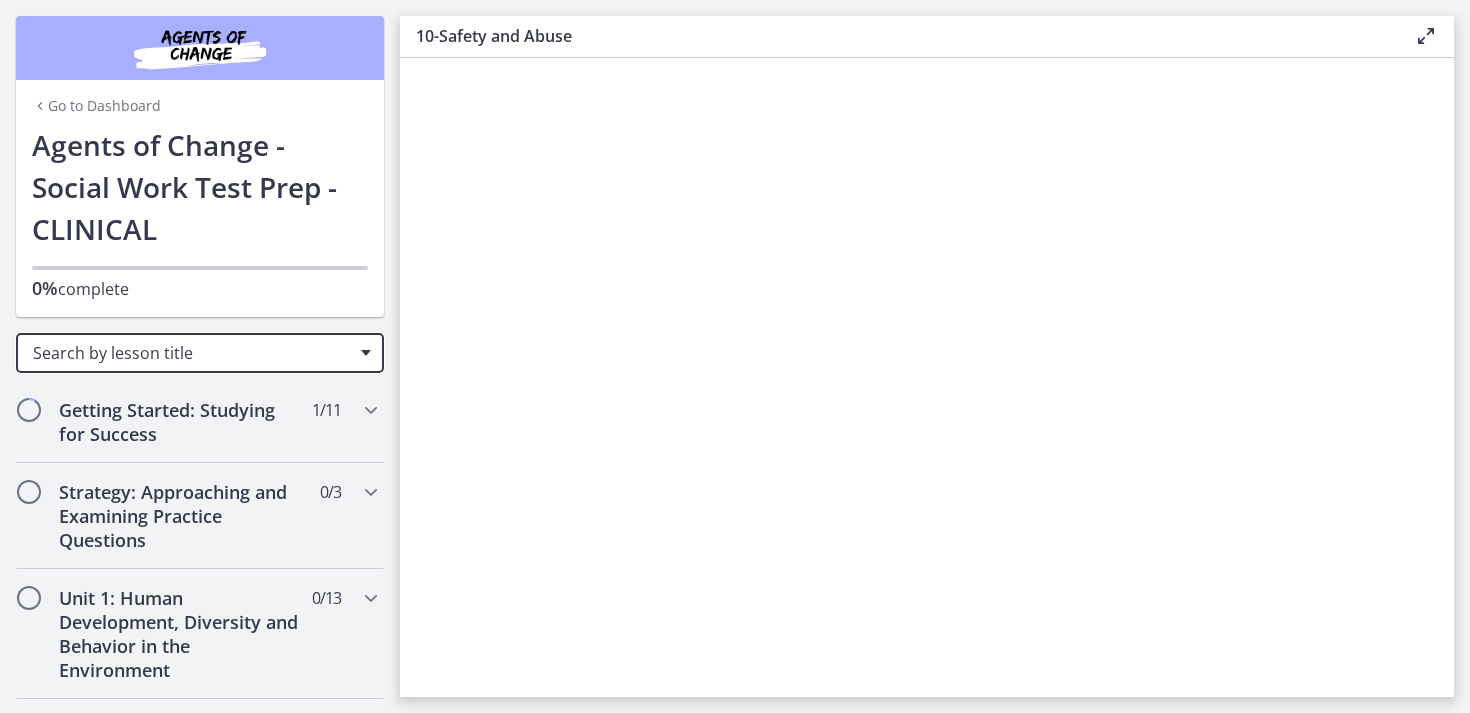 click on "Search by lesson title" at bounding box center [200, 353] 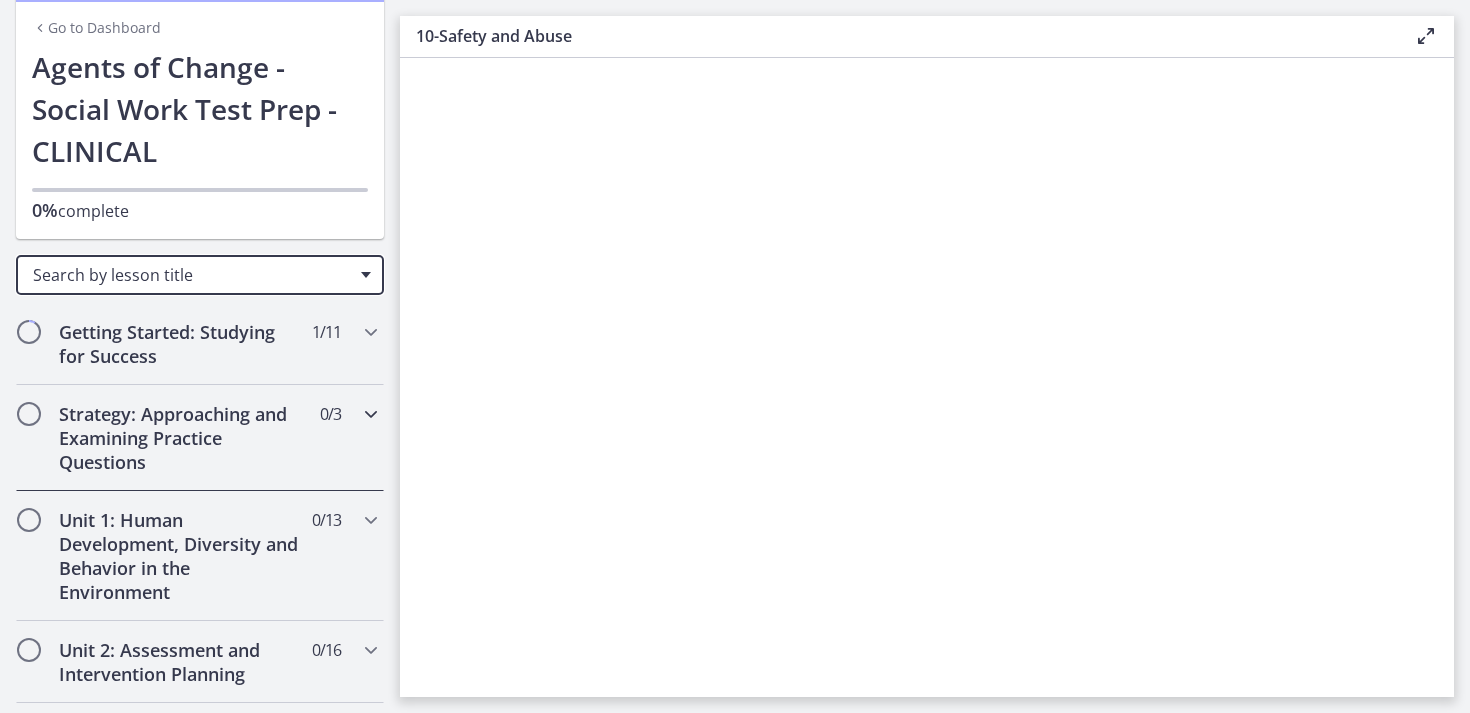 scroll, scrollTop: 102, scrollLeft: 0, axis: vertical 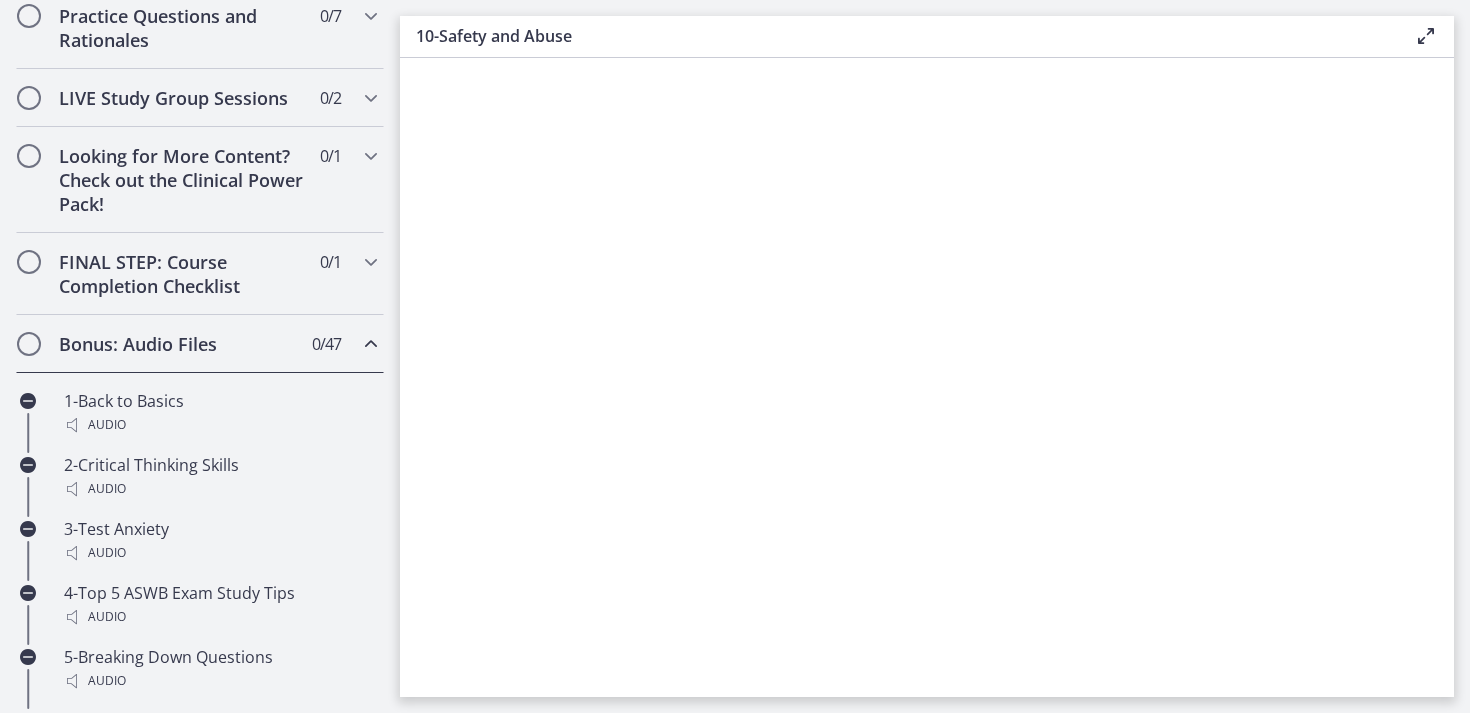 click on "Bonus: Audio Files" at bounding box center [181, 344] 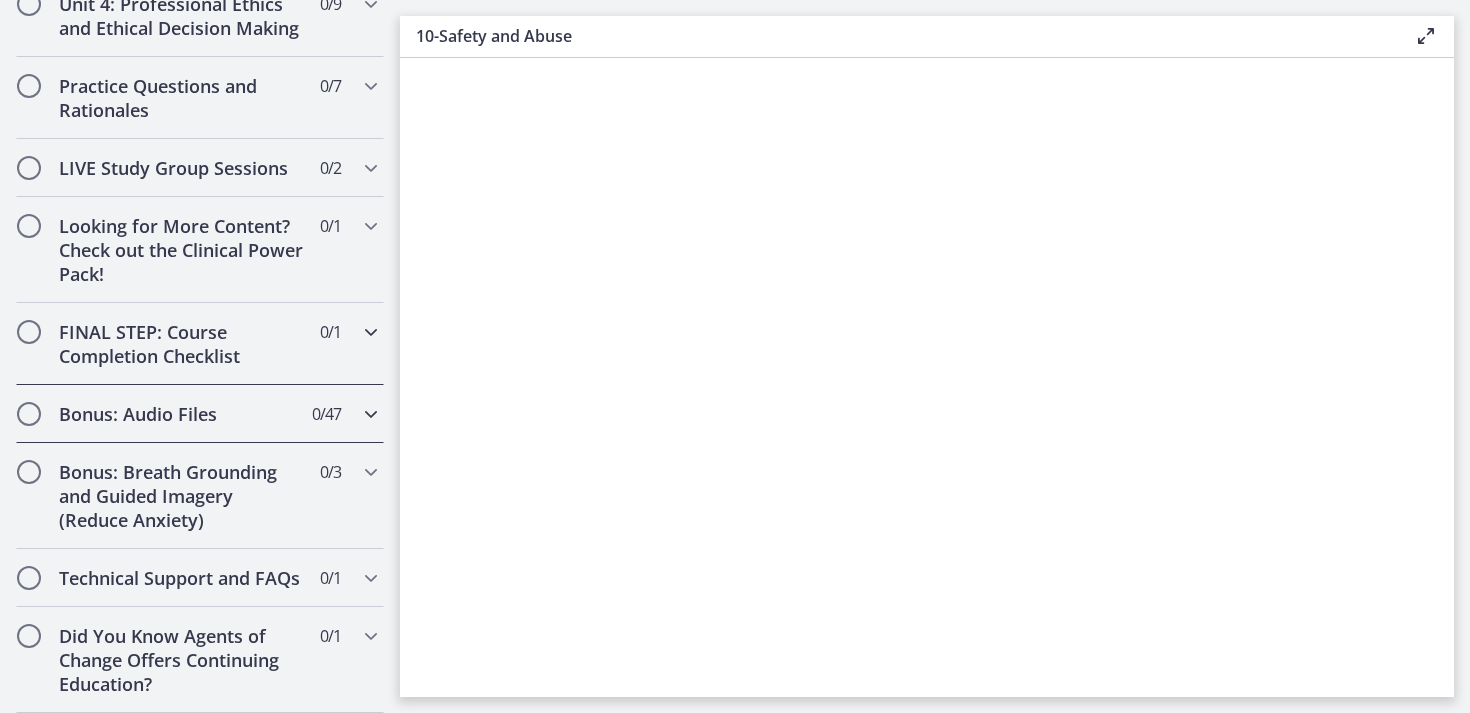 scroll, scrollTop: 911, scrollLeft: 0, axis: vertical 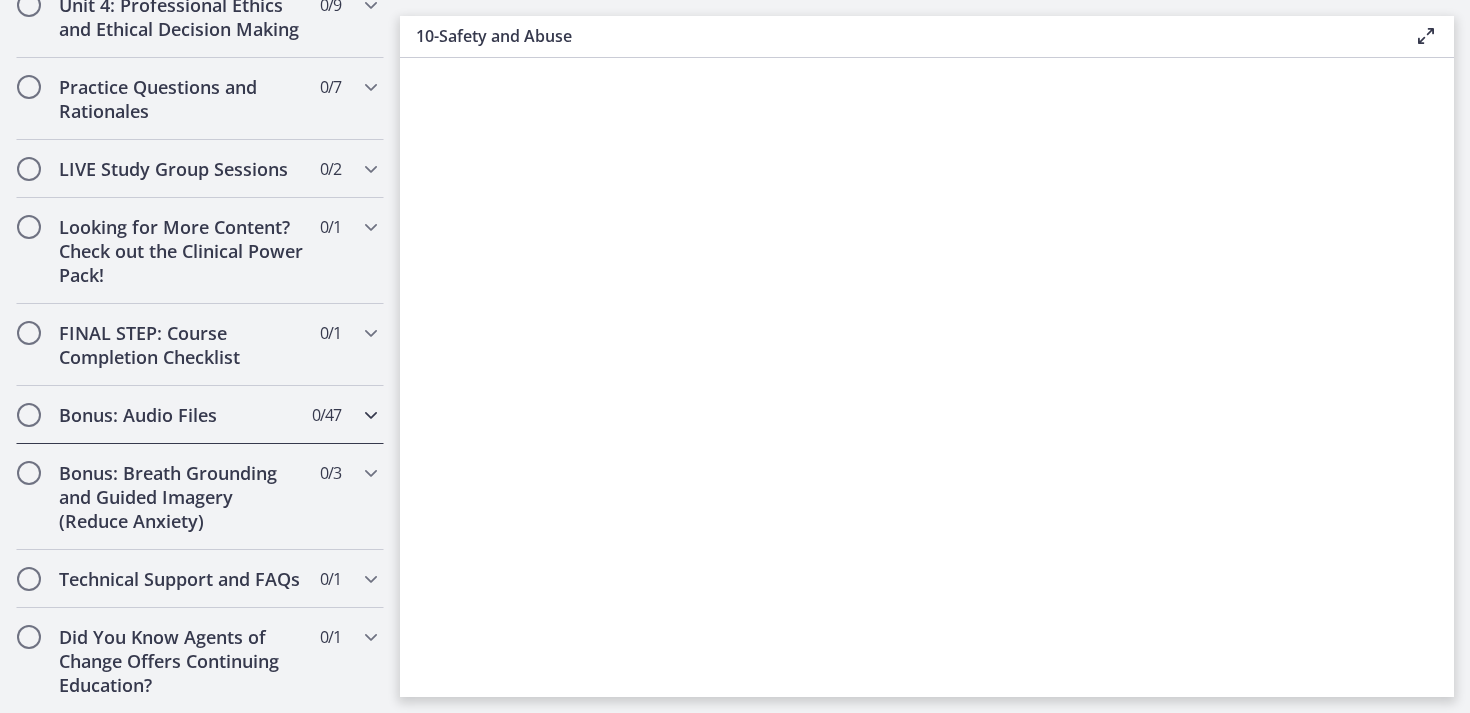 click on "Bonus: Audio Files" at bounding box center (181, 415) 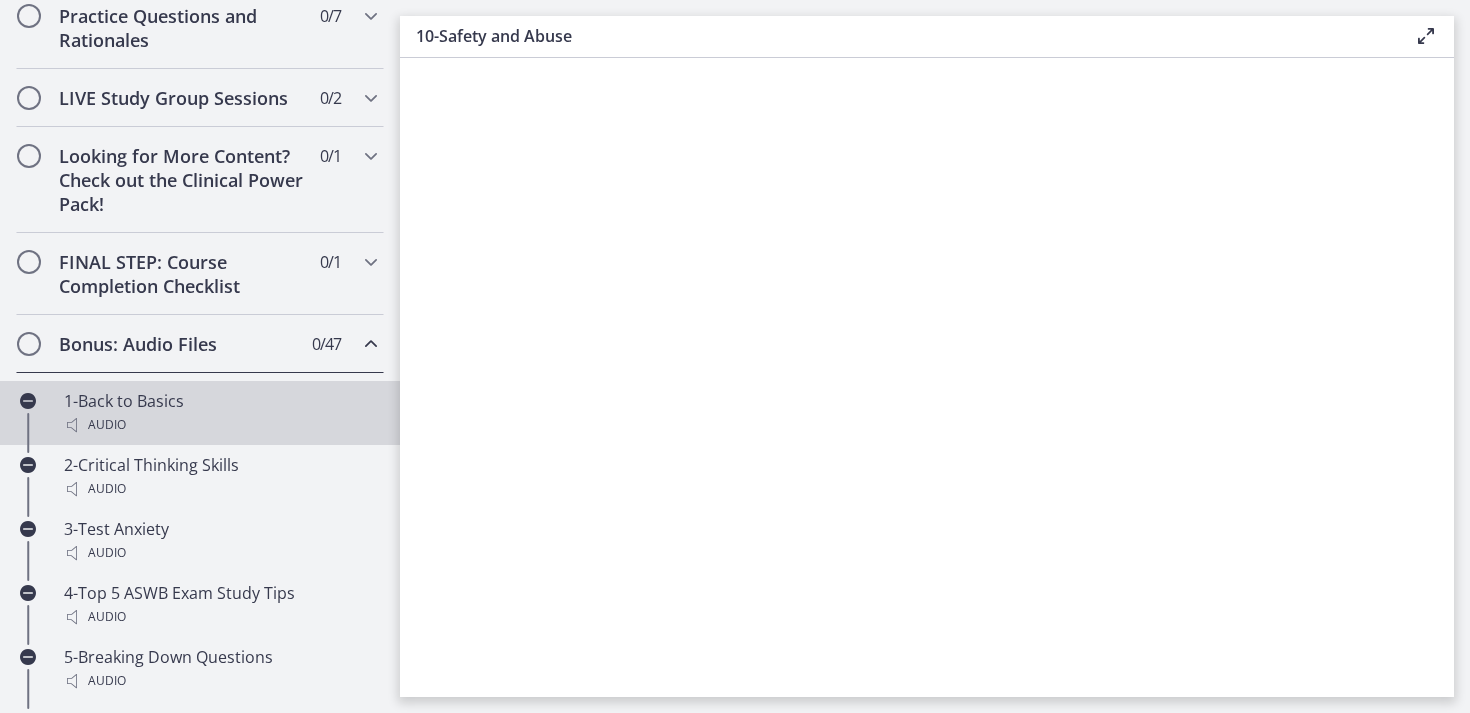 click on "Audio" at bounding box center (220, 425) 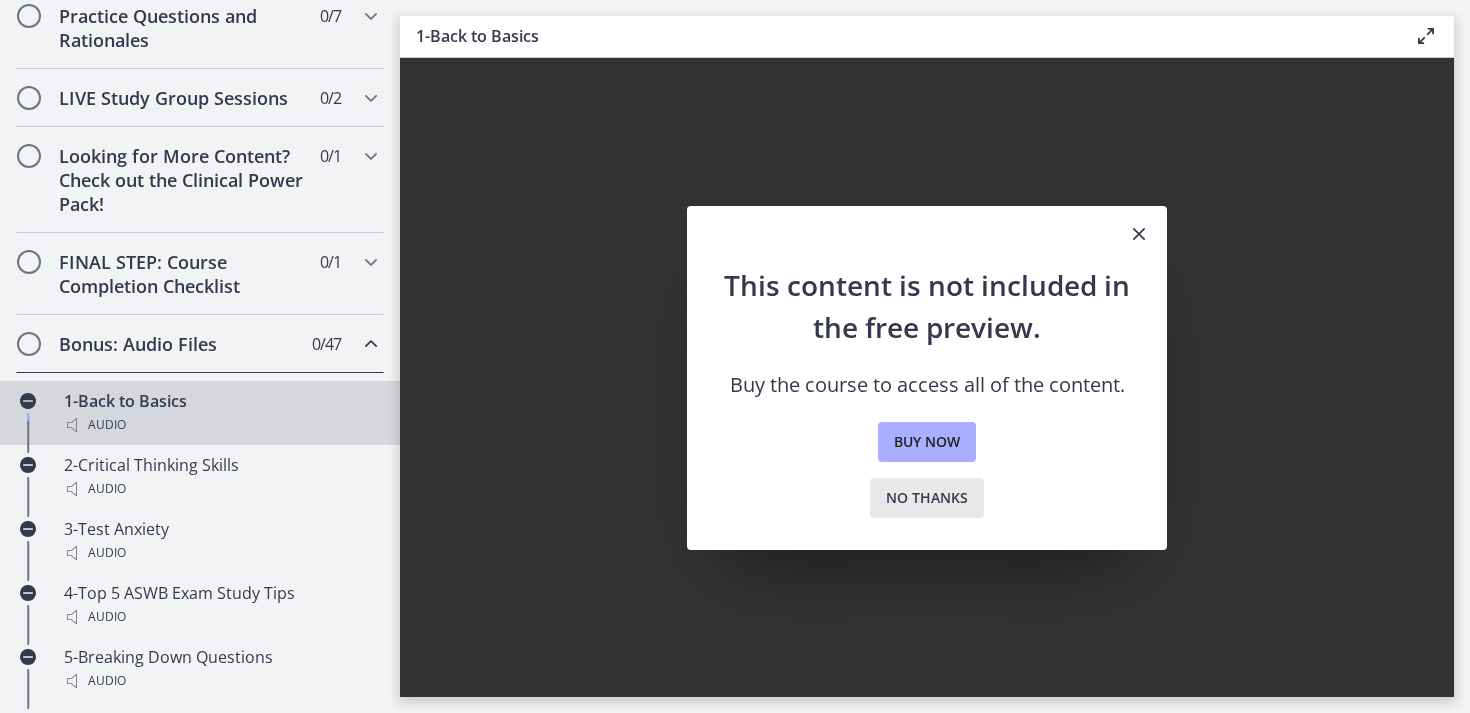 click on "No thanks" at bounding box center [927, 498] 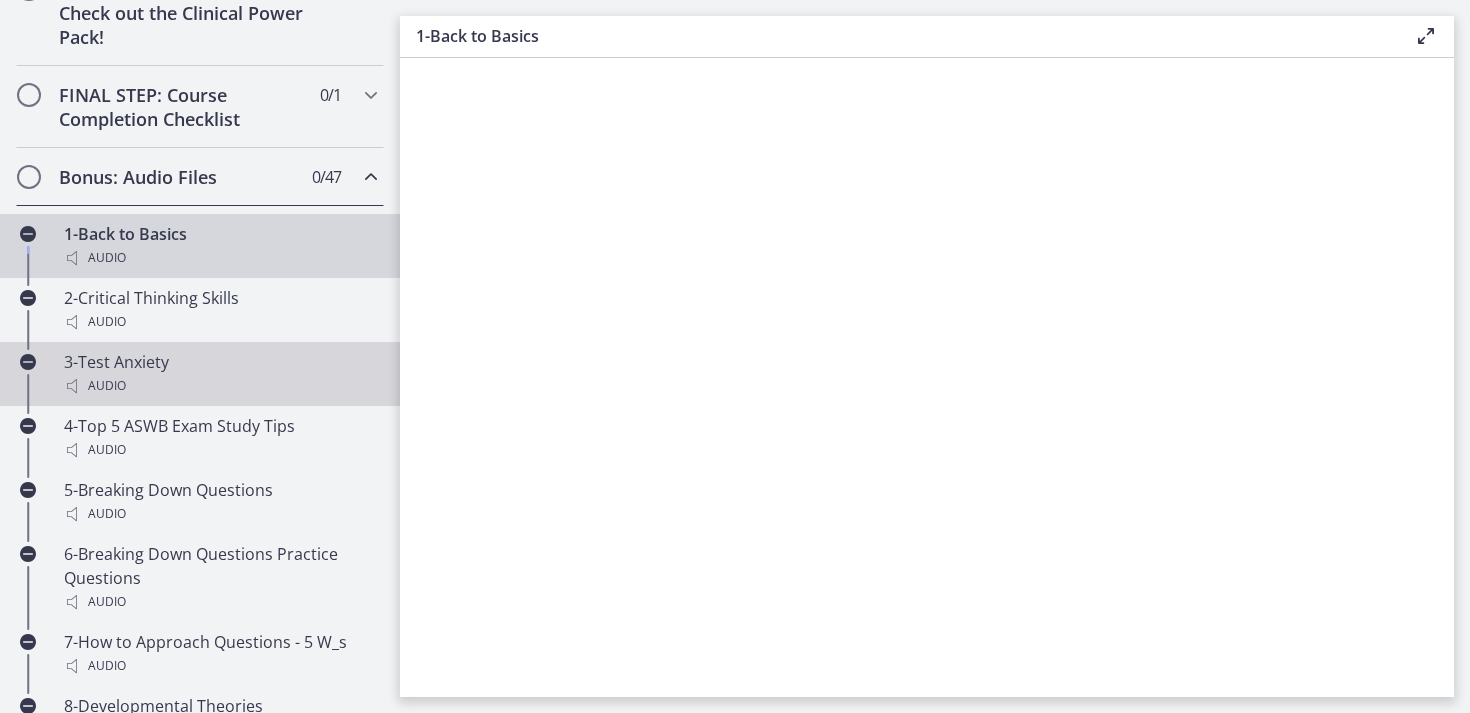 scroll, scrollTop: 1148, scrollLeft: 0, axis: vertical 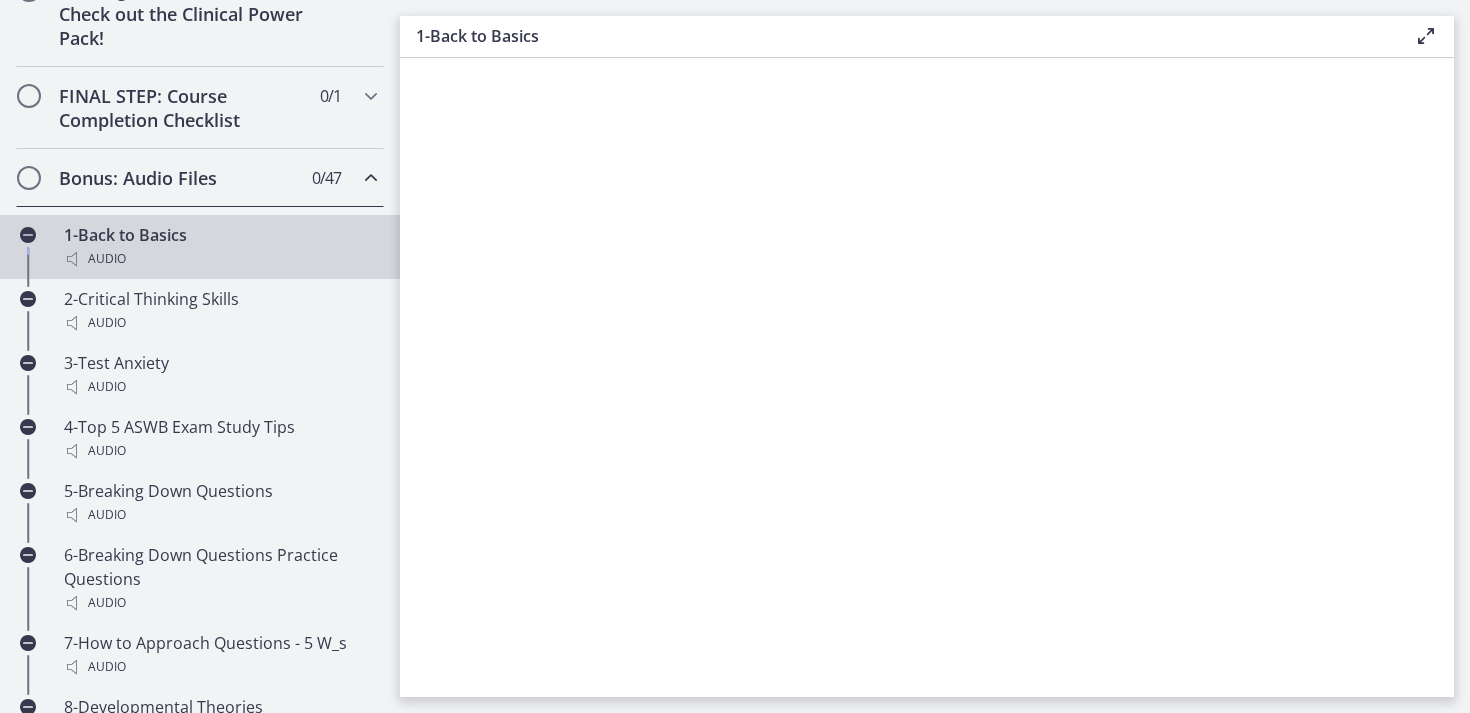 click on "Bonus: Audio Files
0  /  47
Completed" at bounding box center [200, 178] 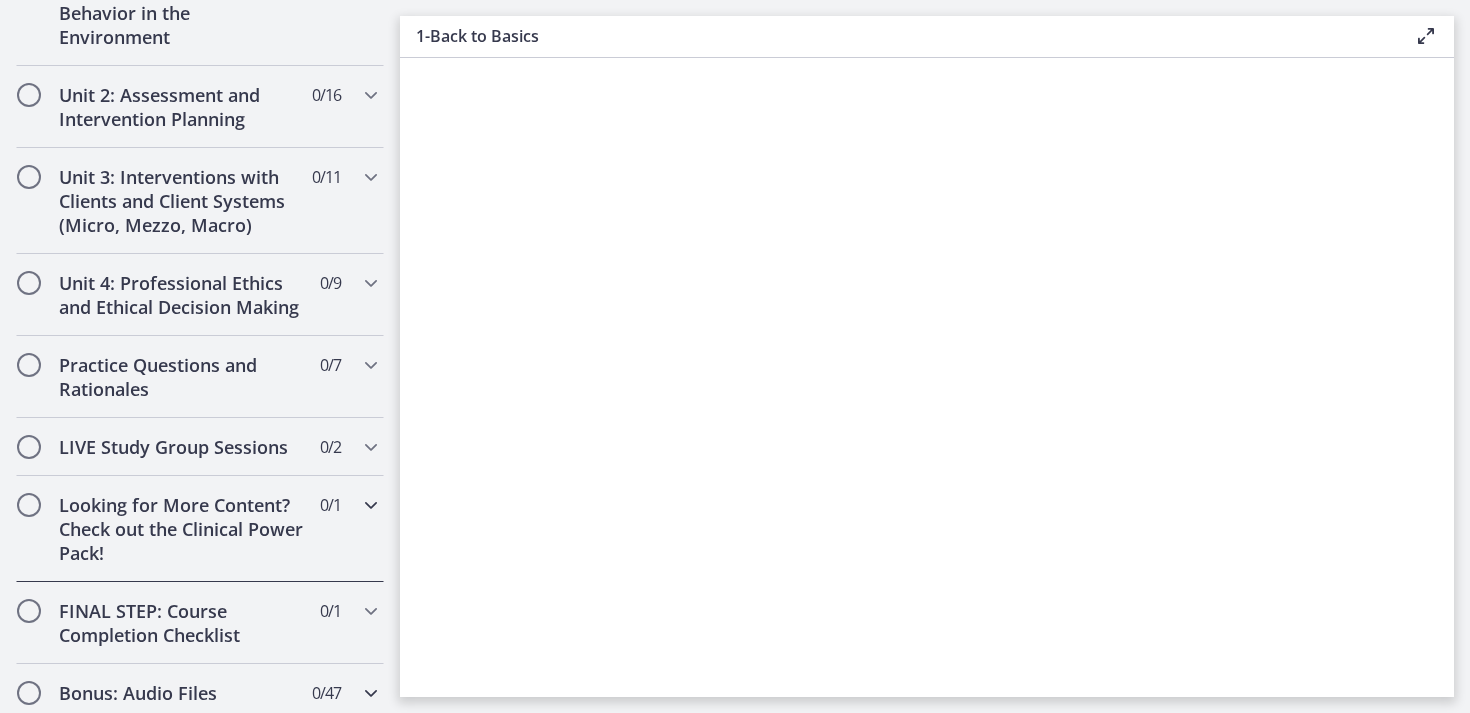 scroll, scrollTop: 611, scrollLeft: 0, axis: vertical 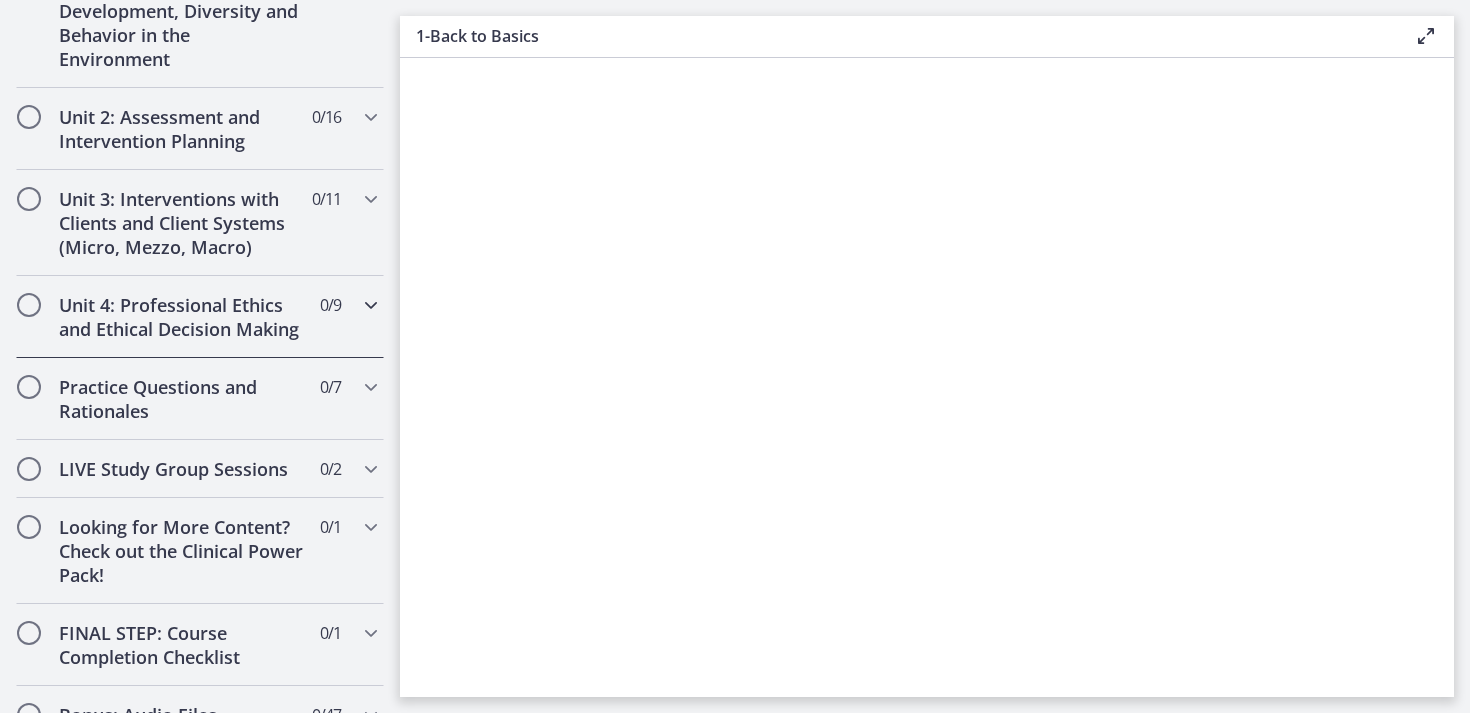 click at bounding box center (371, 305) 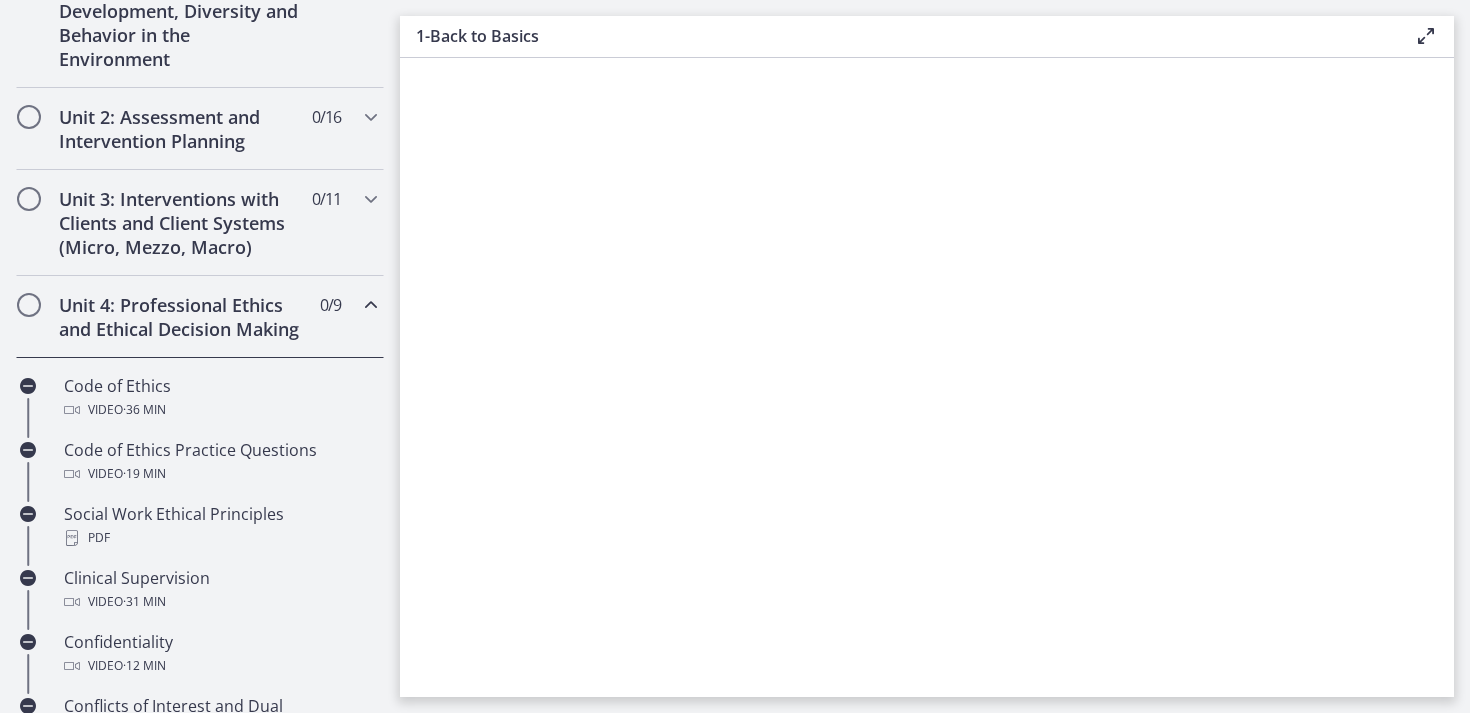 click at bounding box center (371, 305) 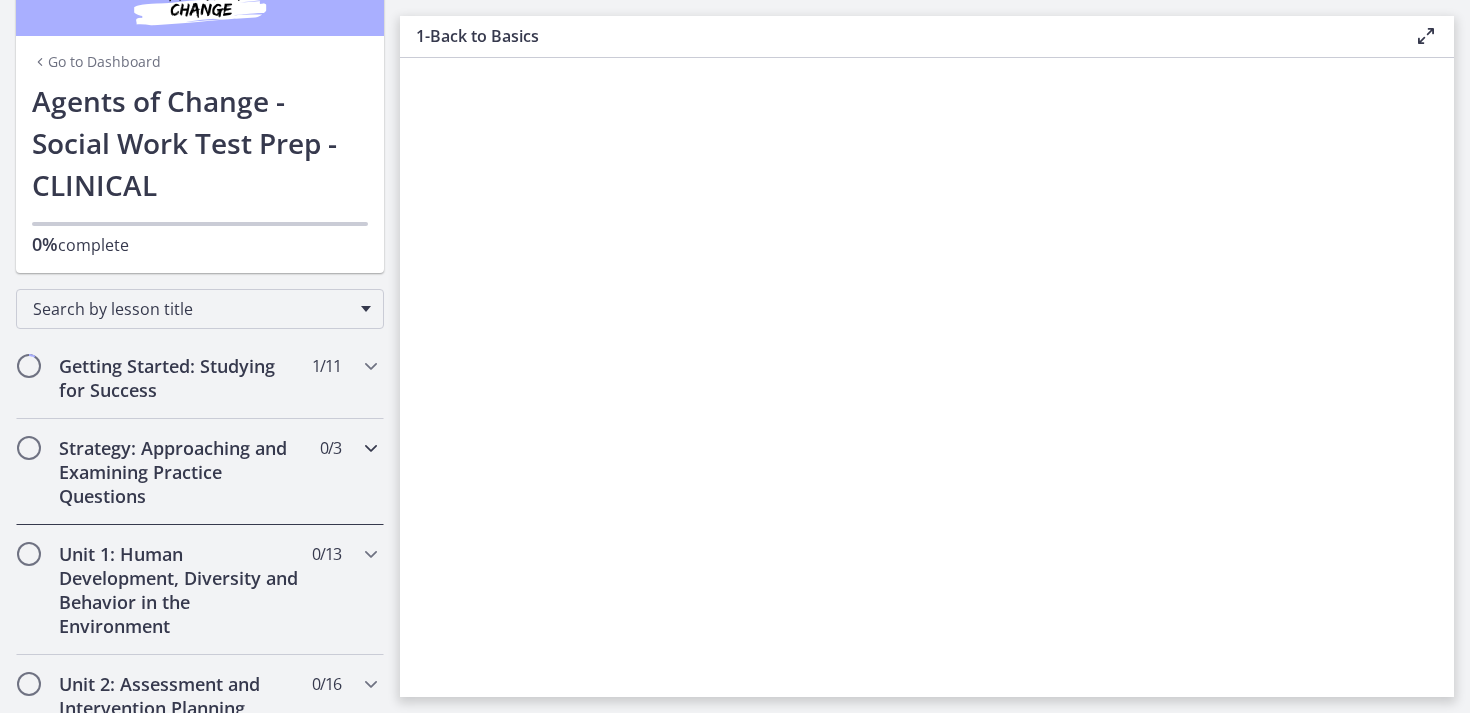 scroll, scrollTop: 35, scrollLeft: 0, axis: vertical 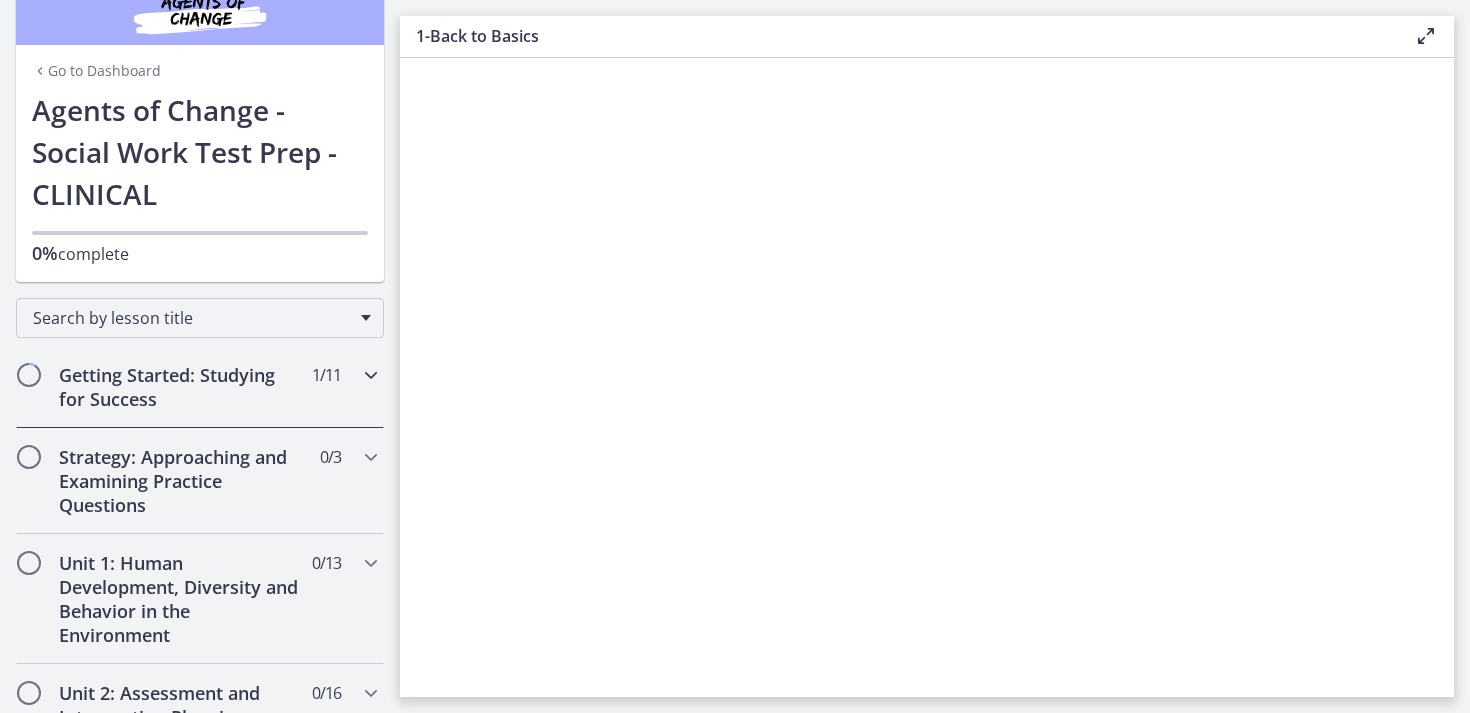 click on "Getting Started: Studying for Success
1  /  11
Completed" at bounding box center [200, 387] 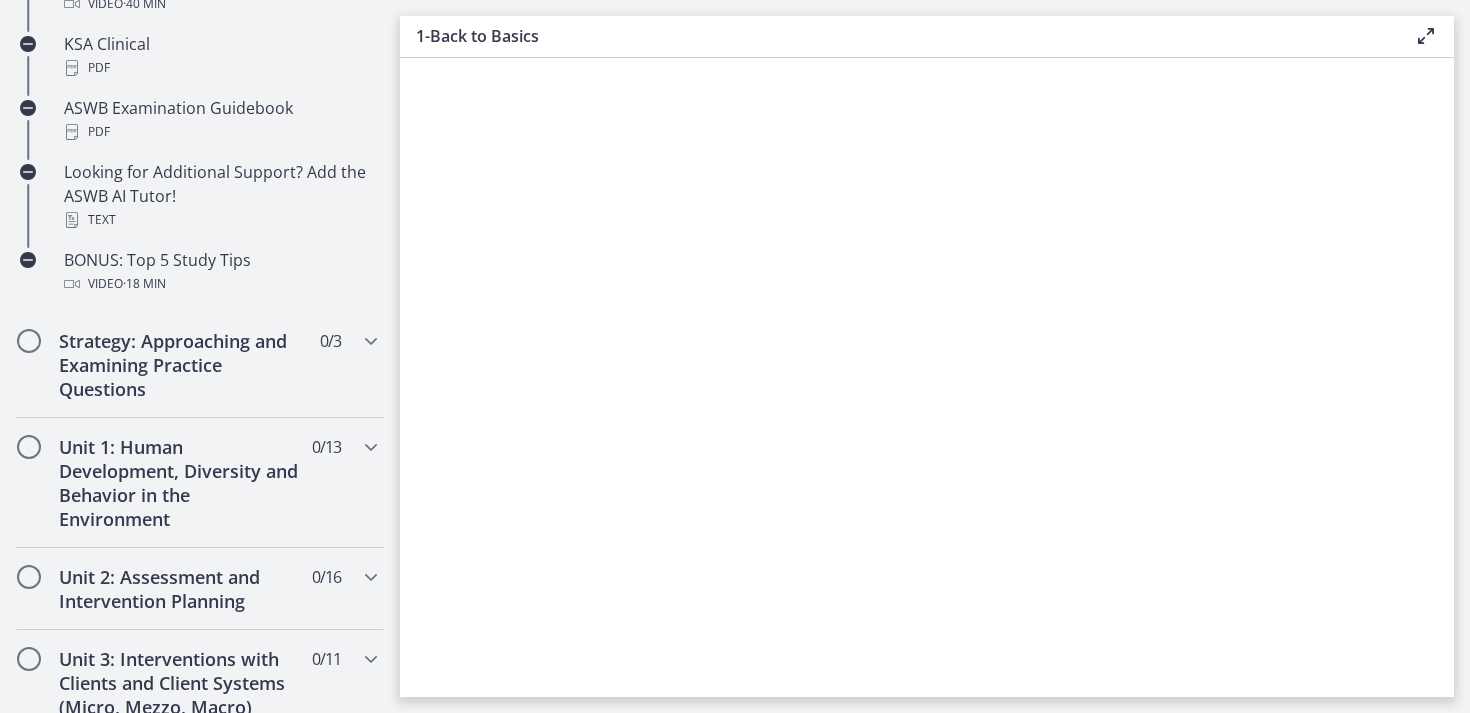 scroll, scrollTop: 945, scrollLeft: 0, axis: vertical 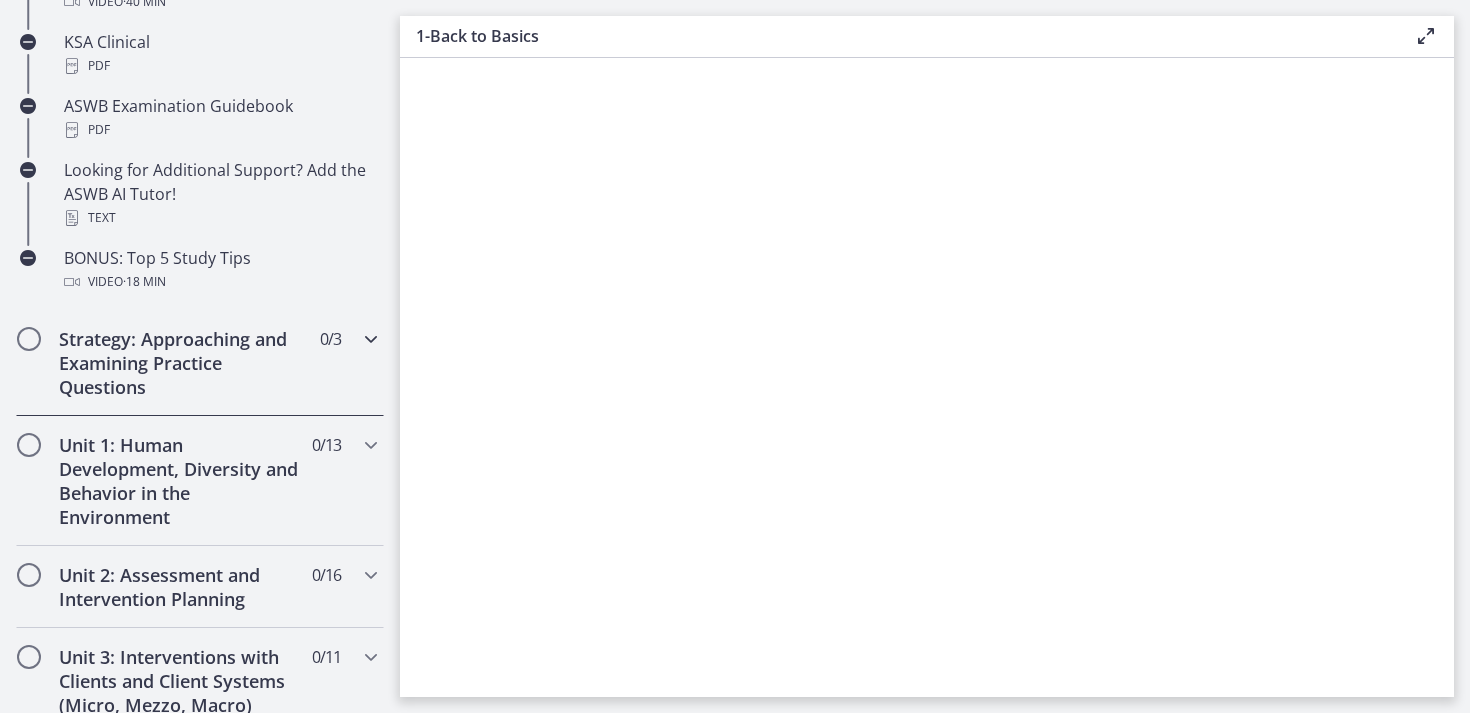 click on "Strategy: Approaching and Examining Practice Questions
0  /  3
Completed" at bounding box center (200, 363) 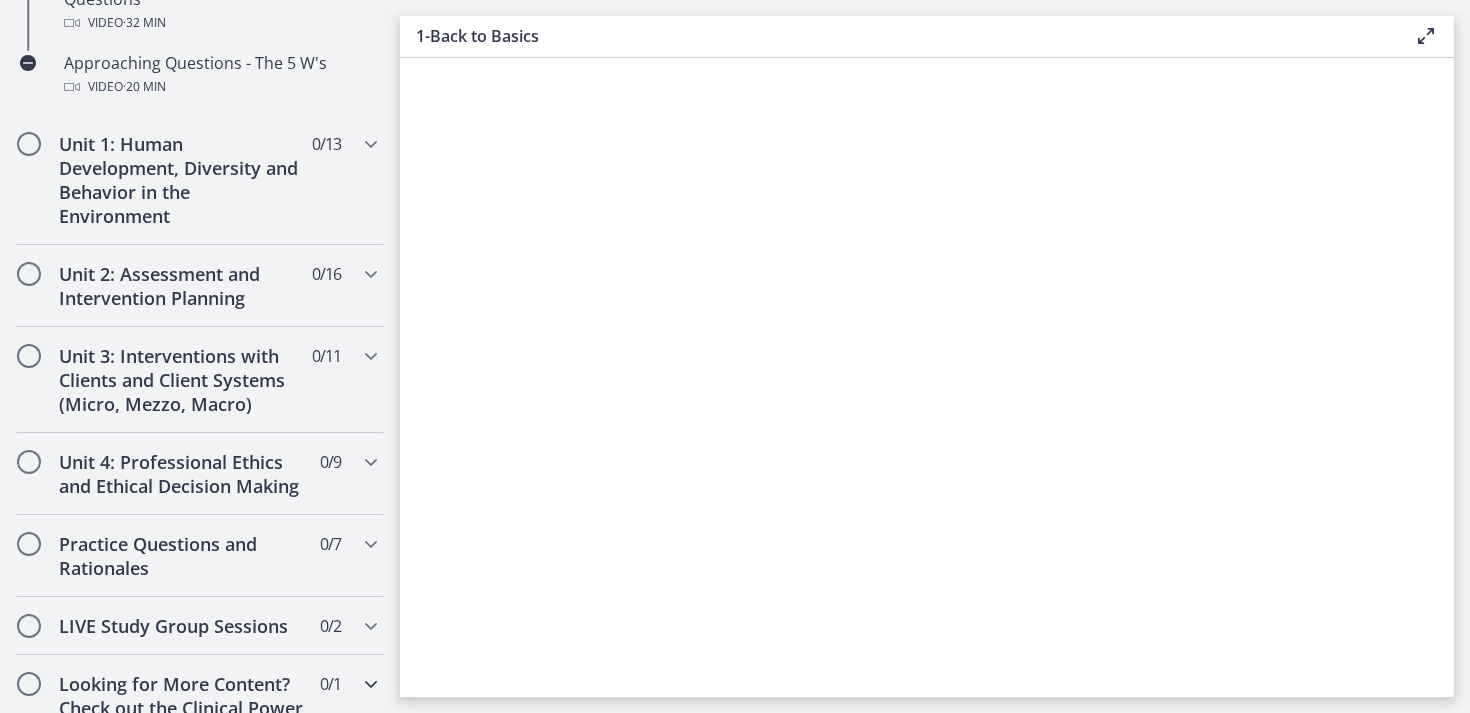 scroll, scrollTop: 682, scrollLeft: 0, axis: vertical 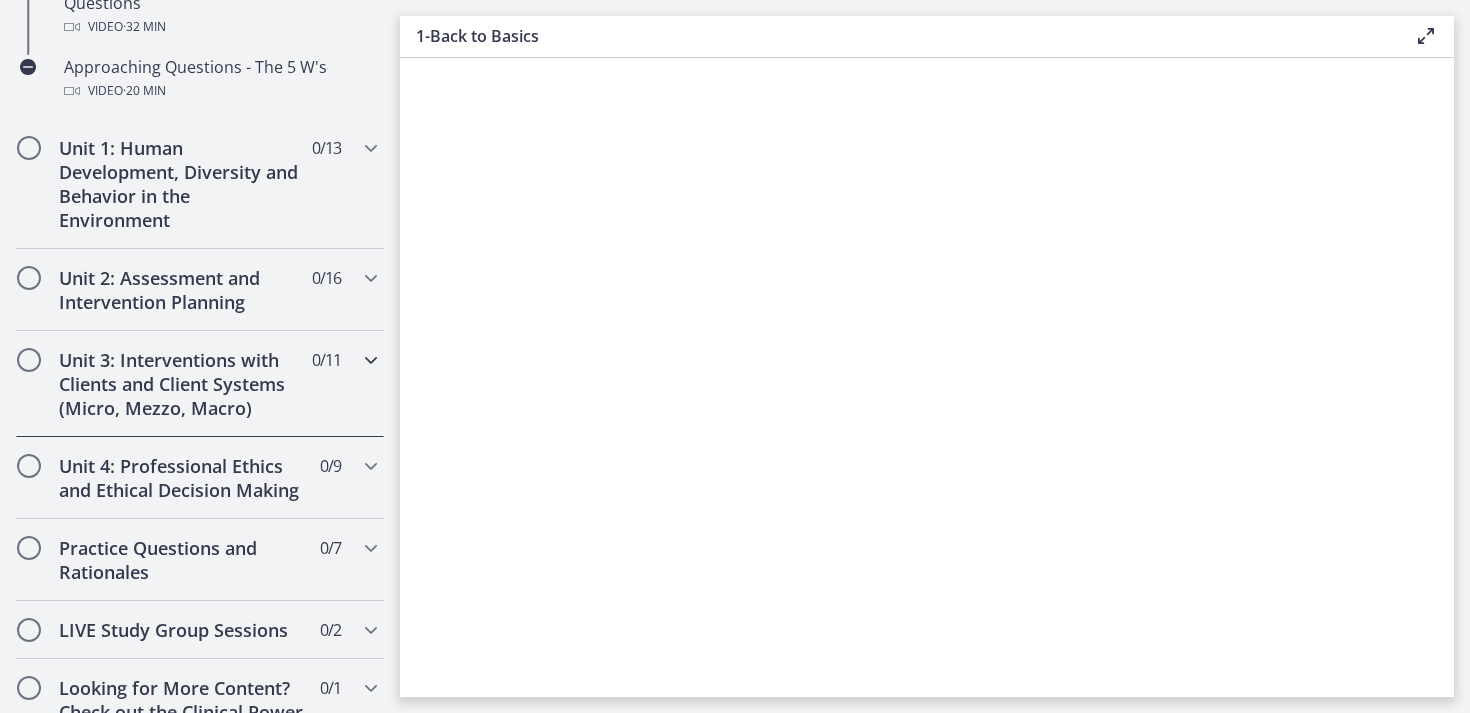 click on "Unit 3: Interventions with Clients and Client Systems (Micro, Mezzo, Macro)
0  /  11
Completed" at bounding box center [200, 384] 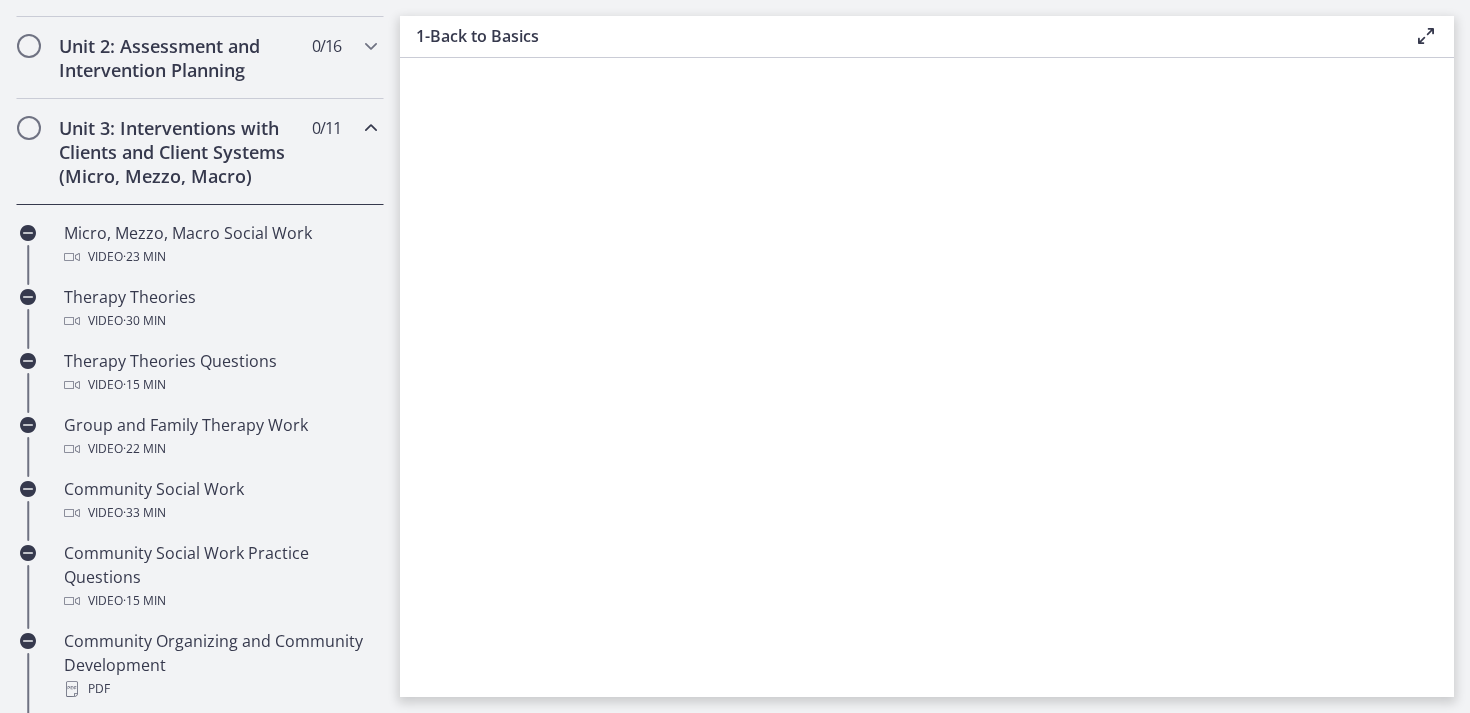 click at bounding box center (371, 128) 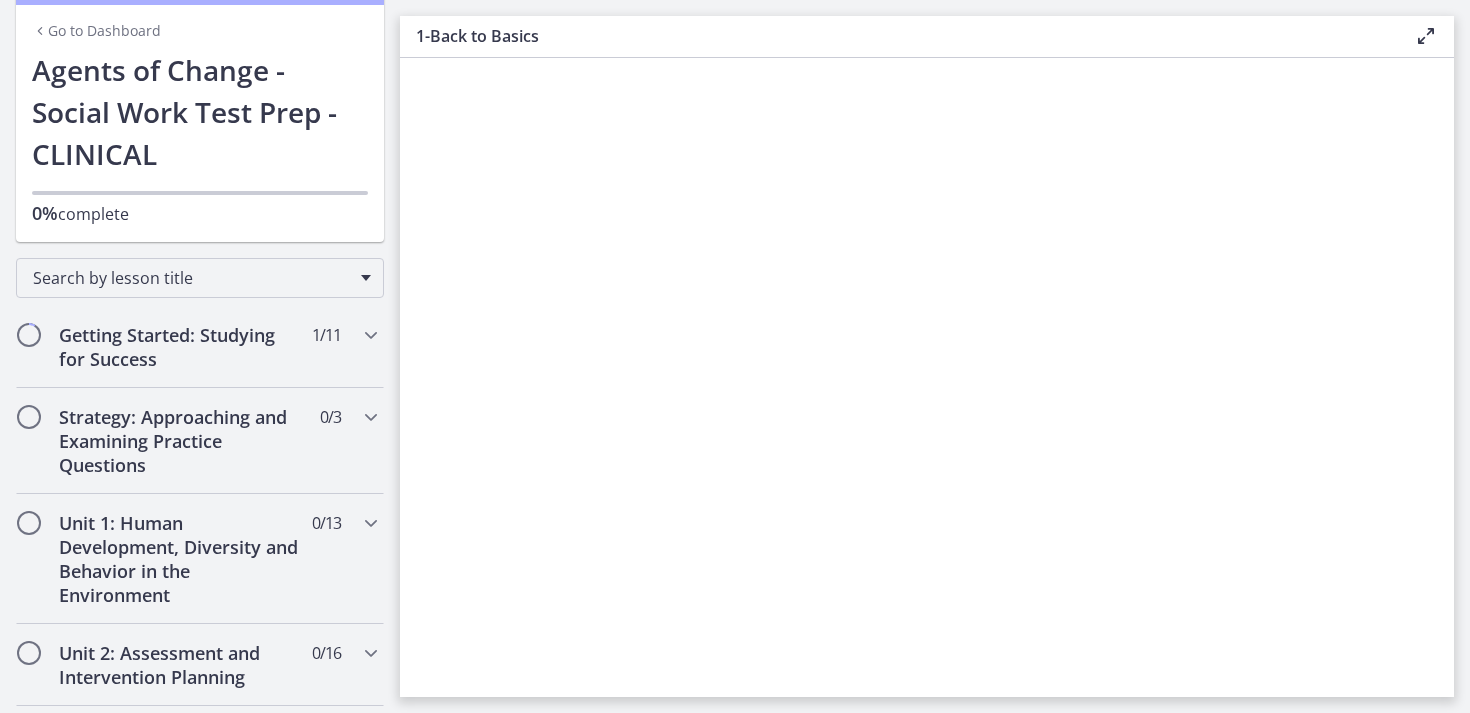 scroll, scrollTop: 0, scrollLeft: 0, axis: both 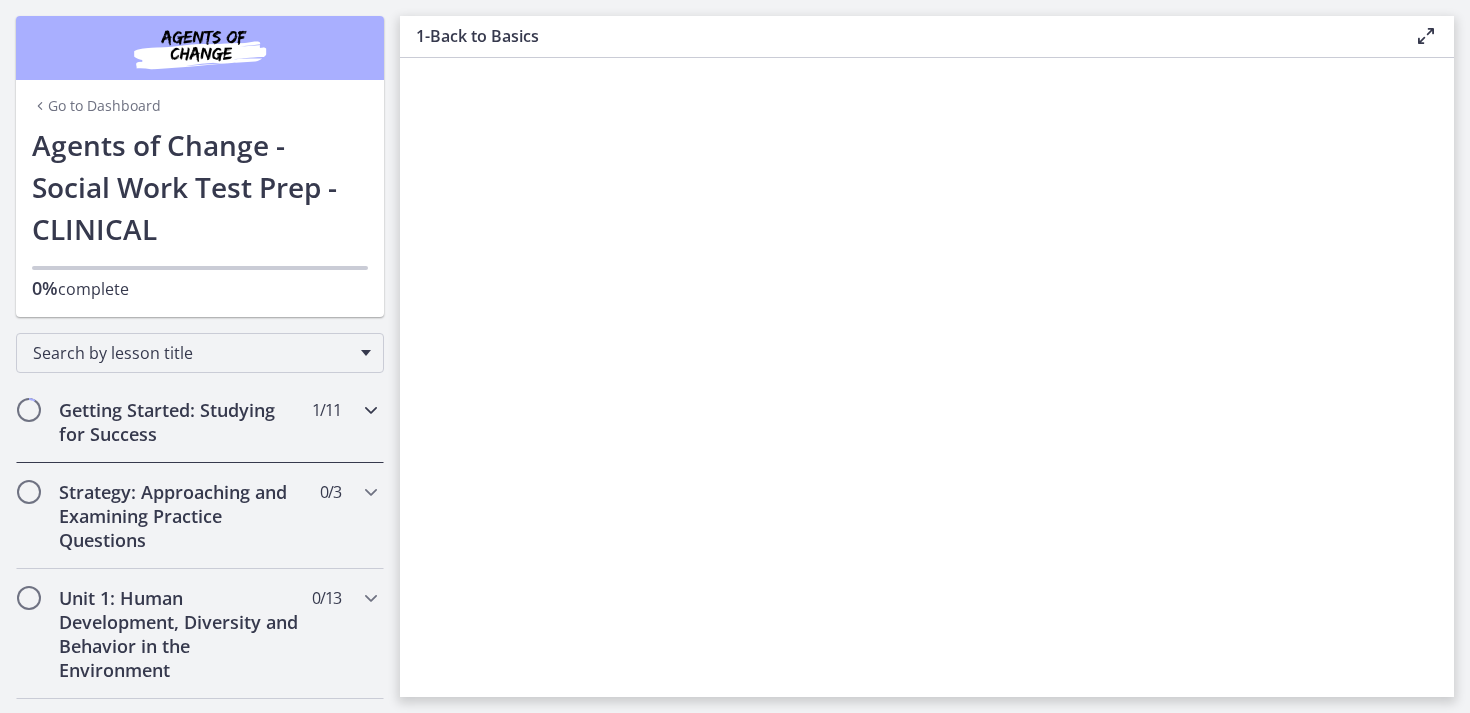 click on "Getting Started: Studying for Success" at bounding box center [181, 422] 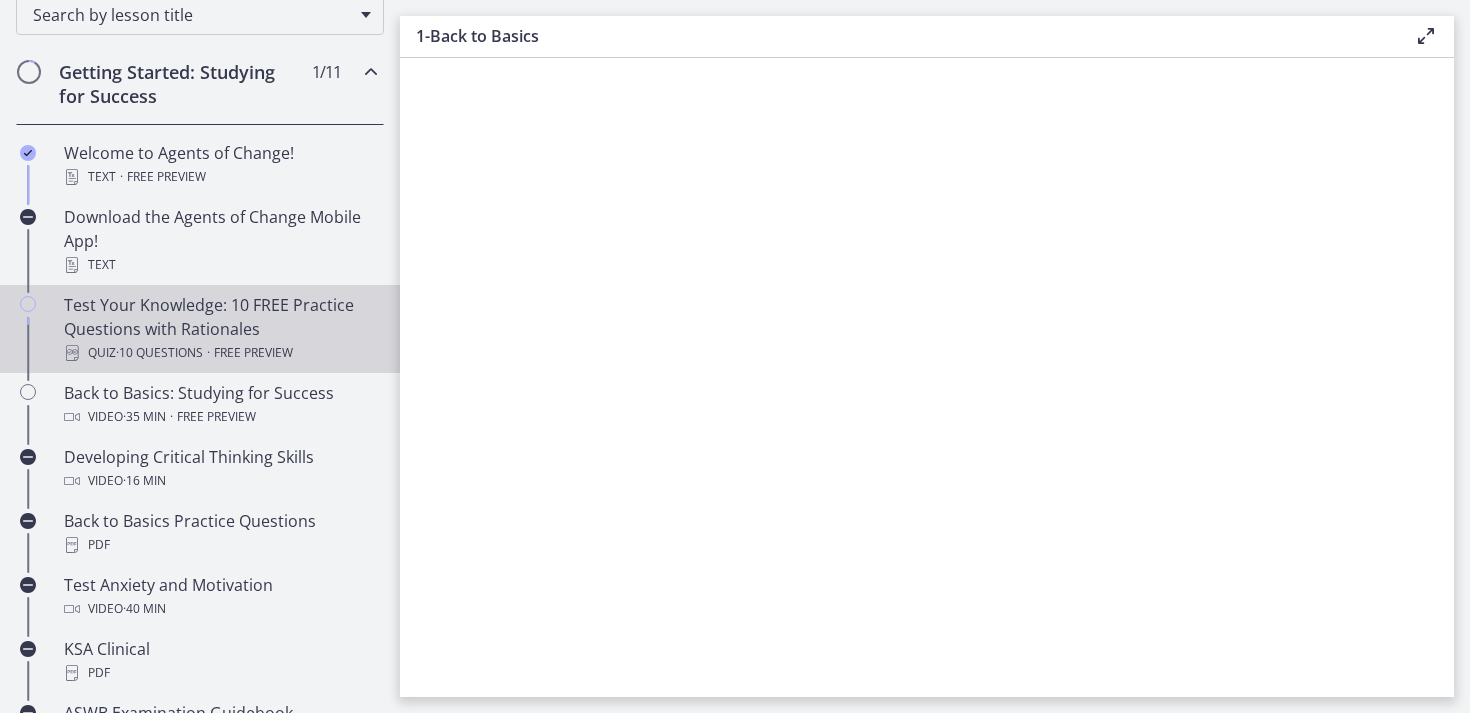 scroll, scrollTop: 342, scrollLeft: 0, axis: vertical 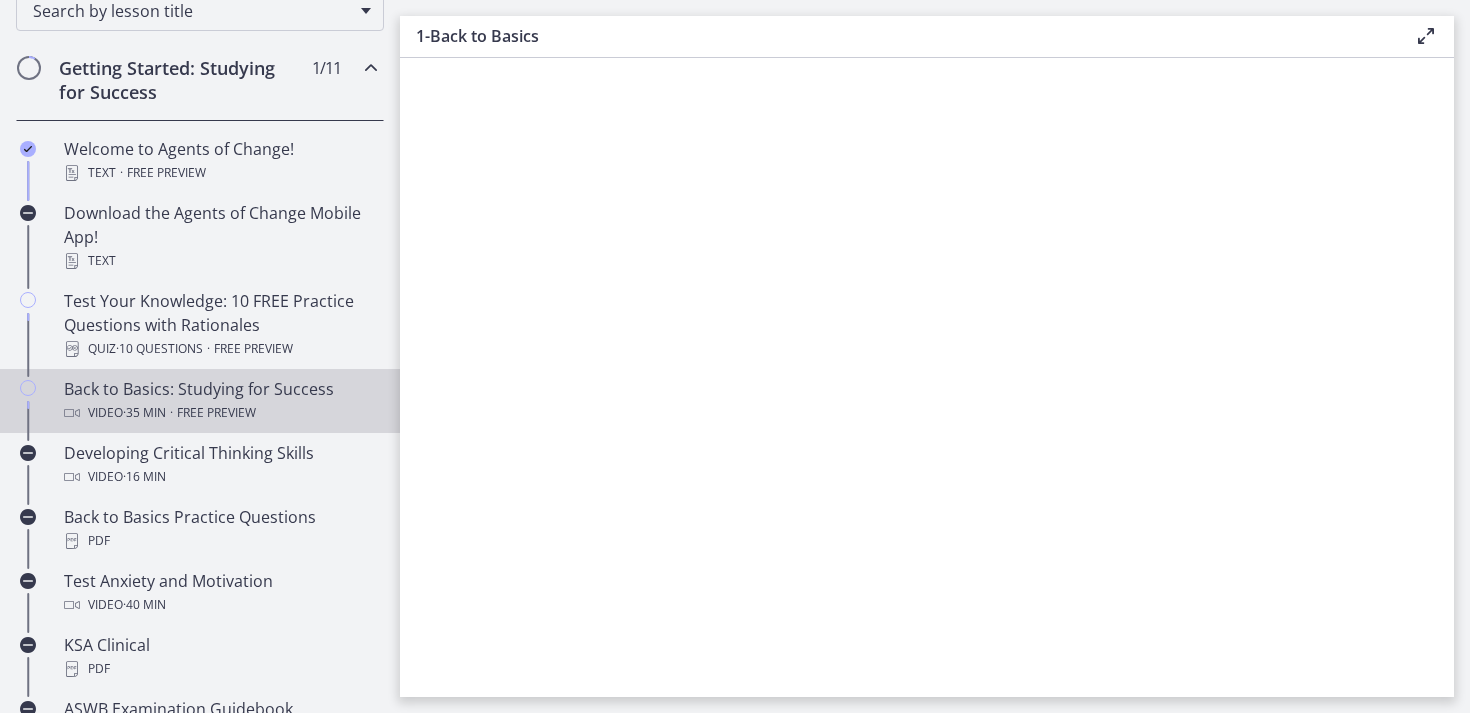 click on "Back to Basics: Studying for Success
Video
·  35 min
·
Free preview" at bounding box center [200, 401] 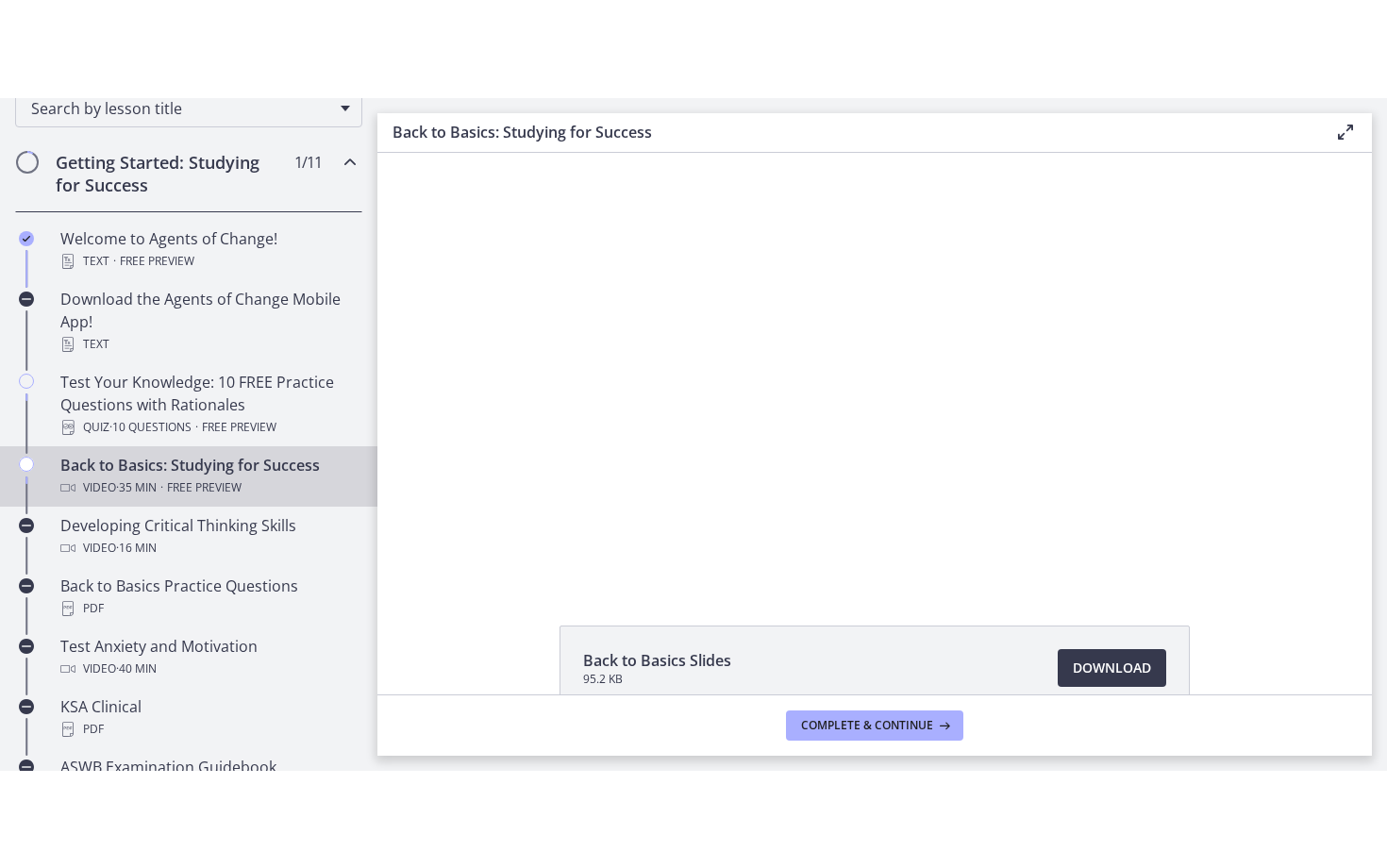 scroll, scrollTop: 0, scrollLeft: 0, axis: both 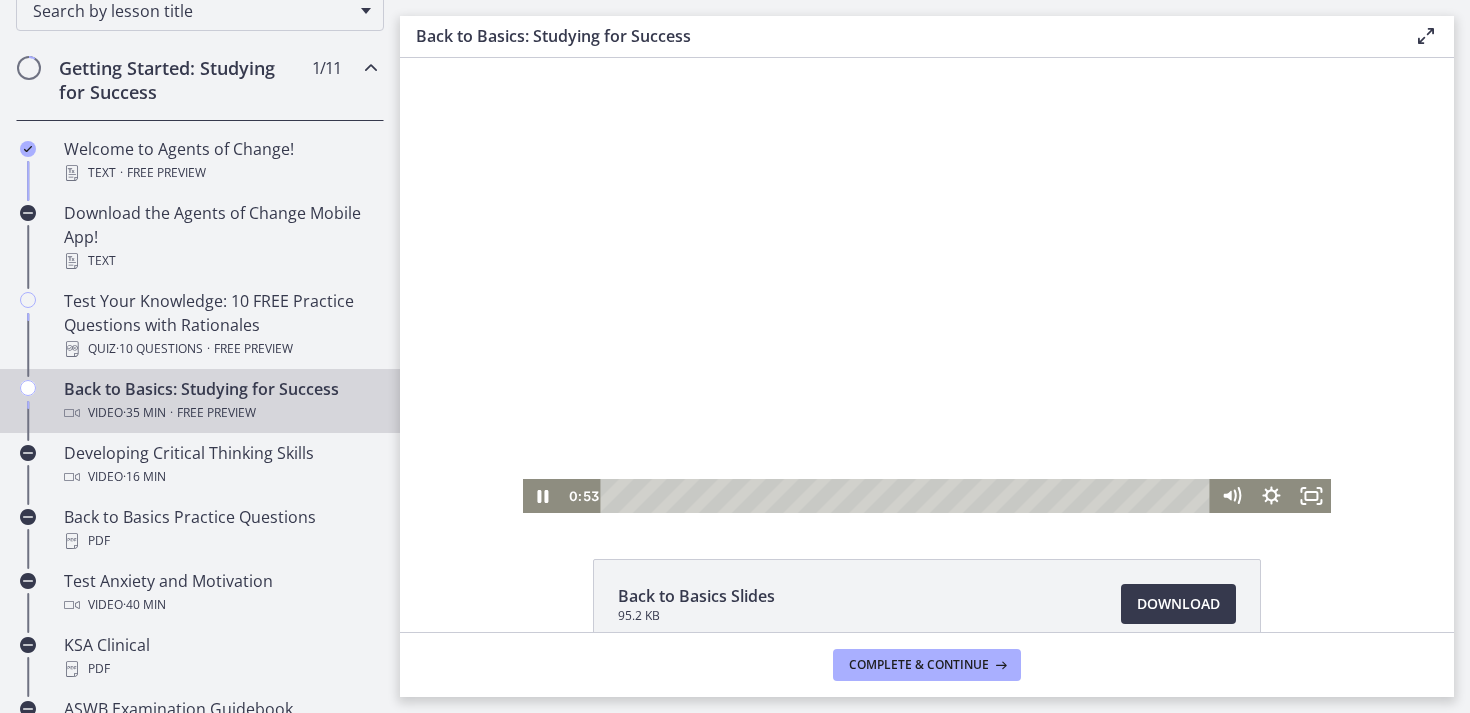 click at bounding box center [927, 285] 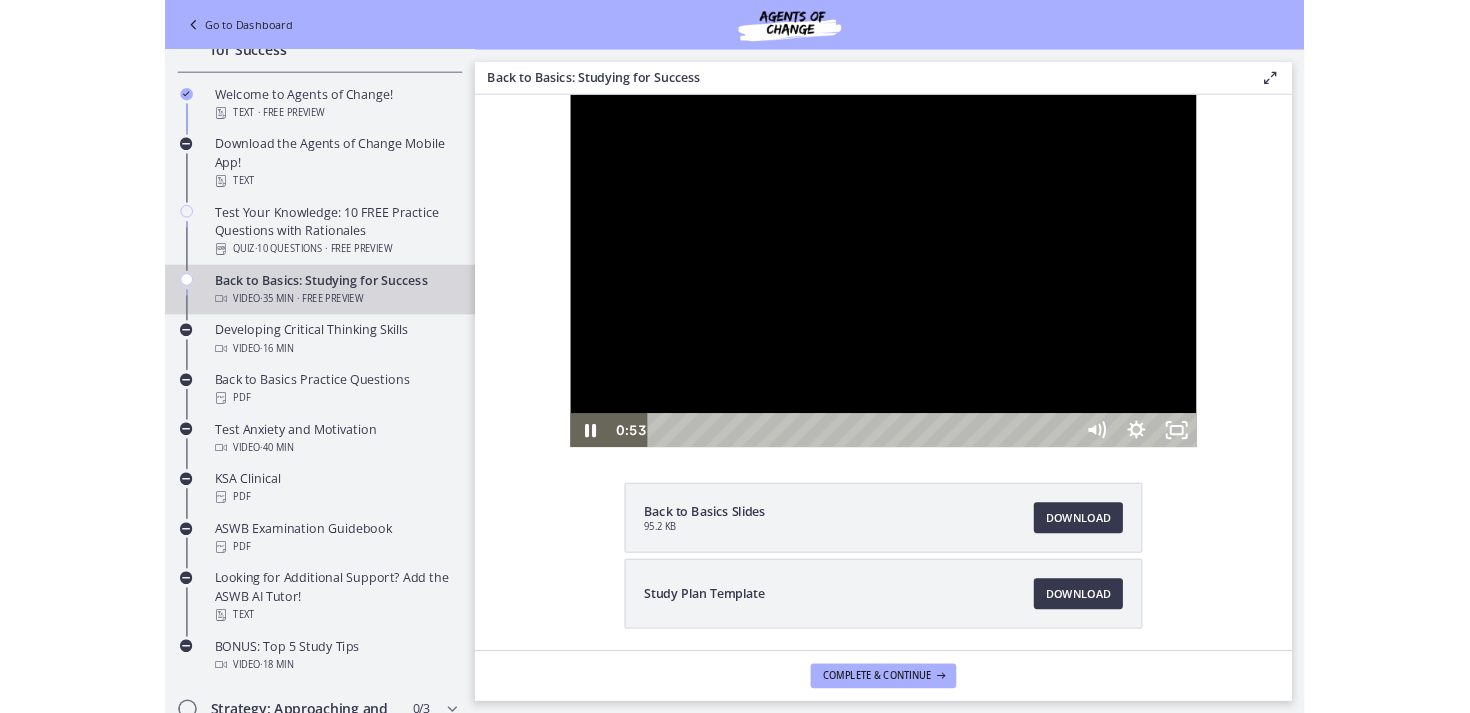 scroll, scrollTop: 250, scrollLeft: 0, axis: vertical 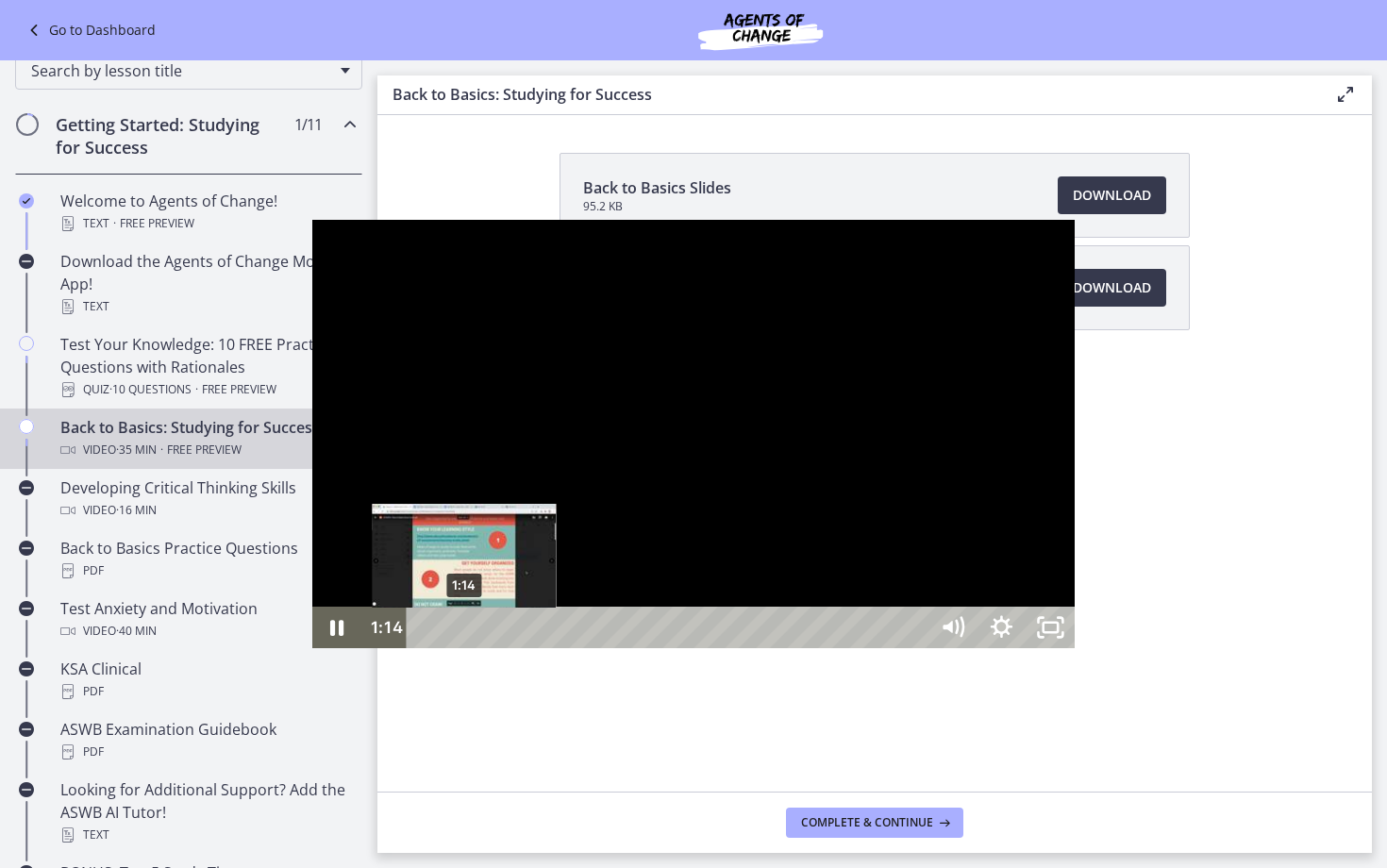 click on "1:14" at bounding box center (670, 627) 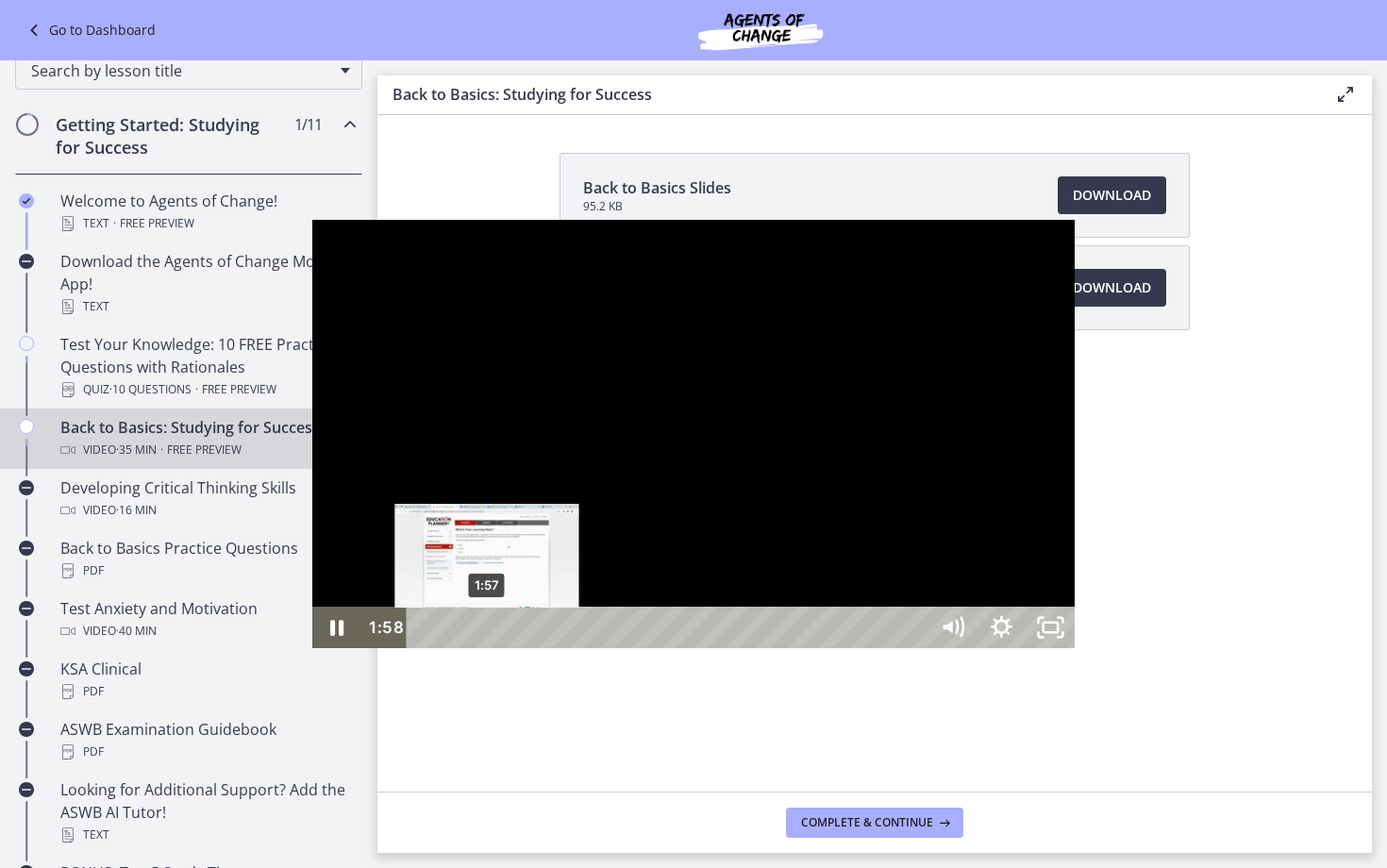 click on "1:57" at bounding box center (670, 627) 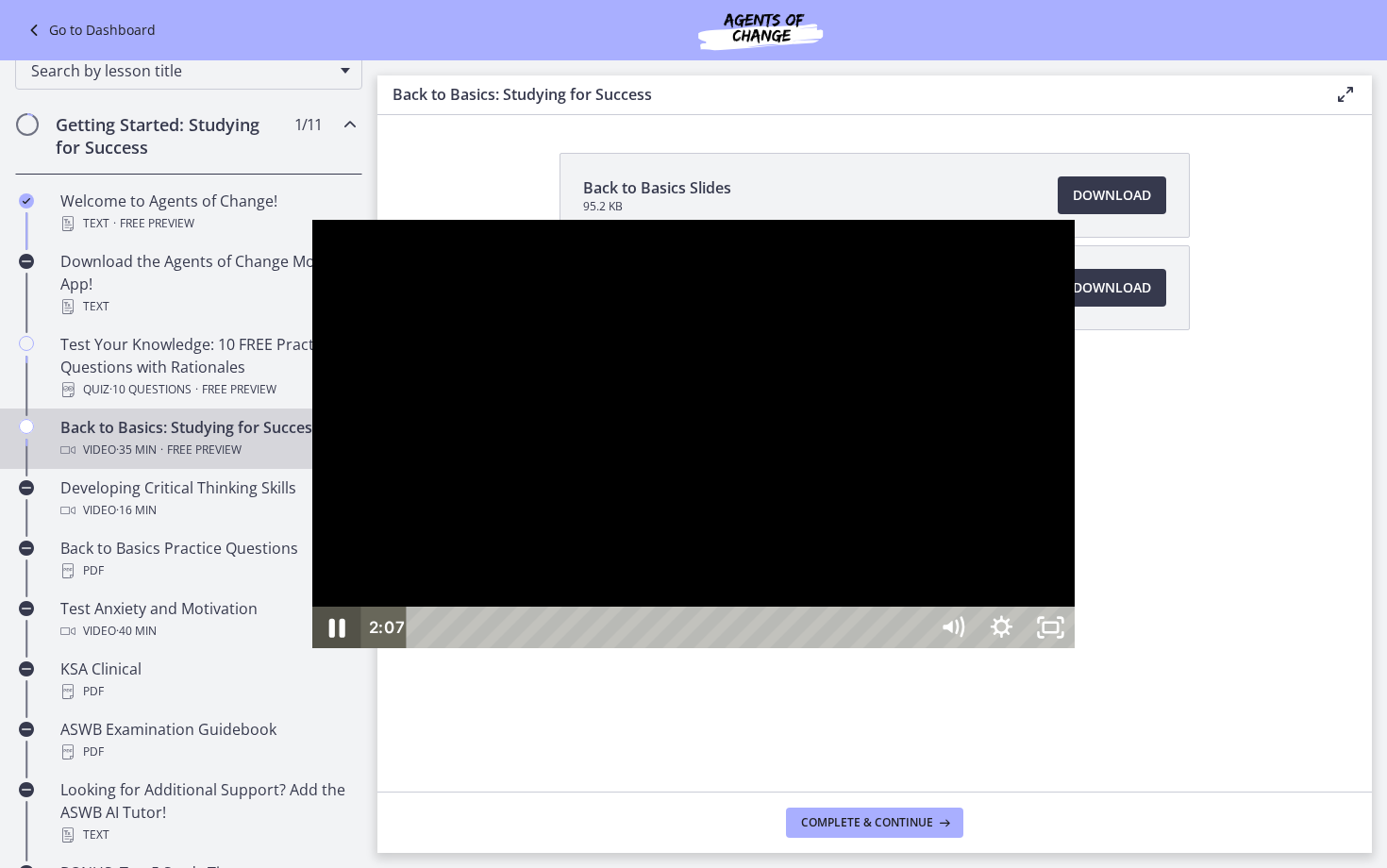 click 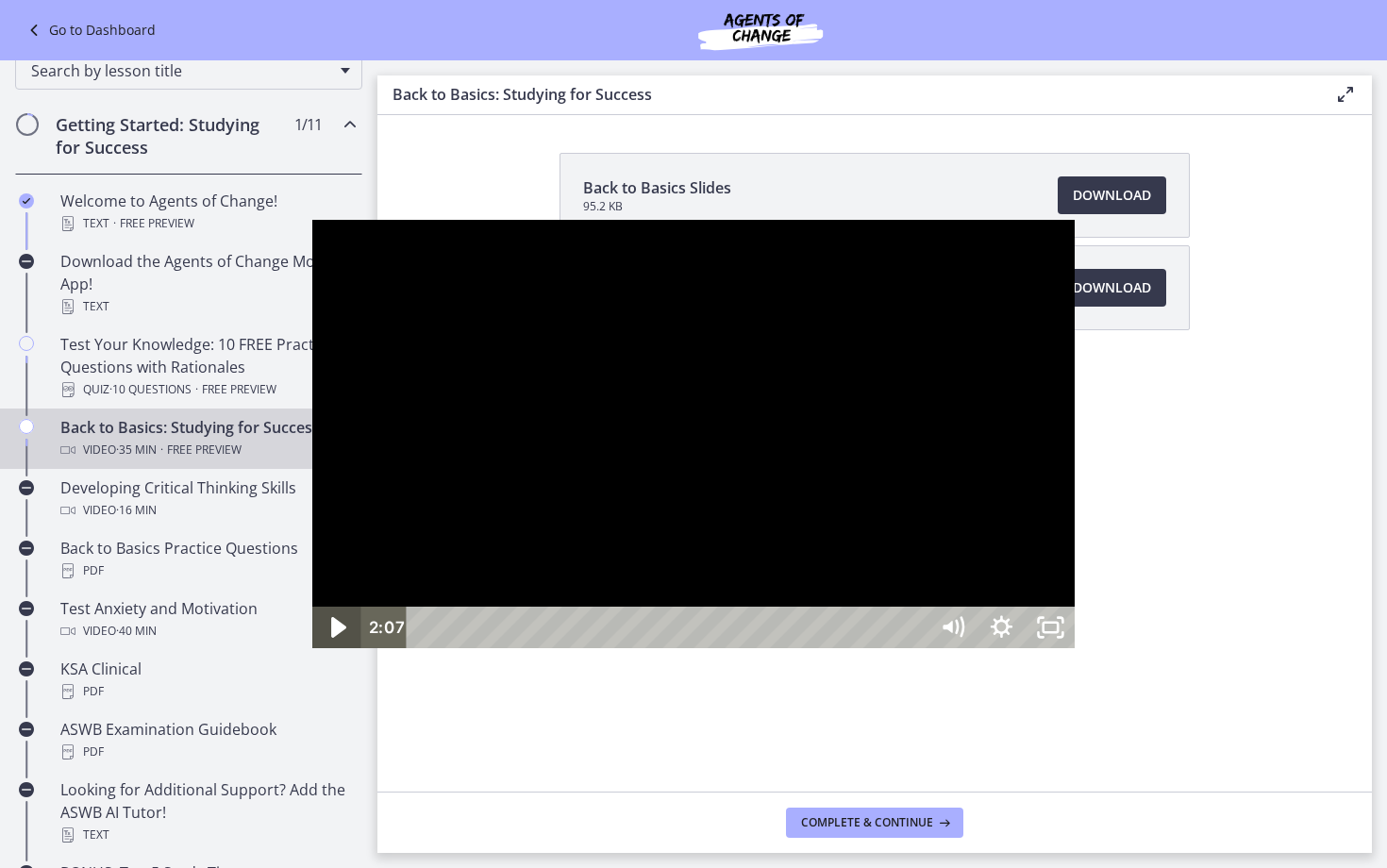 click at bounding box center (336, 627) 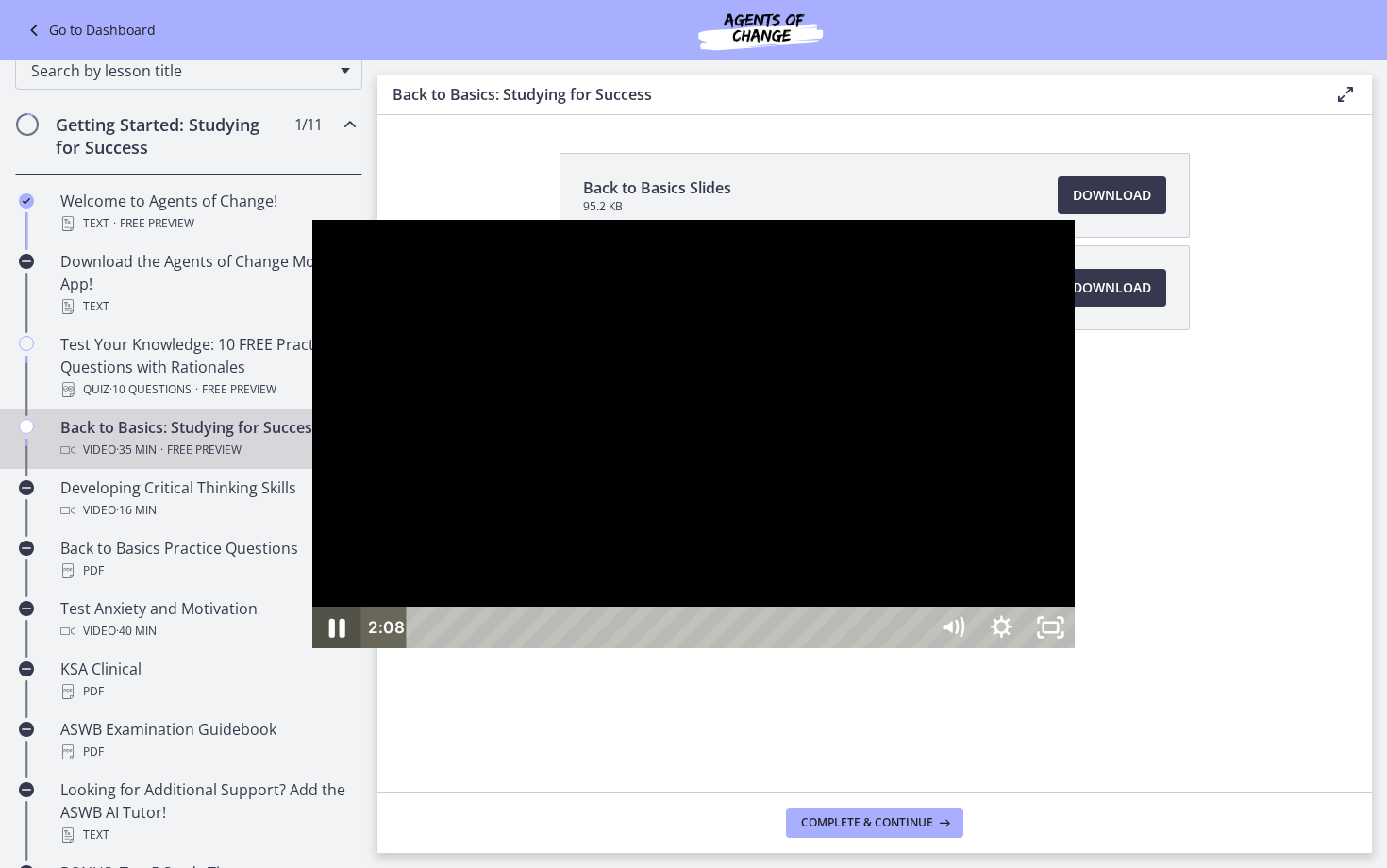 click 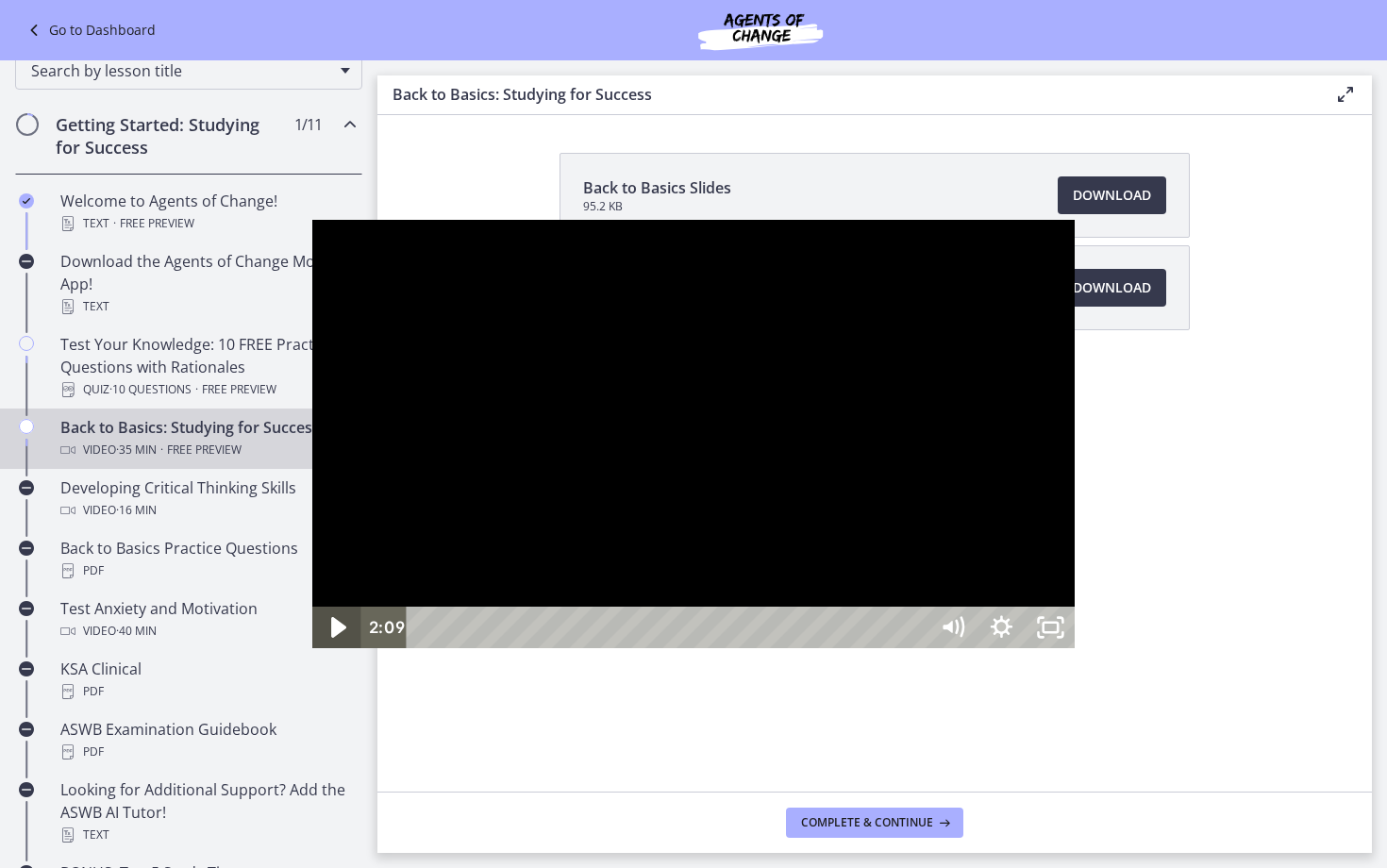 click at bounding box center [336, 627] 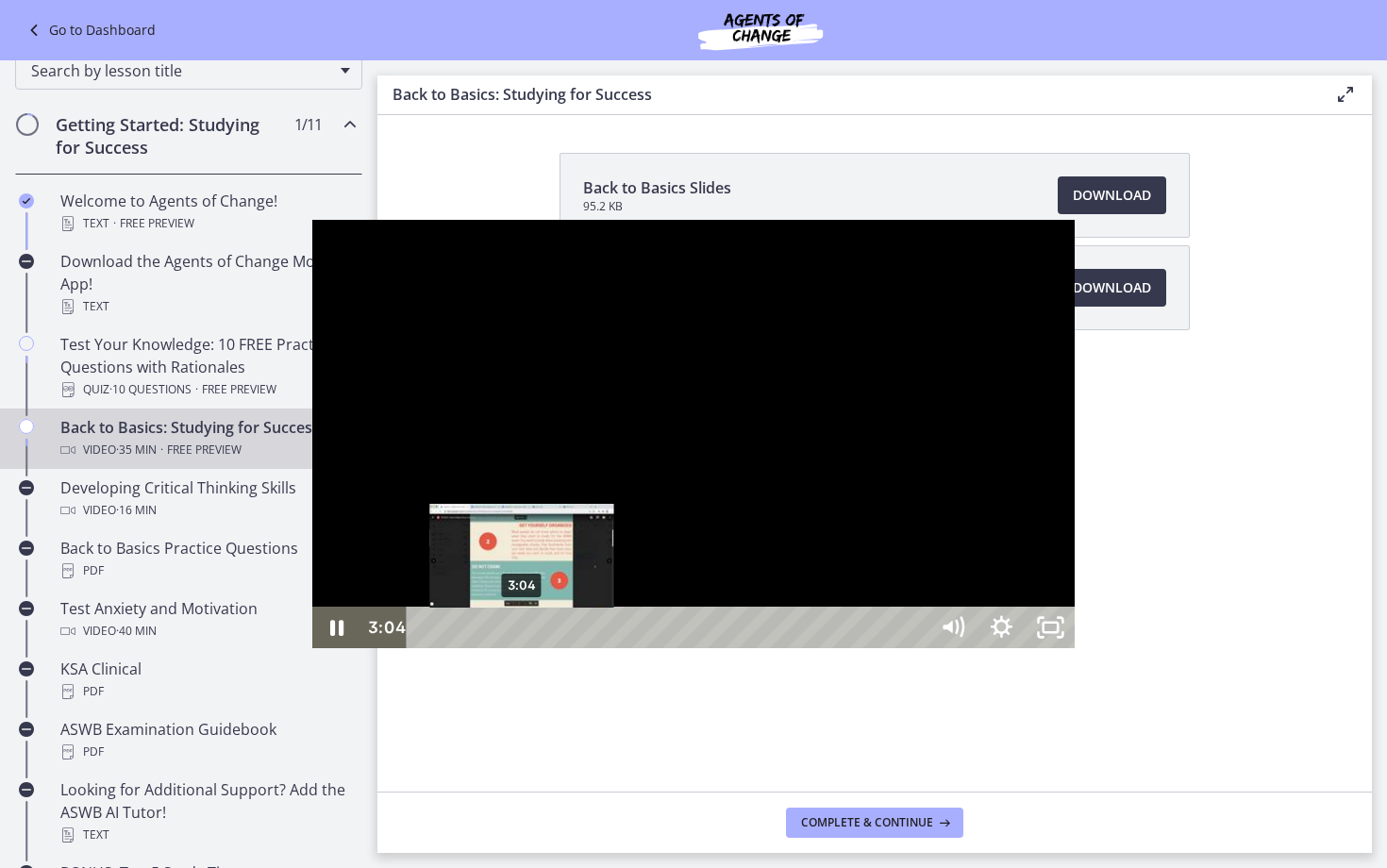 click on "3:04" at bounding box center [670, 627] 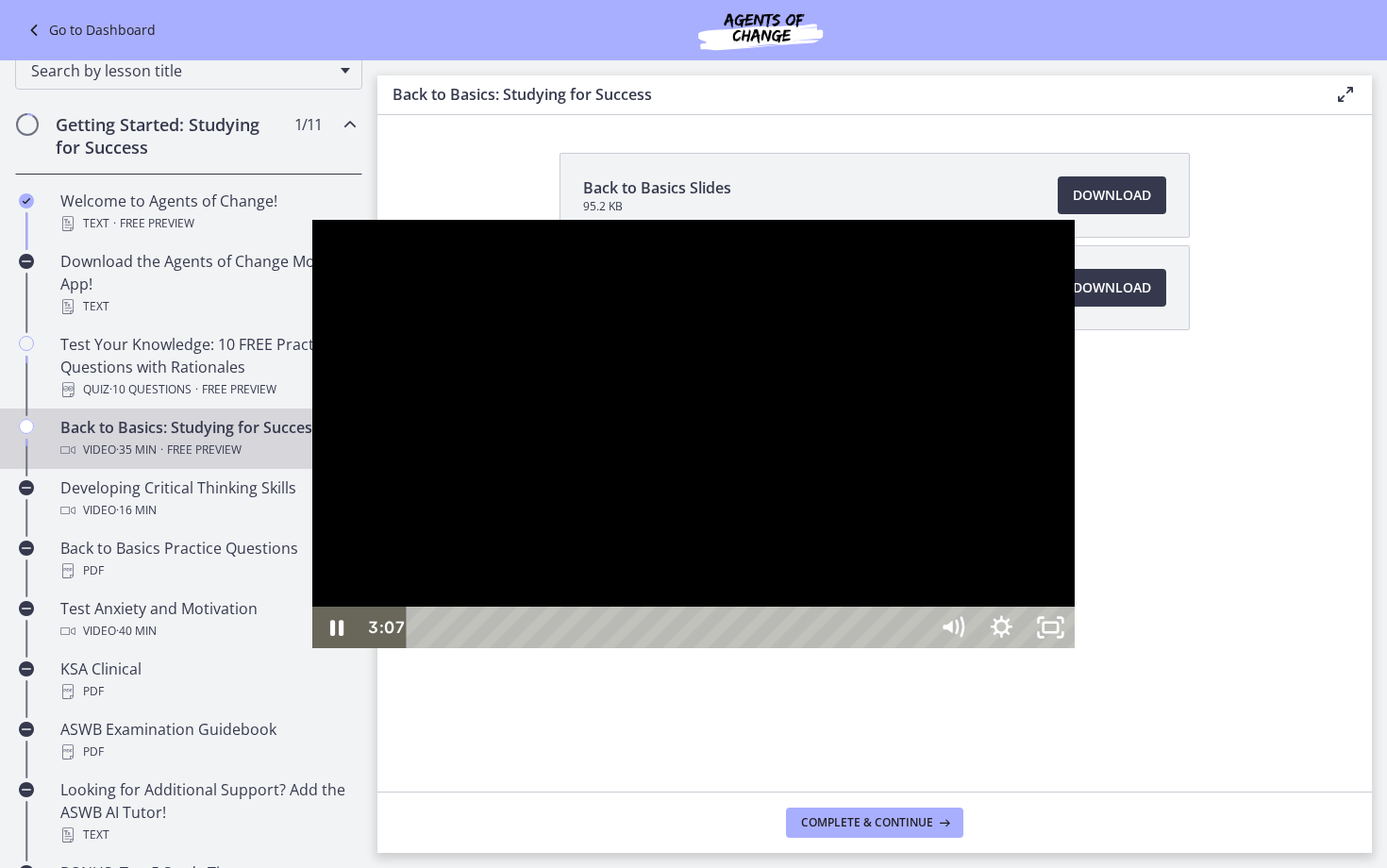 click at bounding box center [694, 434] 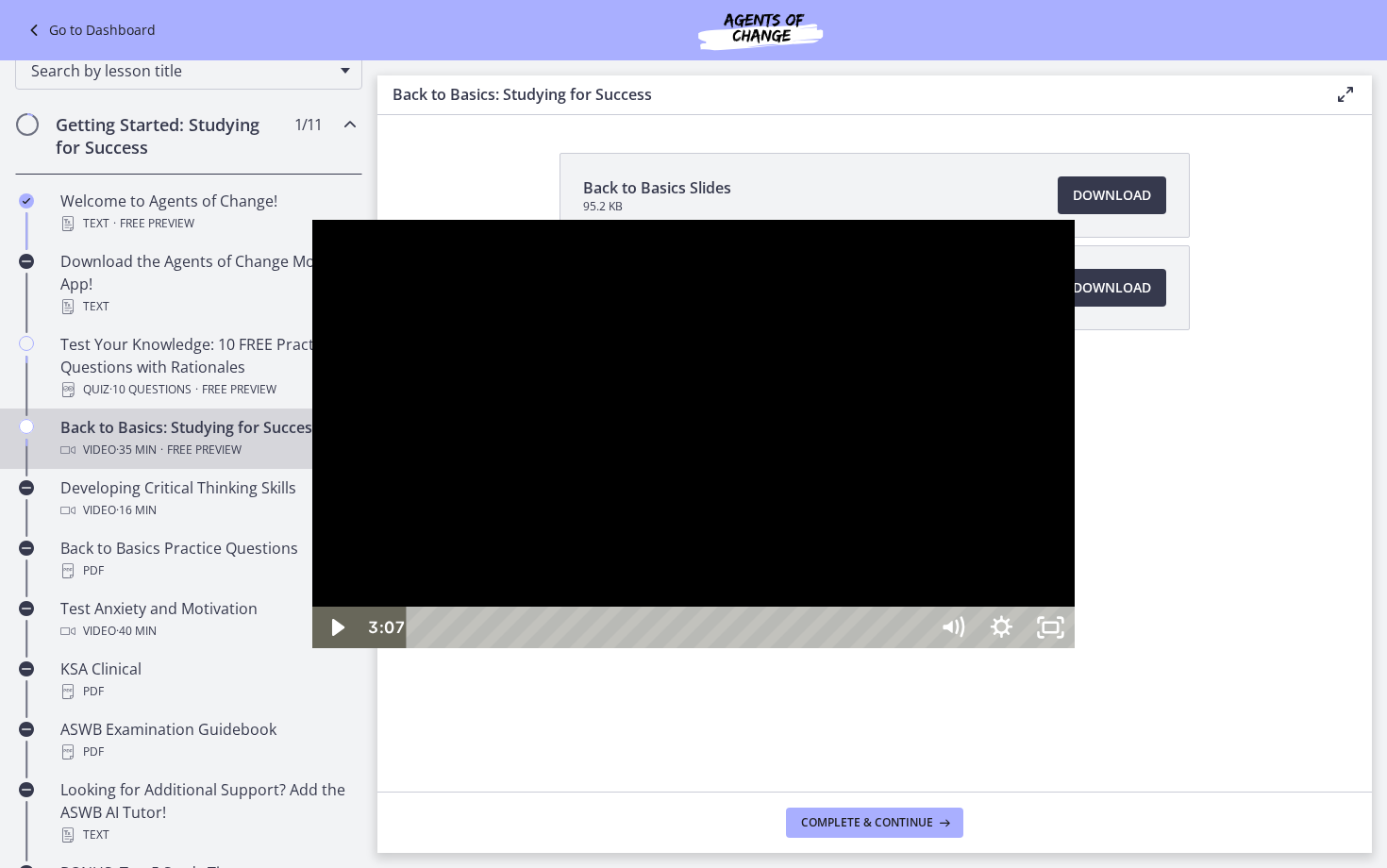 click at bounding box center [694, 434] 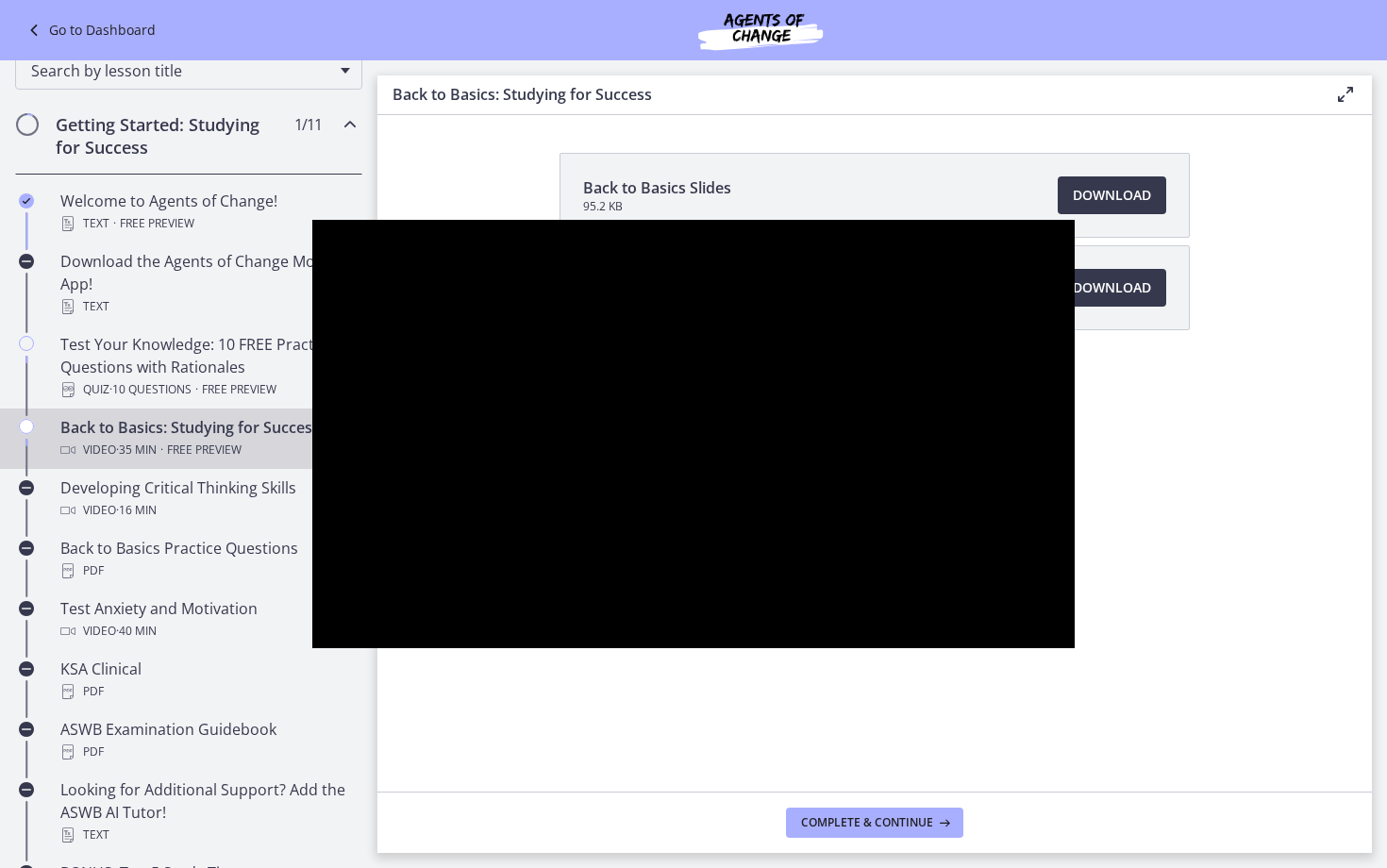 type 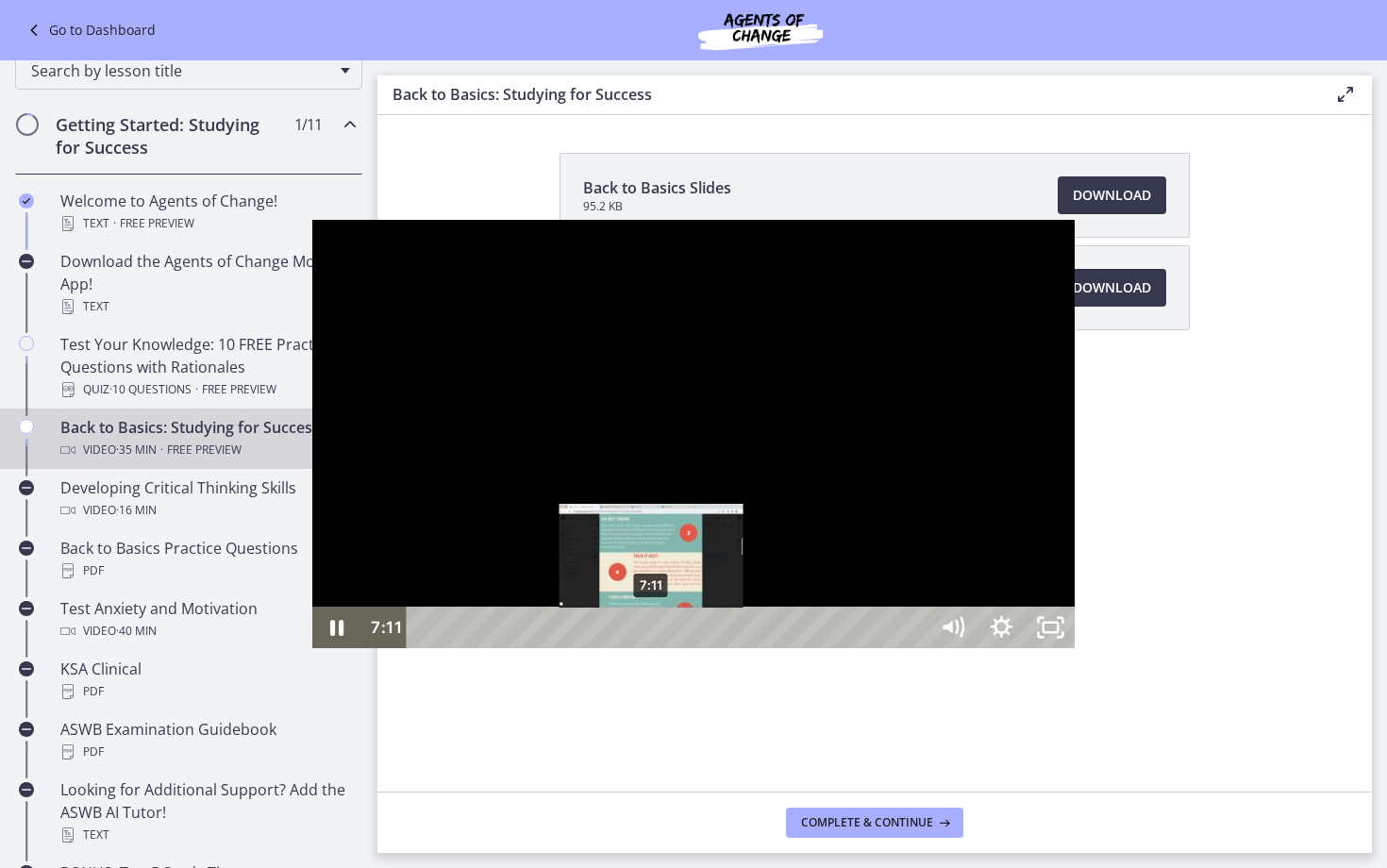 click on "7:11" at bounding box center (670, 627) 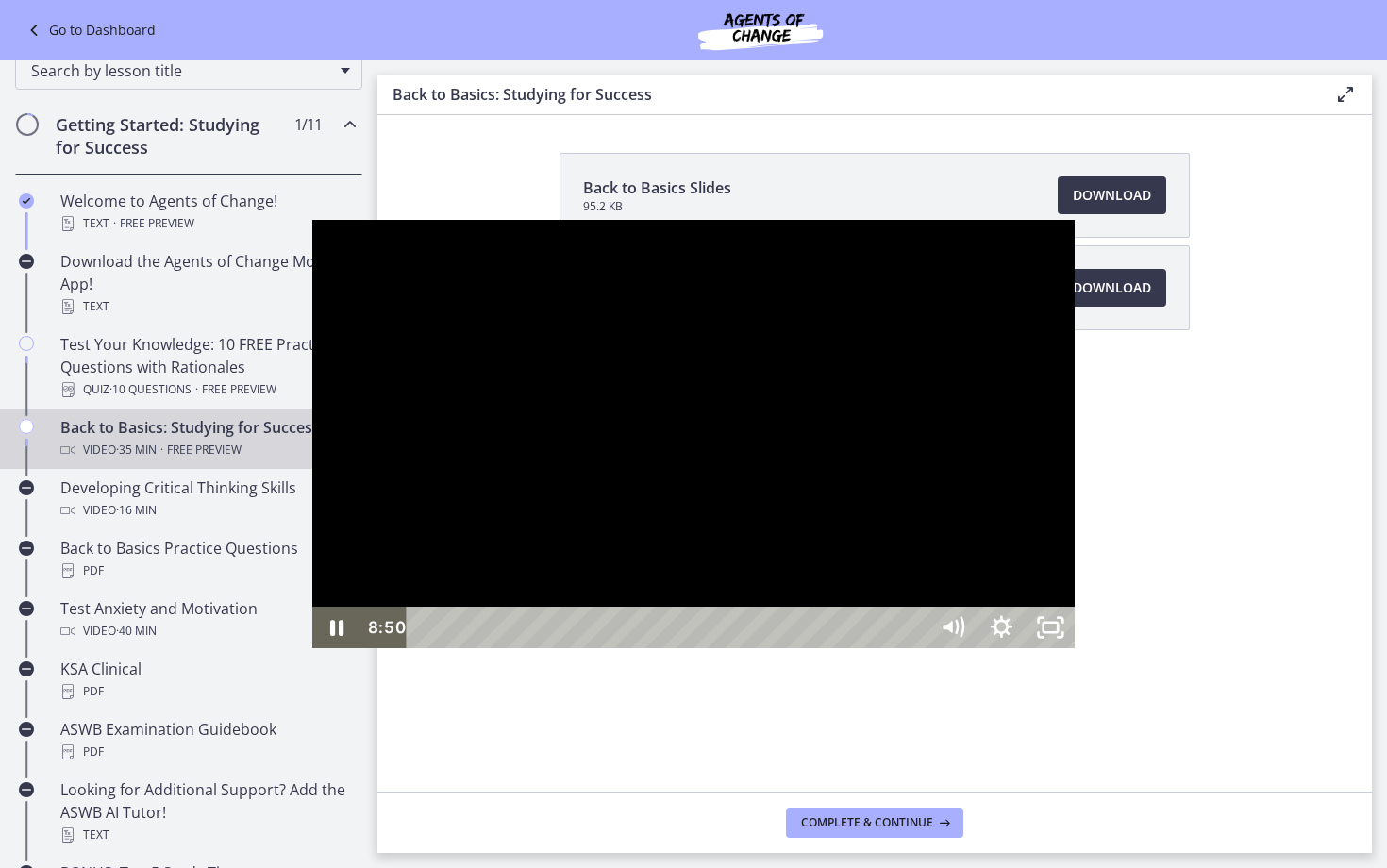 click at bounding box center [694, 434] 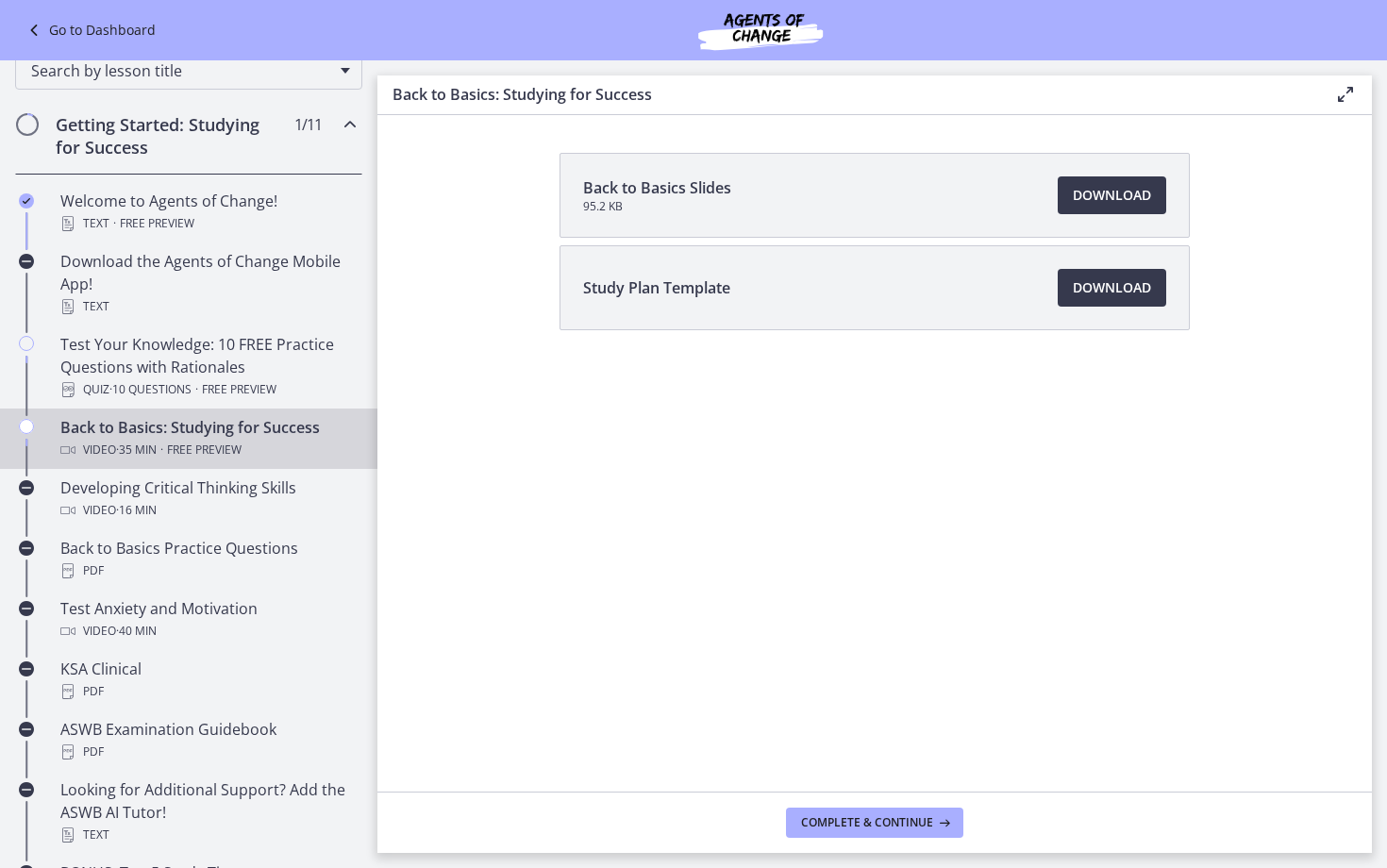 scroll, scrollTop: 323, scrollLeft: 0, axis: vertical 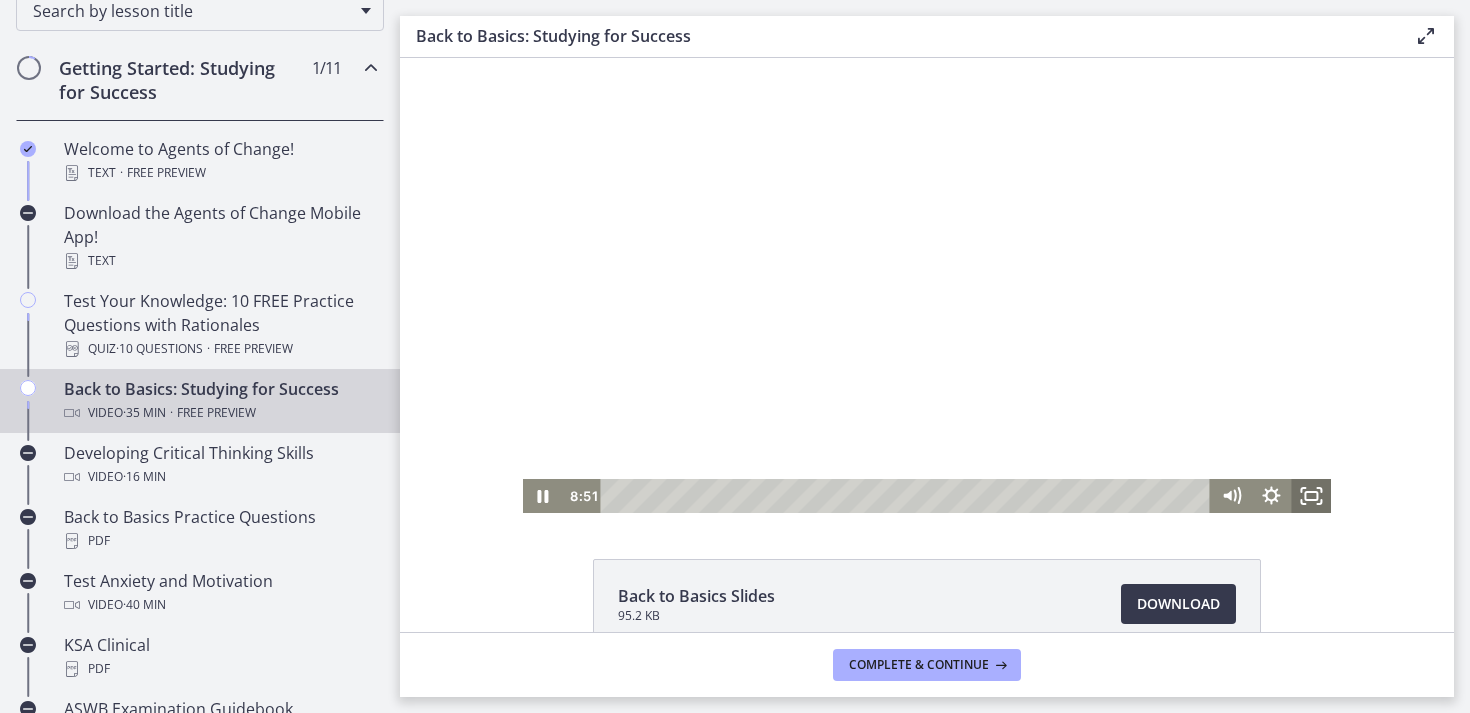 click 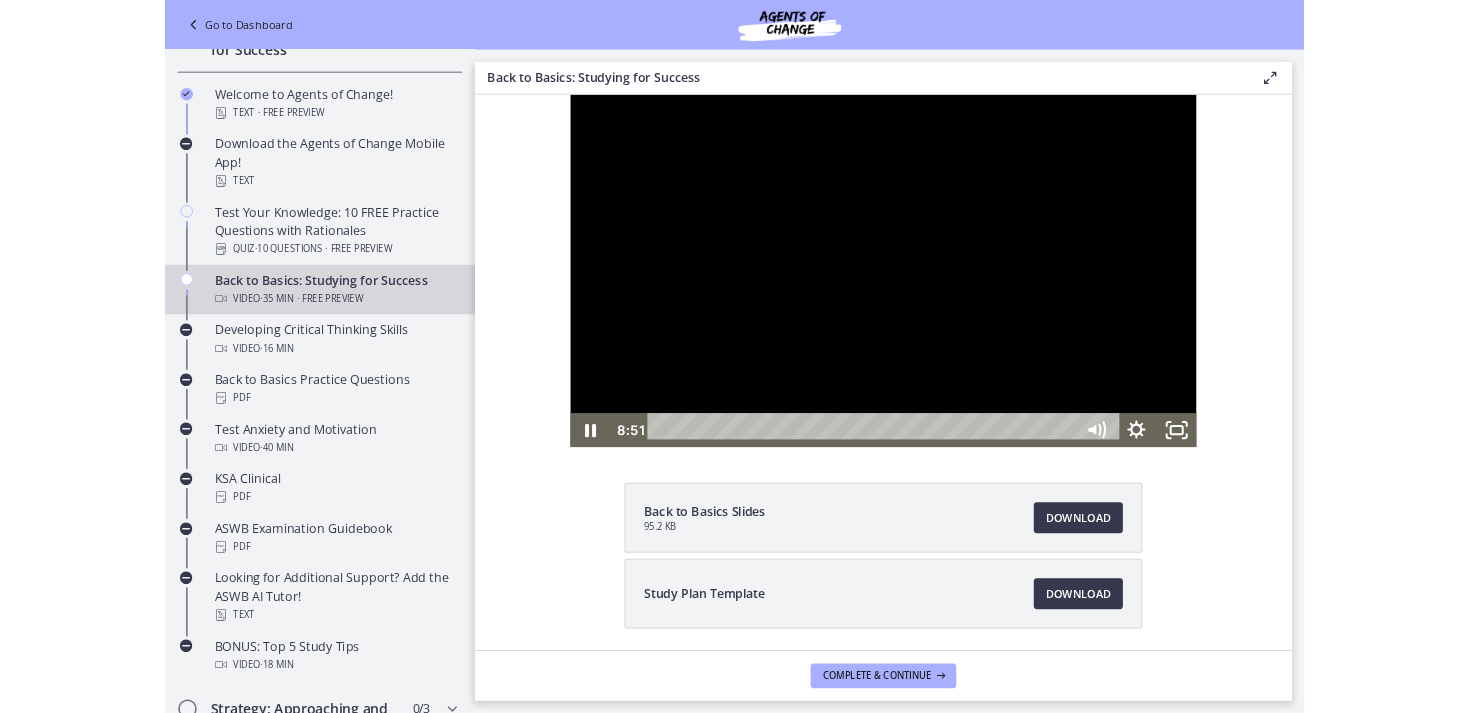 scroll, scrollTop: 250, scrollLeft: 0, axis: vertical 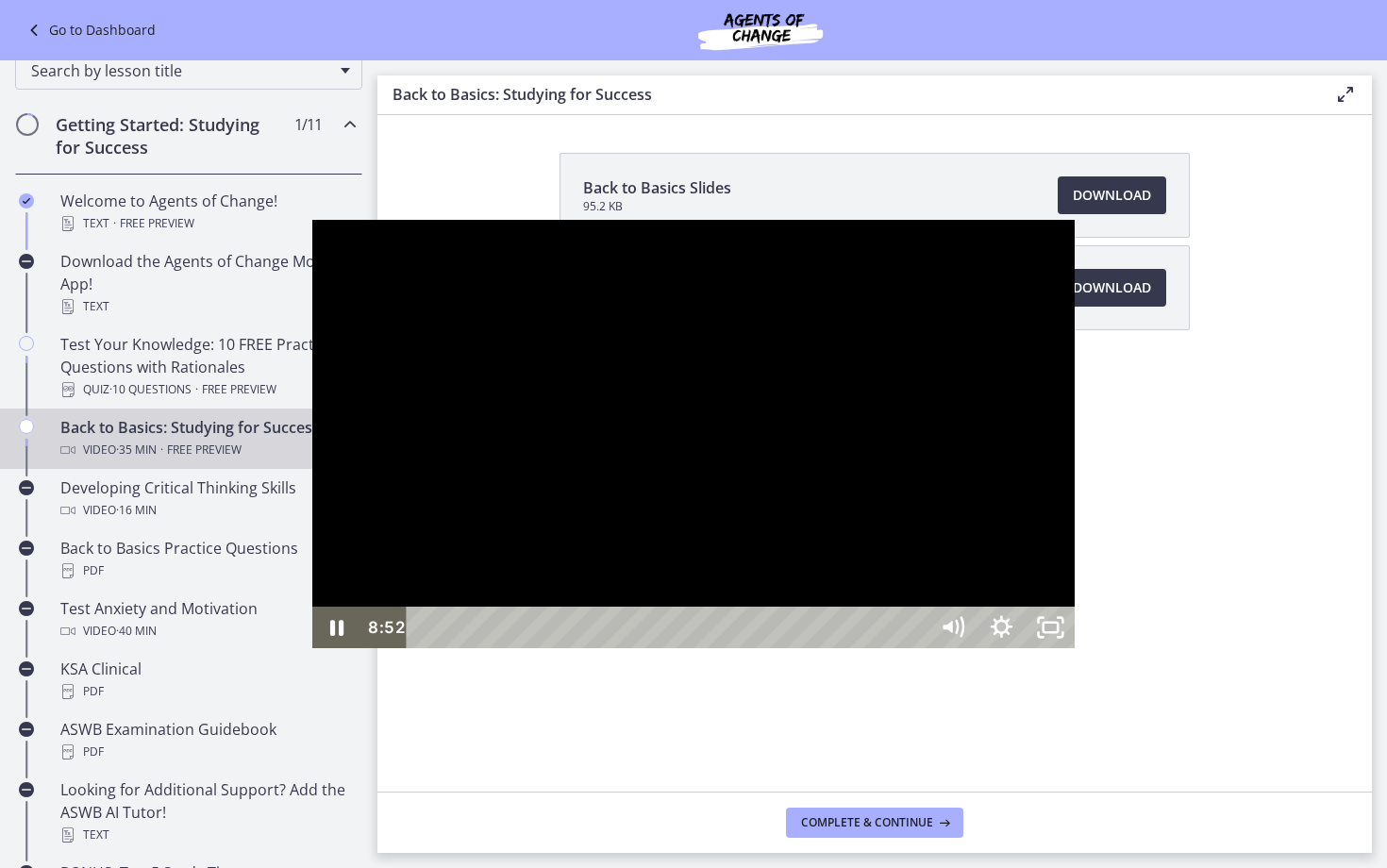 type 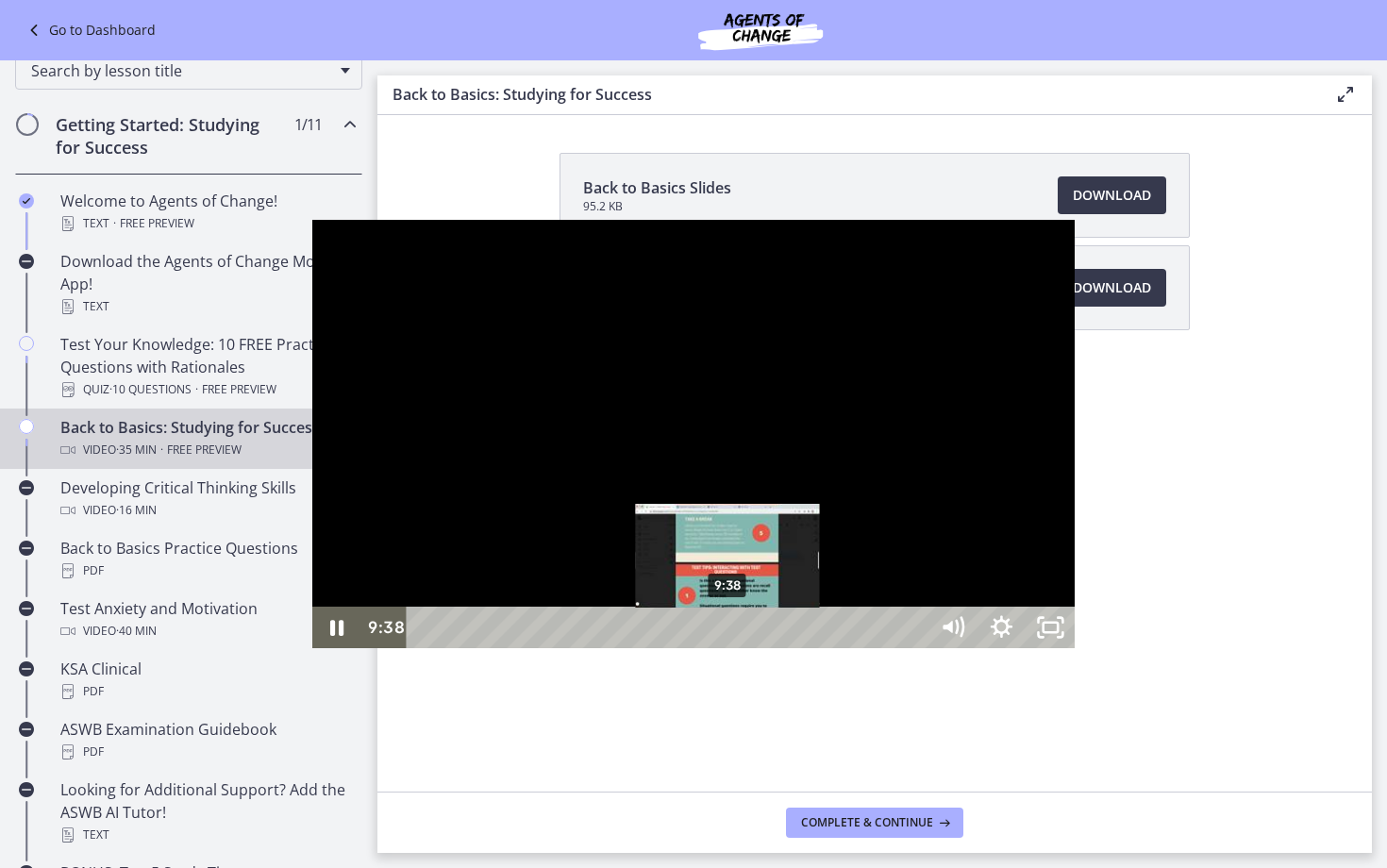 click on "9:38" at bounding box center [670, 627] 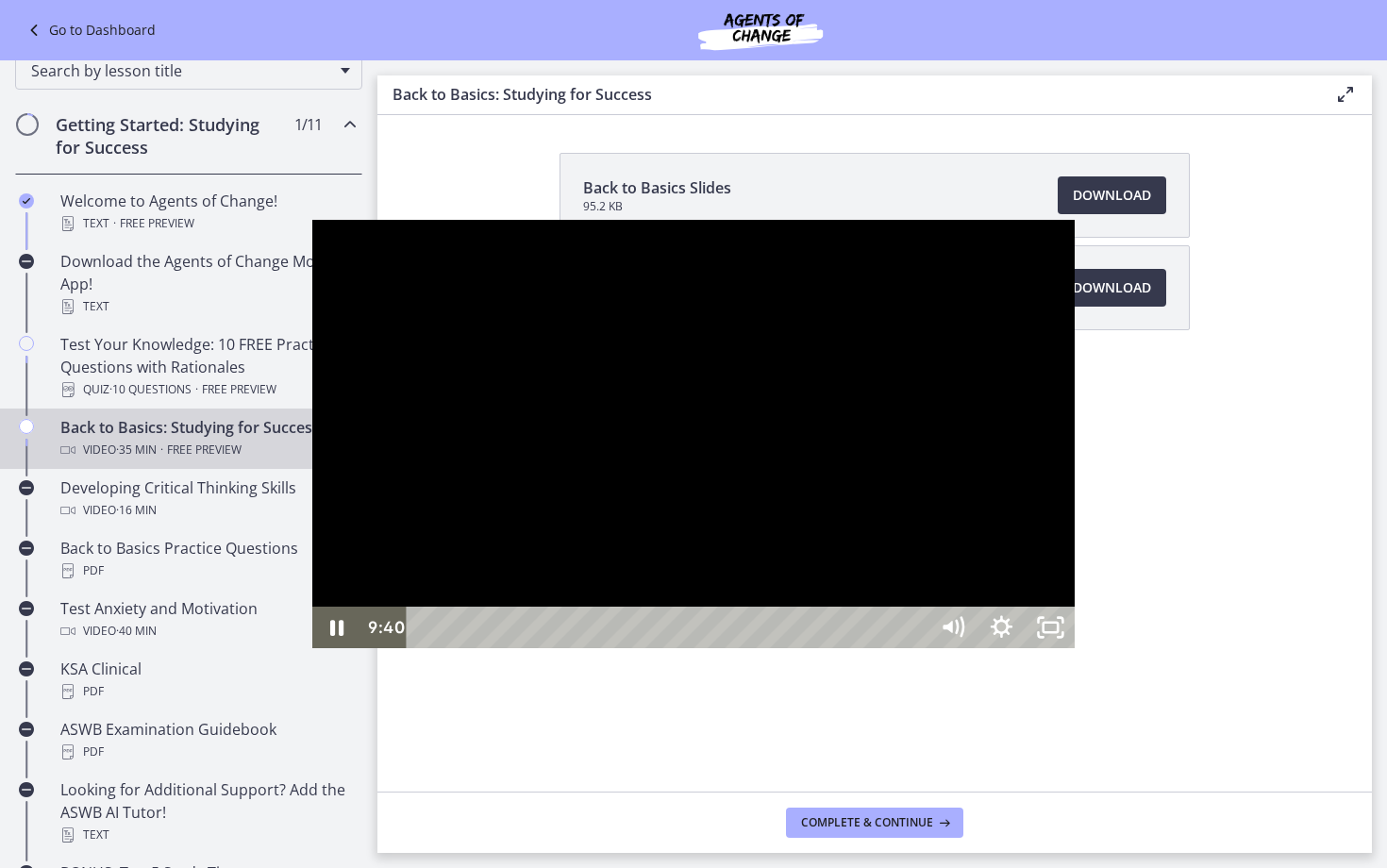 click at bounding box center [694, 434] 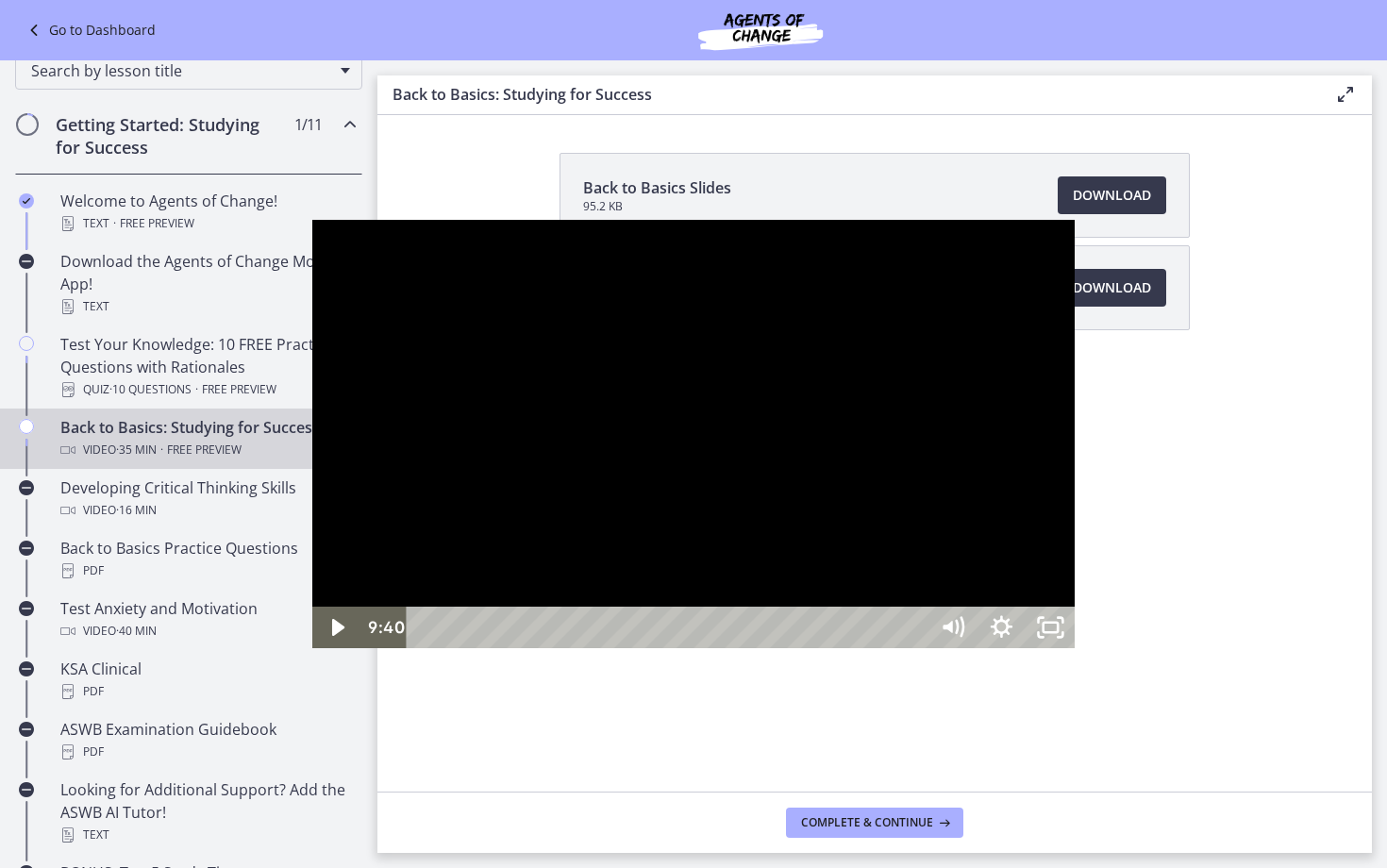 click at bounding box center [694, 434] 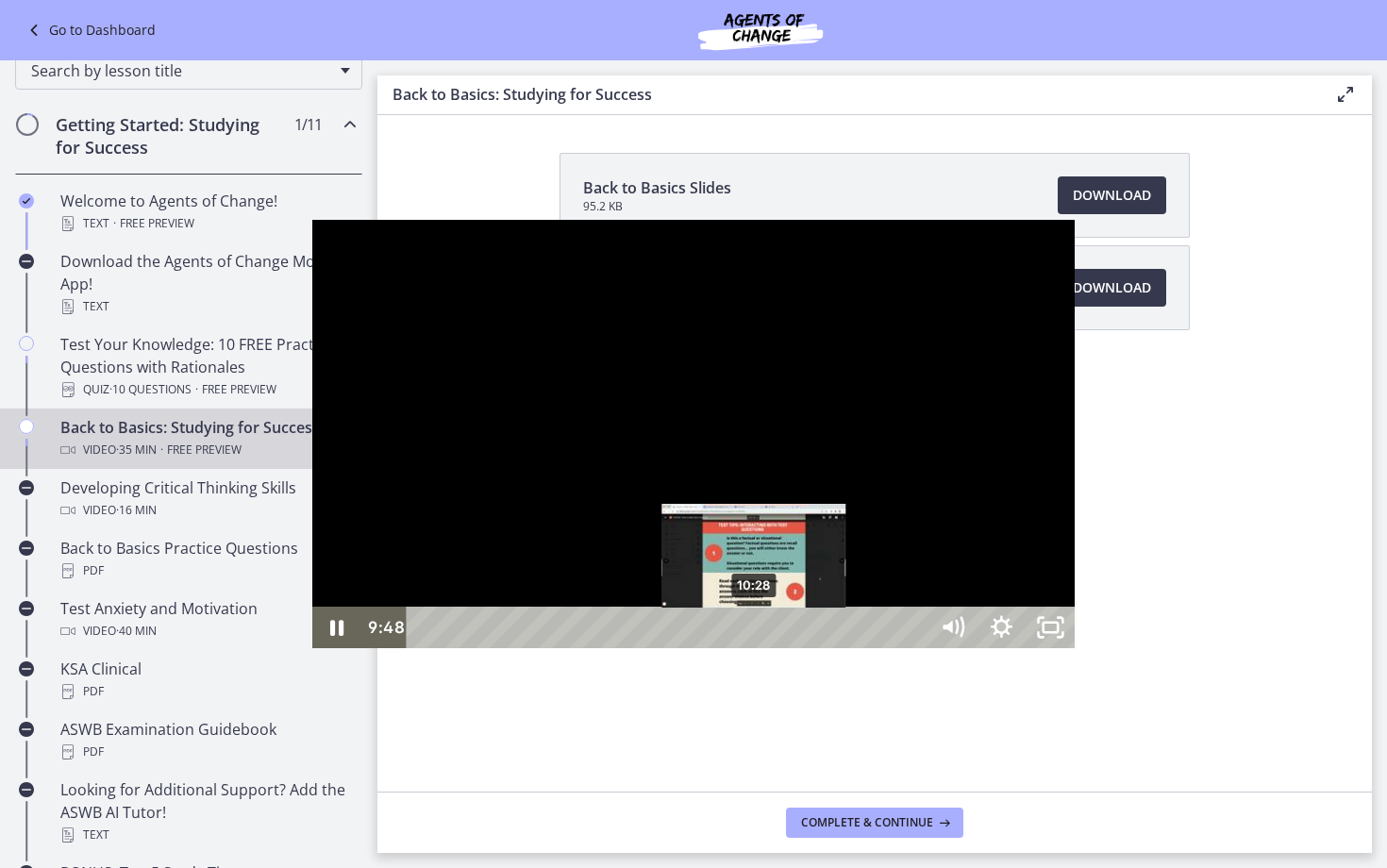 click on "10:28" at bounding box center [670, 627] 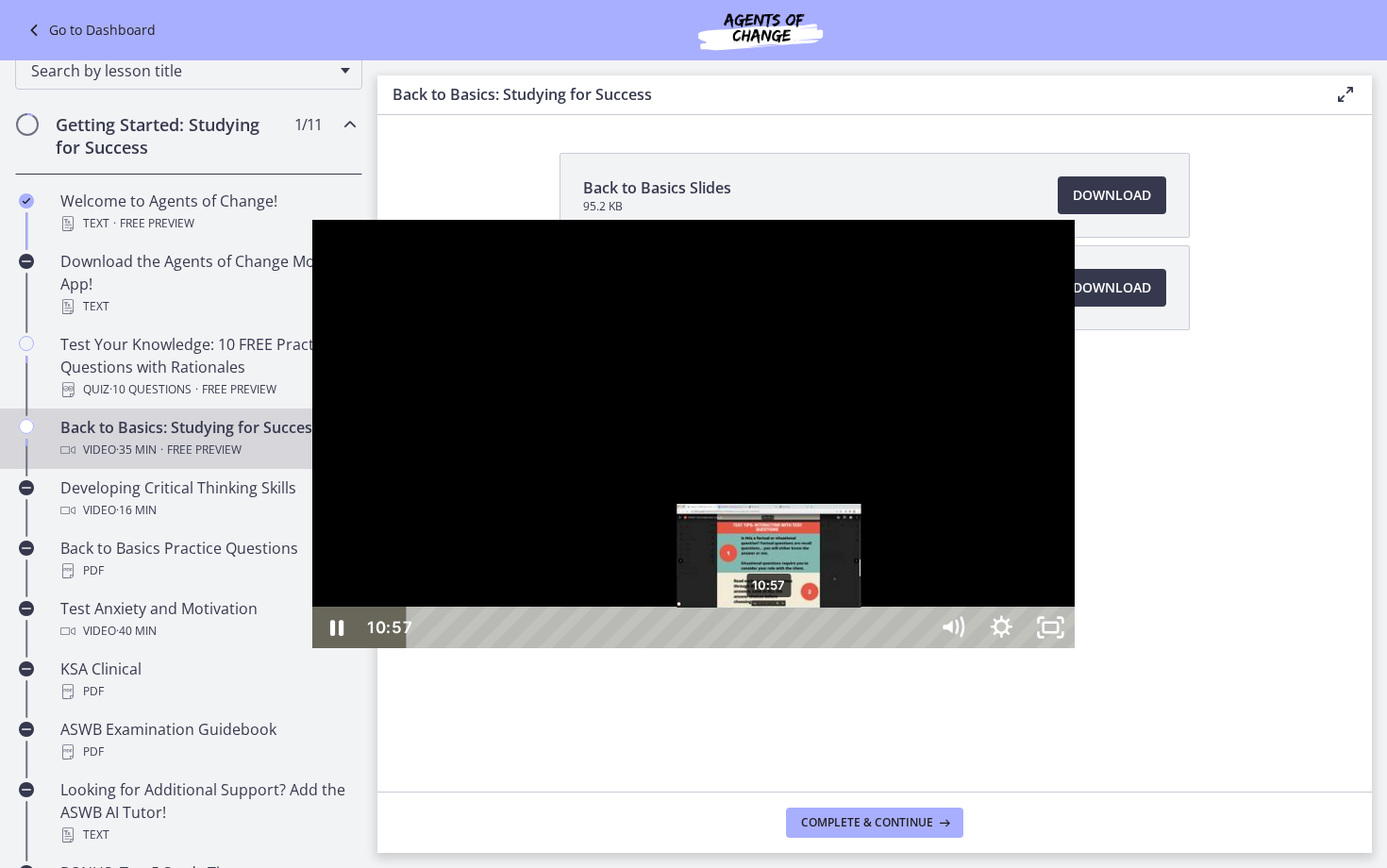 click on "10:57" at bounding box center (670, 627) 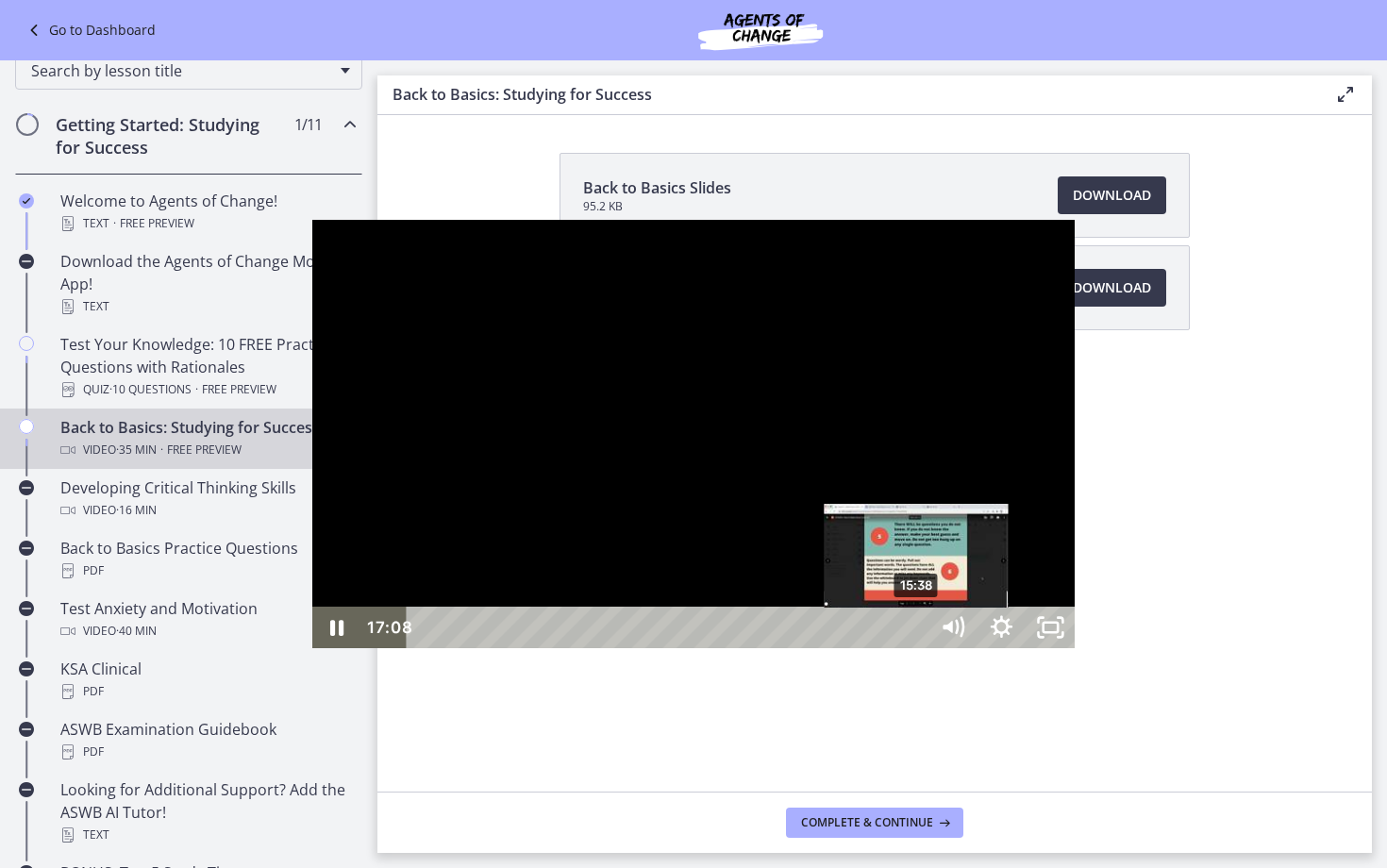 click on "15:38" at bounding box center (670, 627) 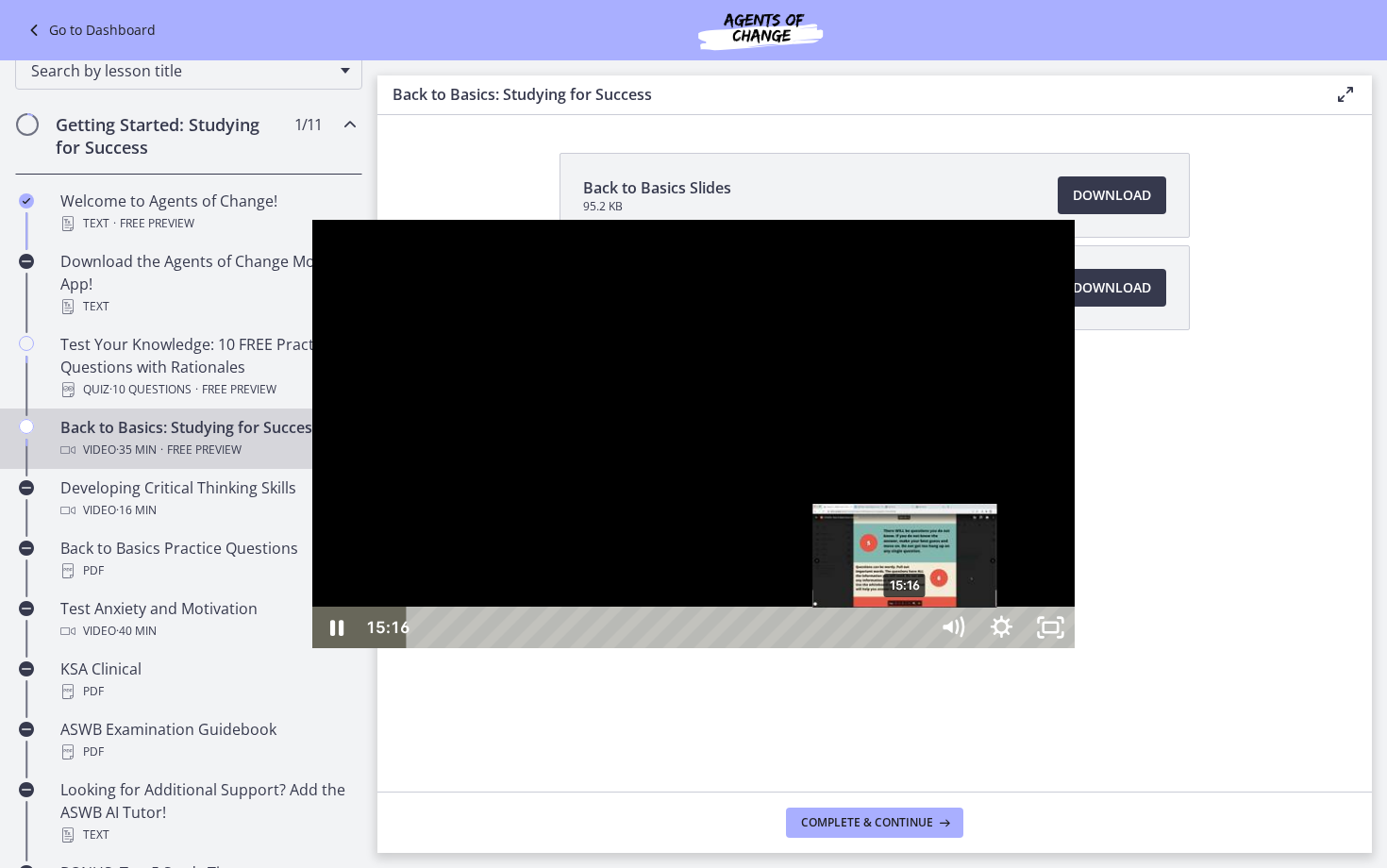 click on "15:16" at bounding box center (670, 627) 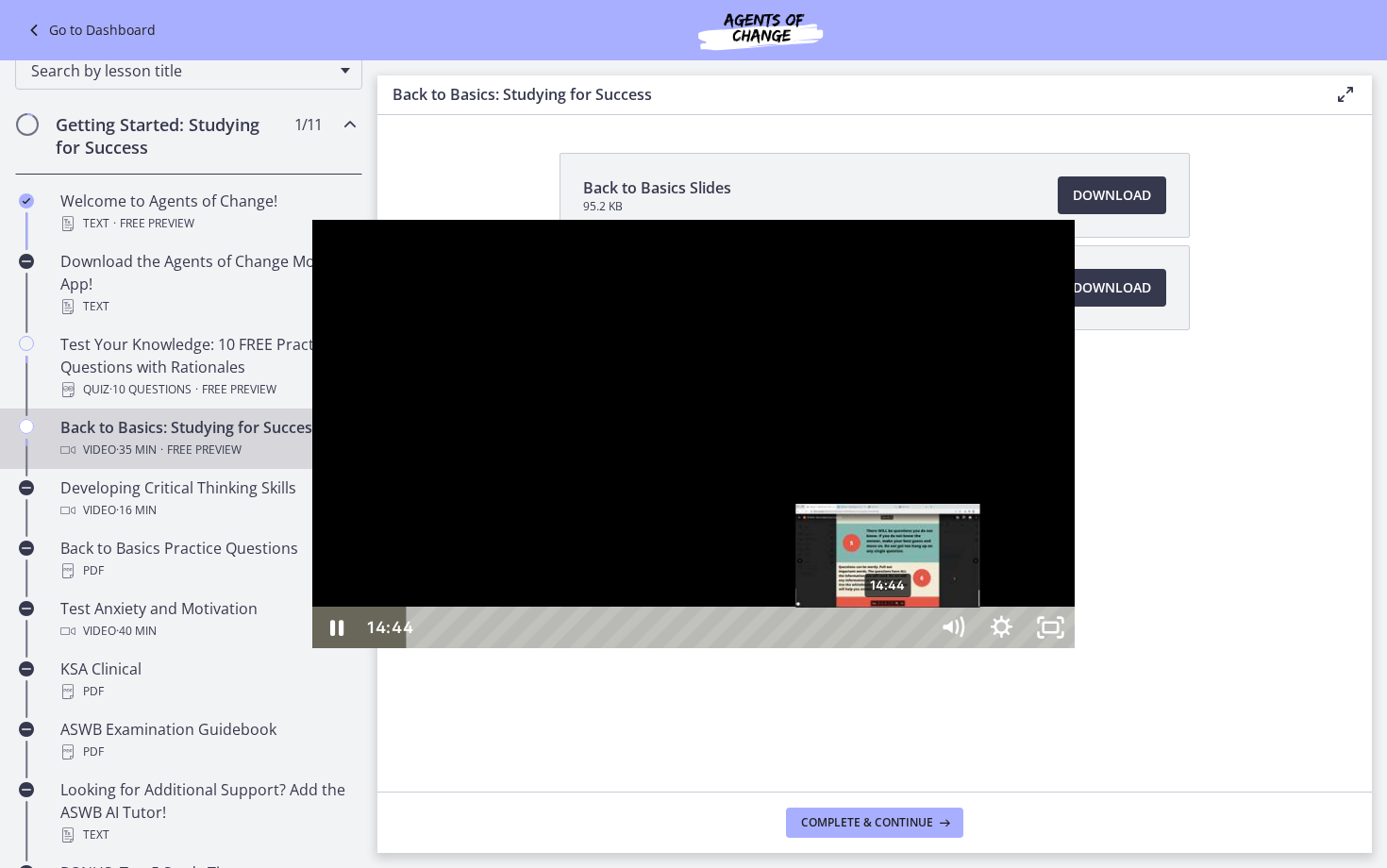 click on "14:44" at bounding box center [670, 627] 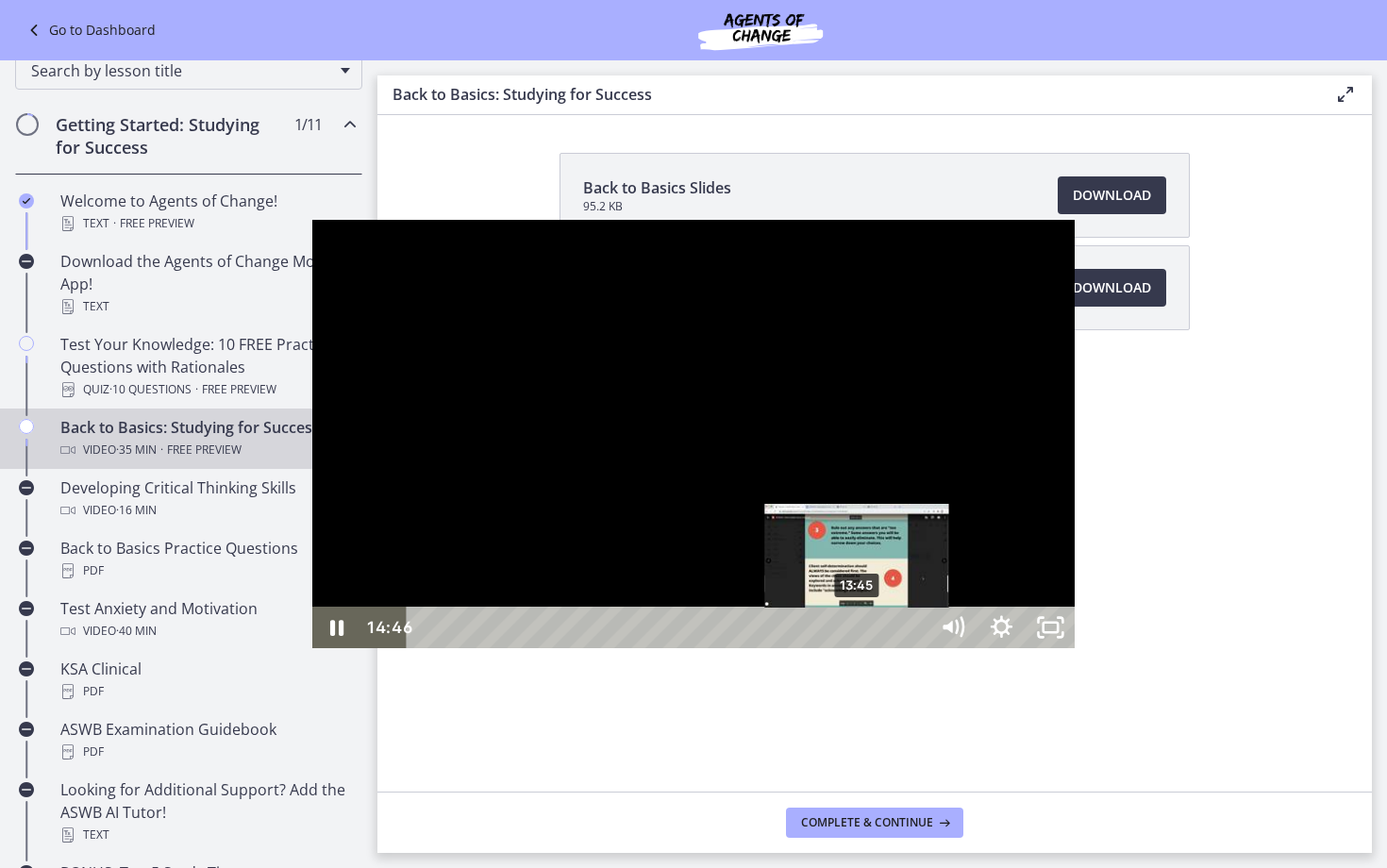 click on "13:45" at bounding box center [670, 627] 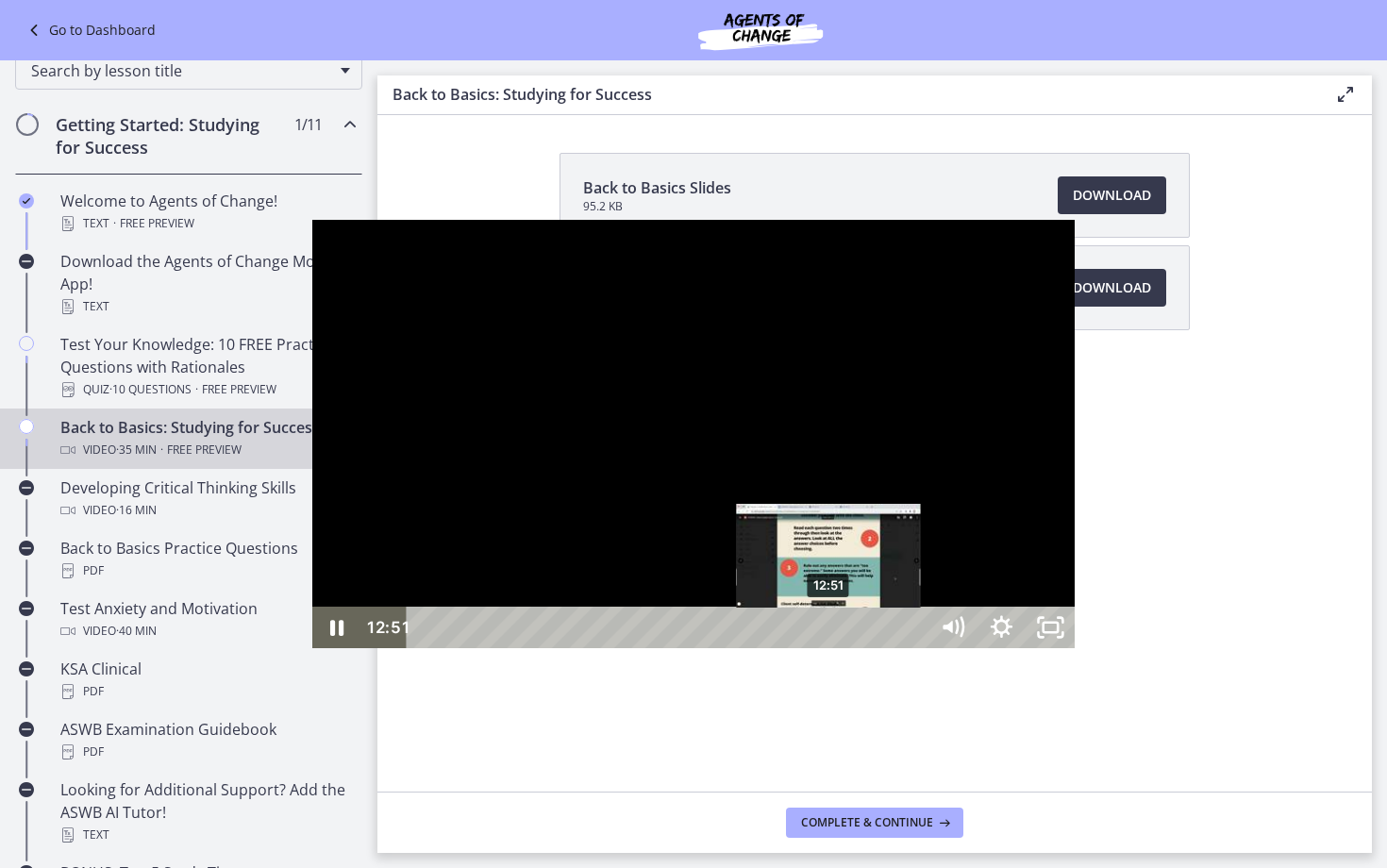 click on "12:51" at bounding box center [670, 627] 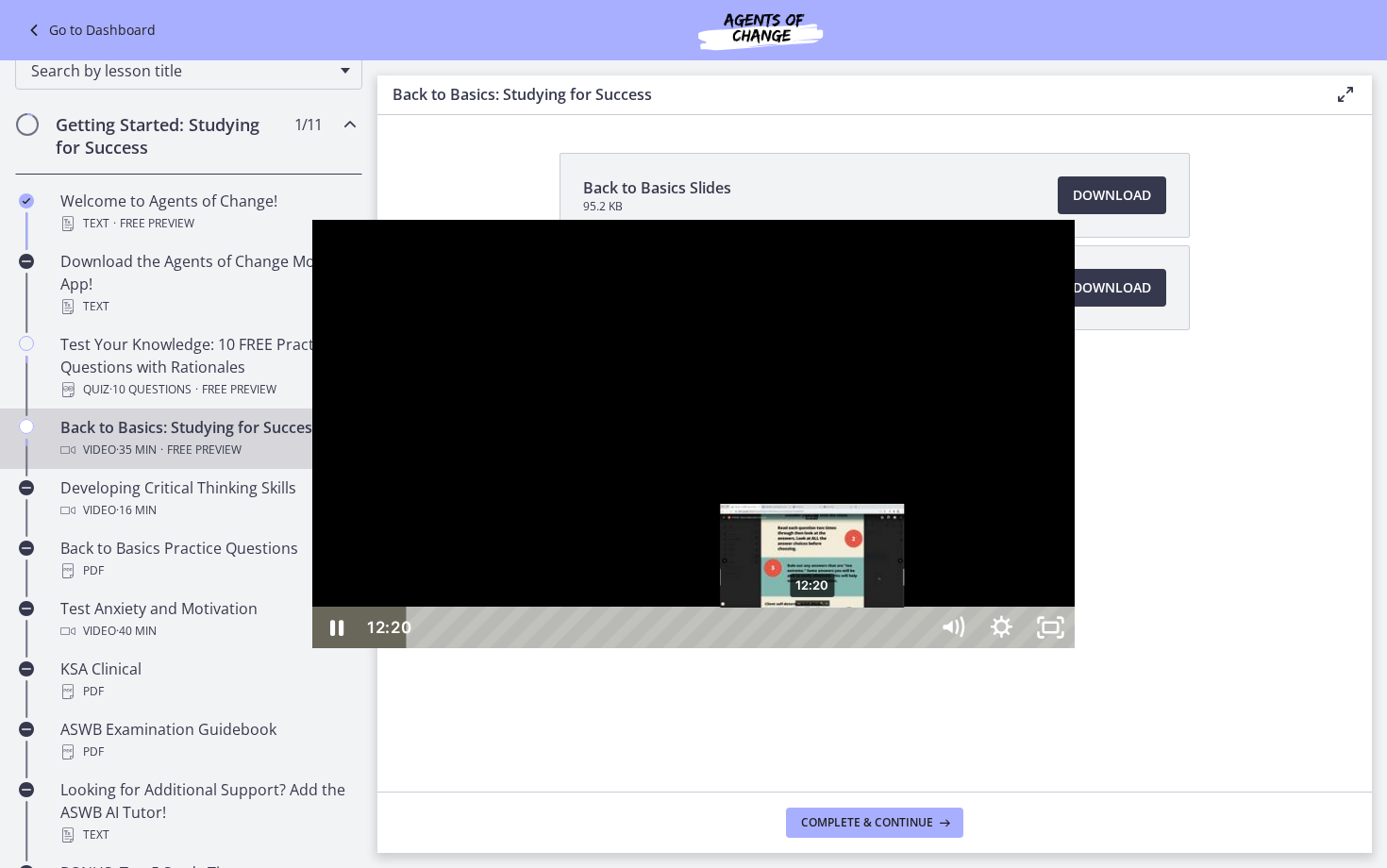 click on "12:20" at bounding box center (670, 627) 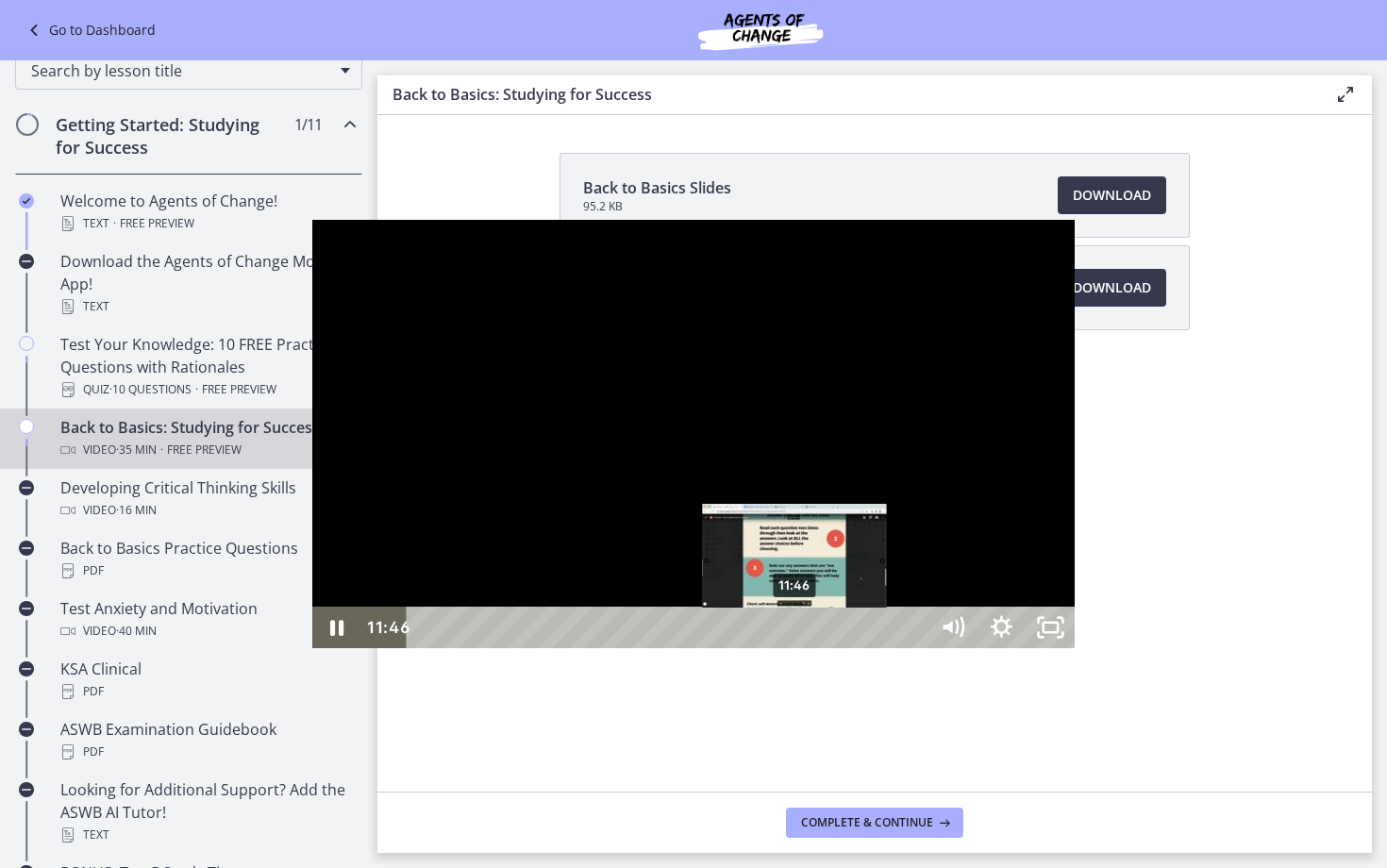 click on "11:46" at bounding box center (670, 627) 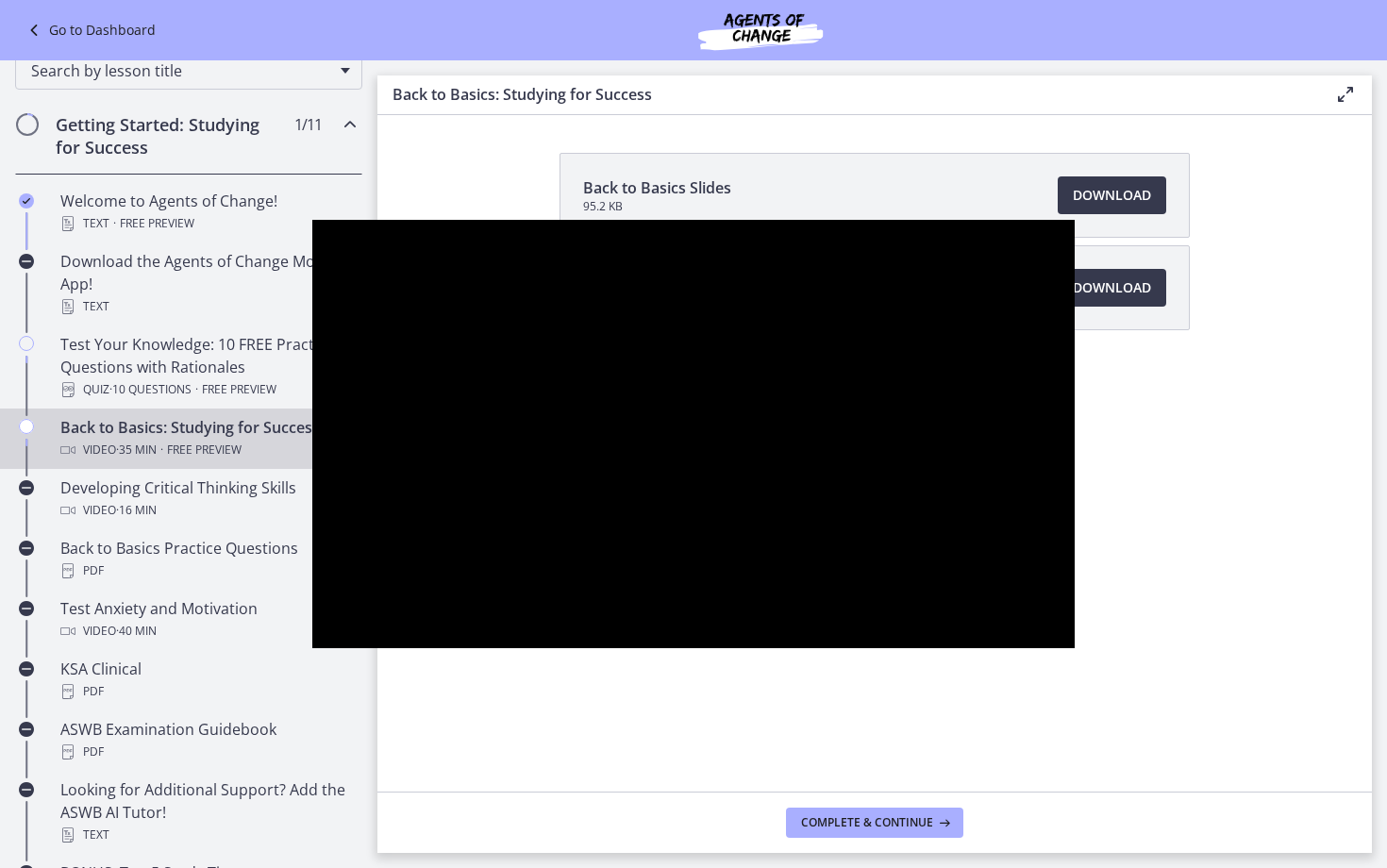 scroll, scrollTop: 323, scrollLeft: 0, axis: vertical 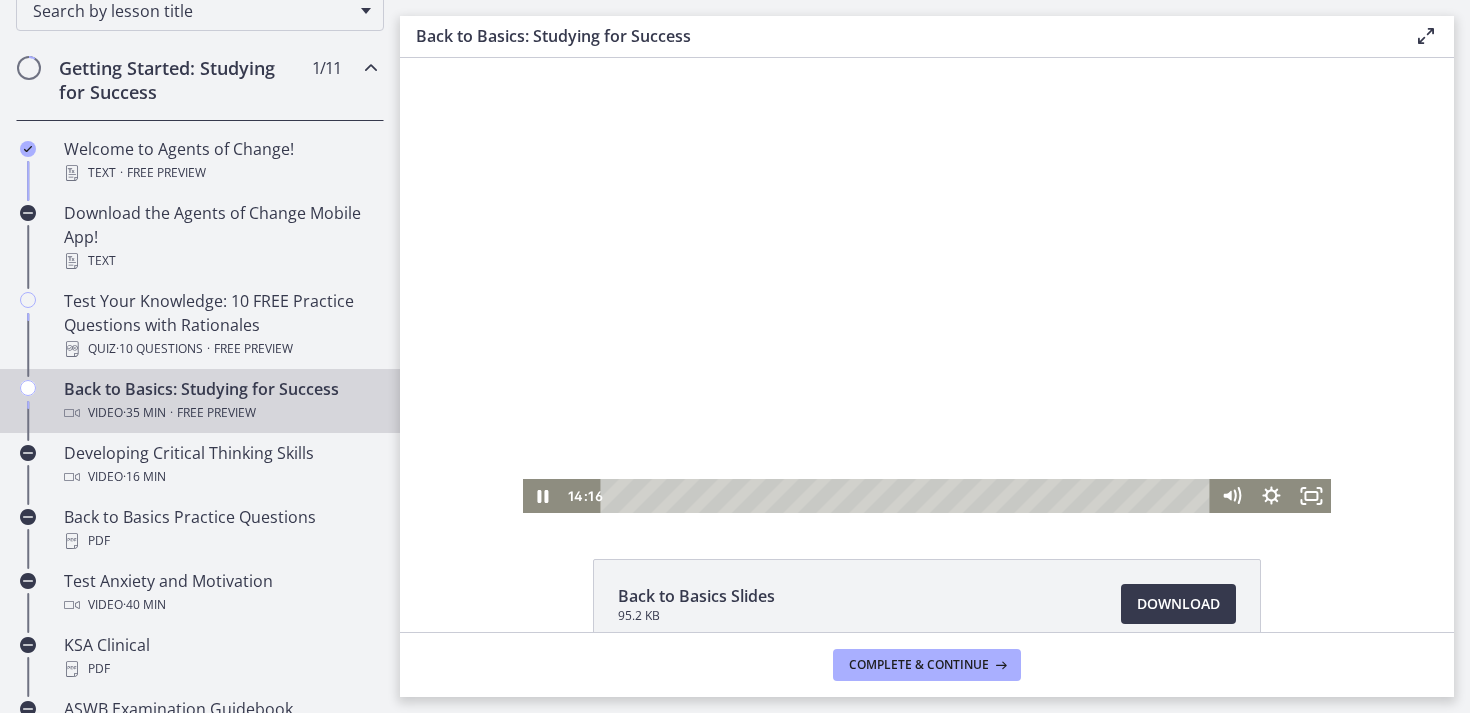 click at bounding box center [927, 285] 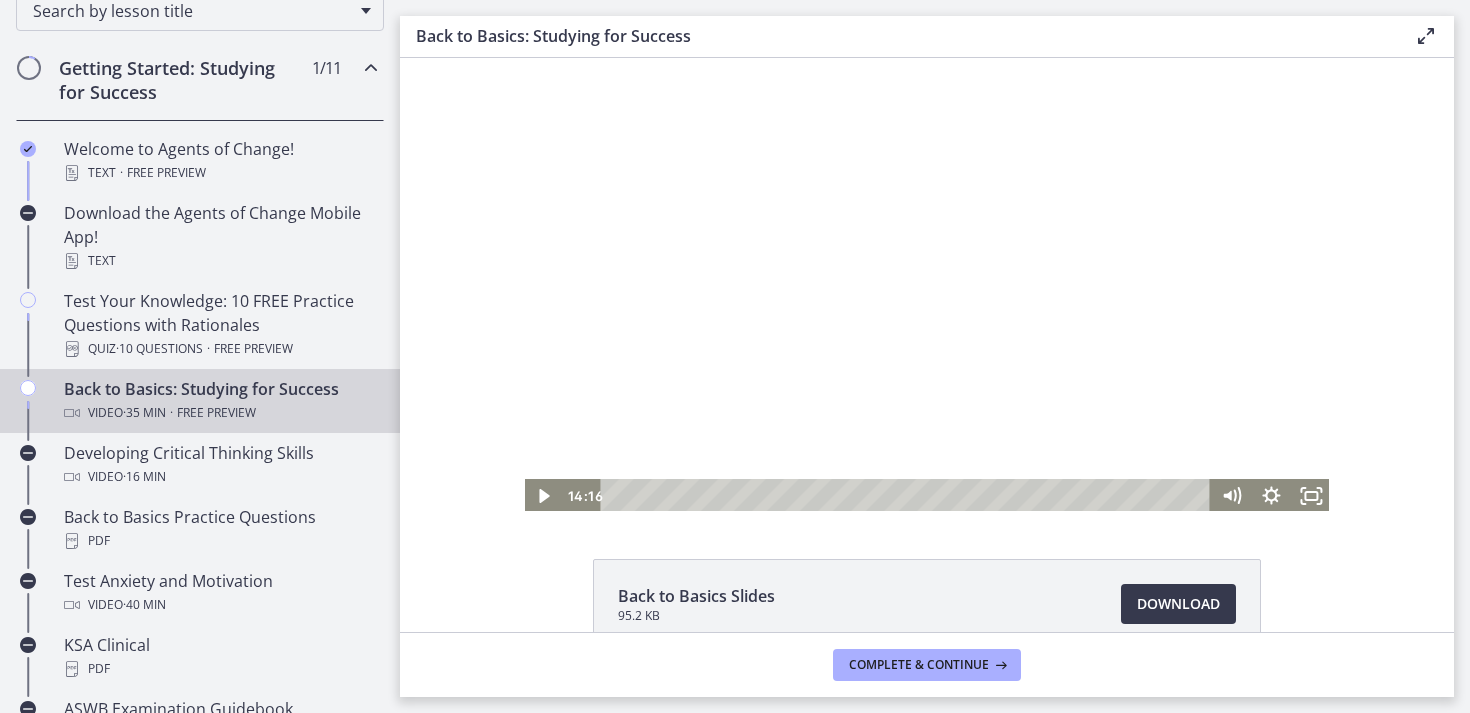 click at bounding box center [927, 285] 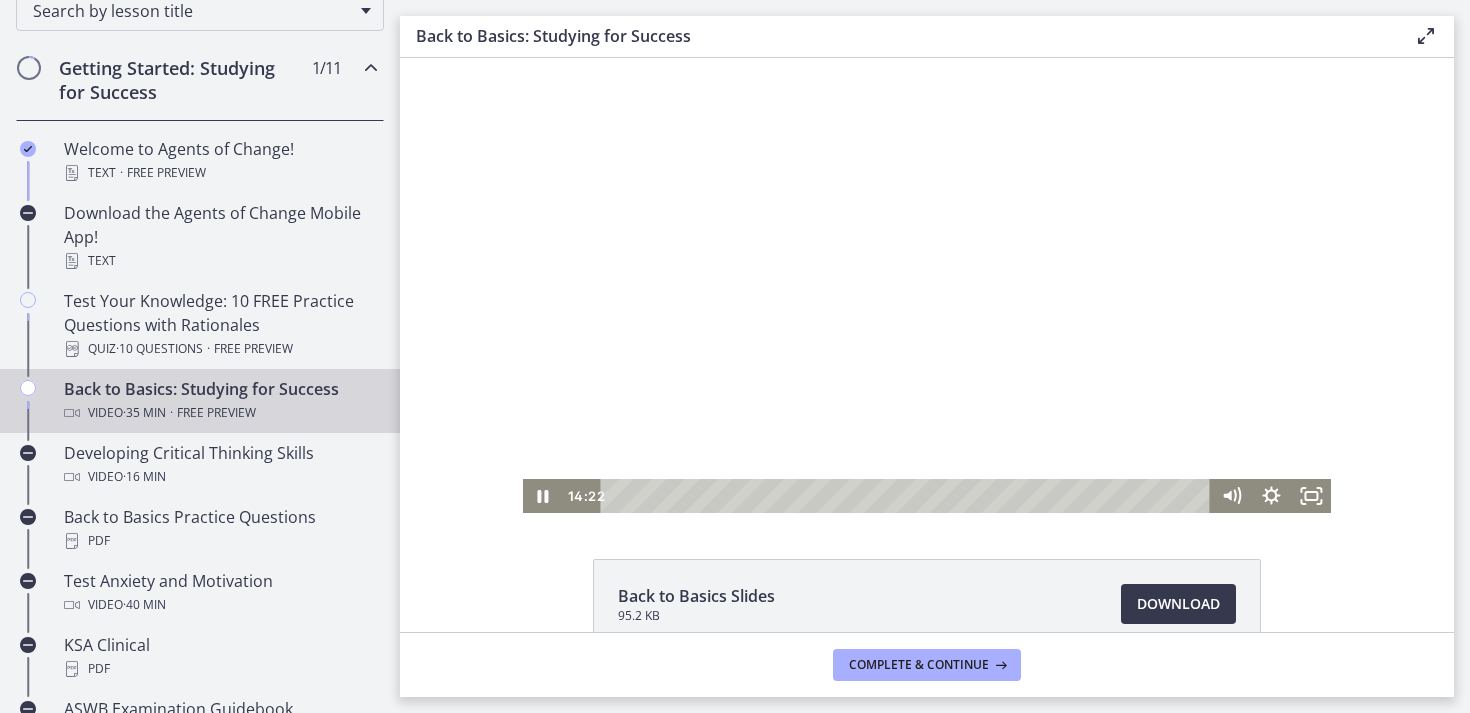 click at bounding box center [927, 285] 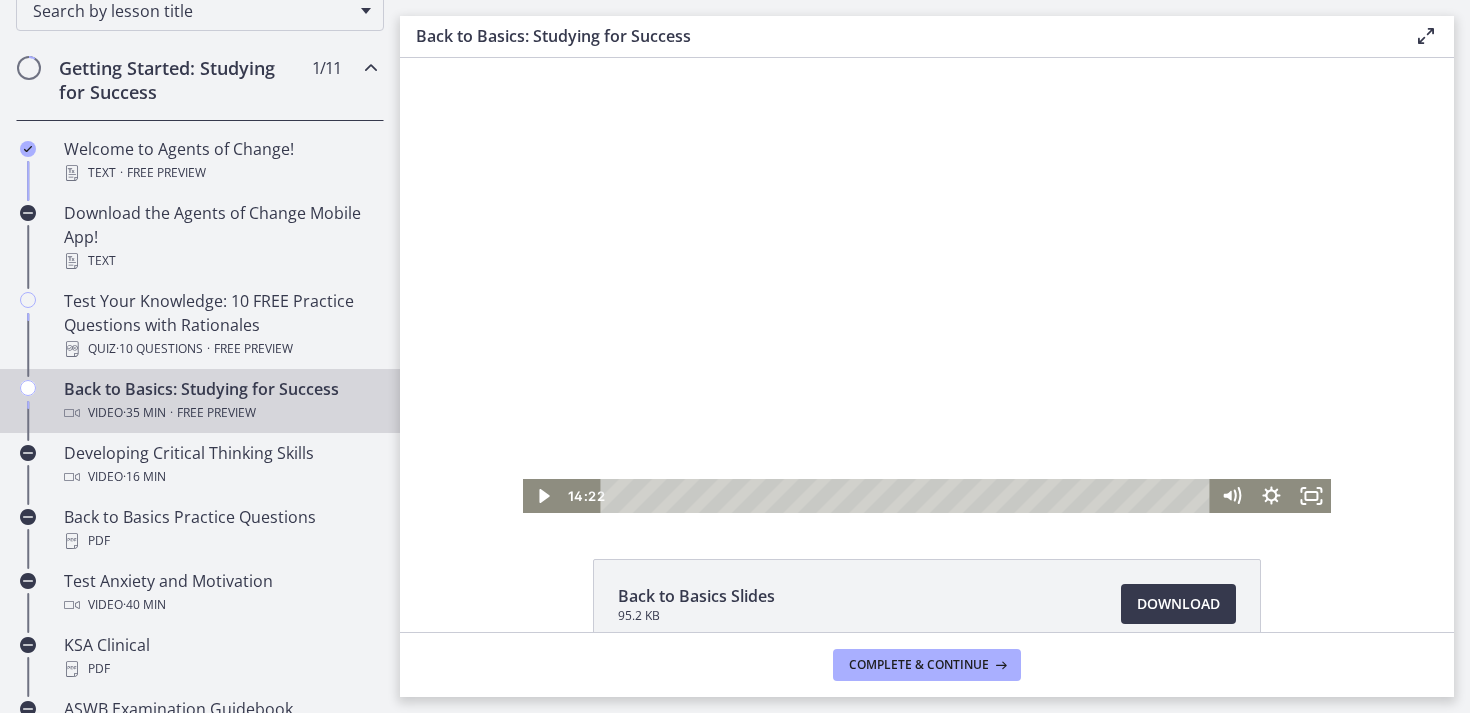 click at bounding box center [927, 285] 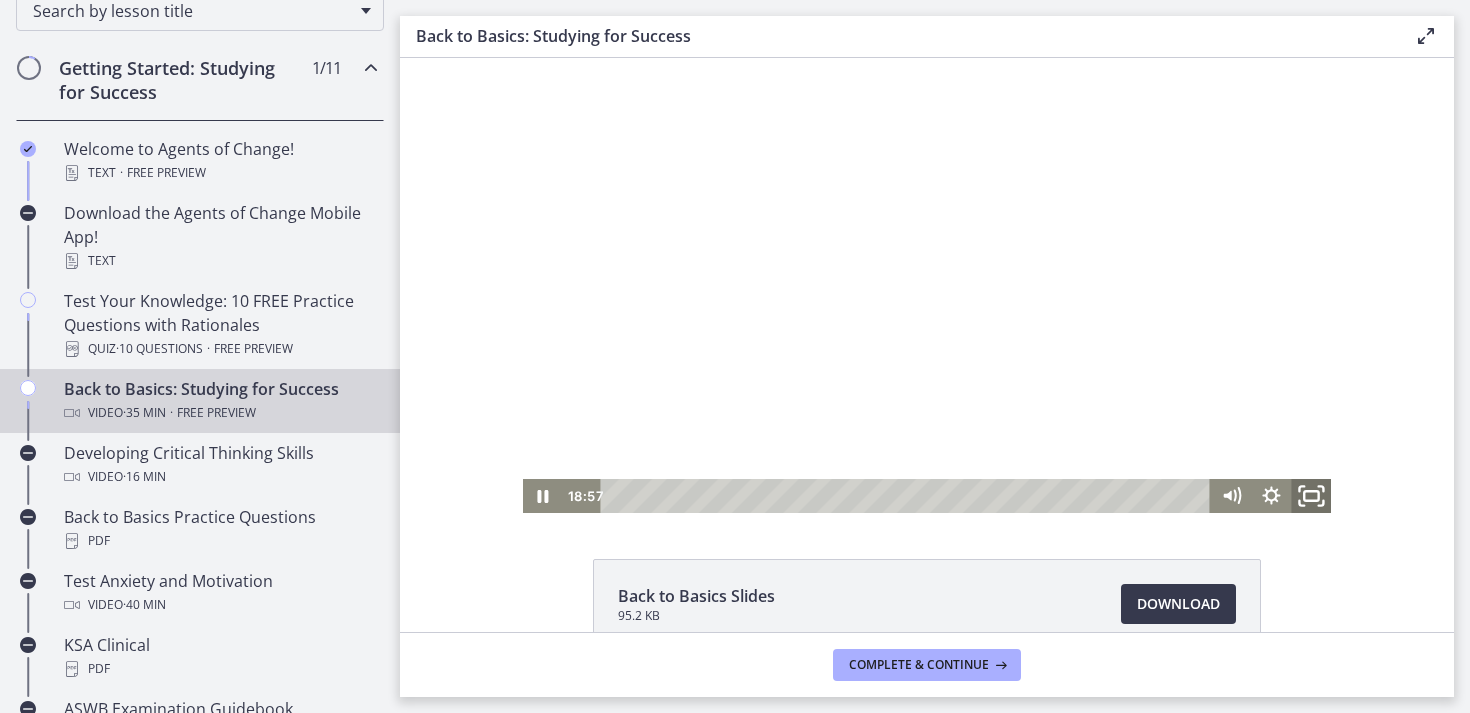 click 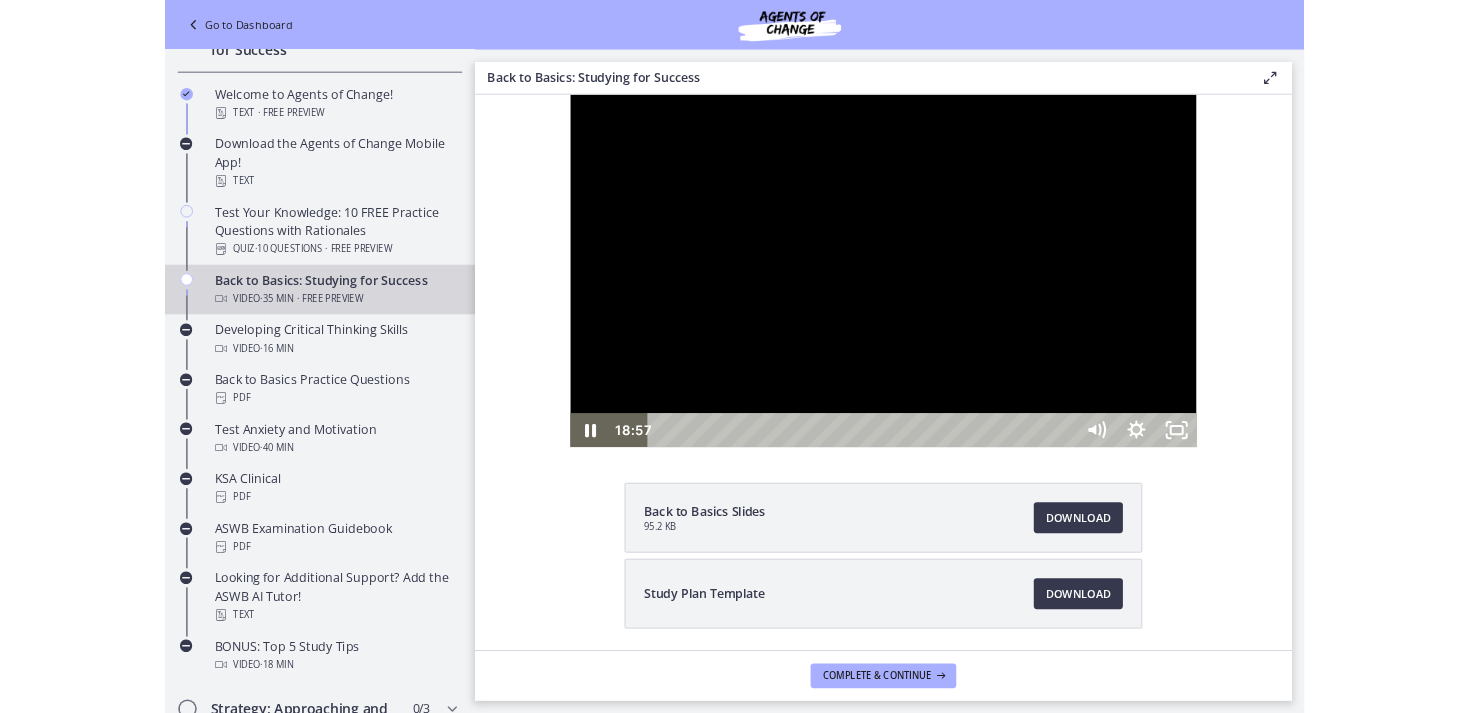 scroll, scrollTop: 250, scrollLeft: 0, axis: vertical 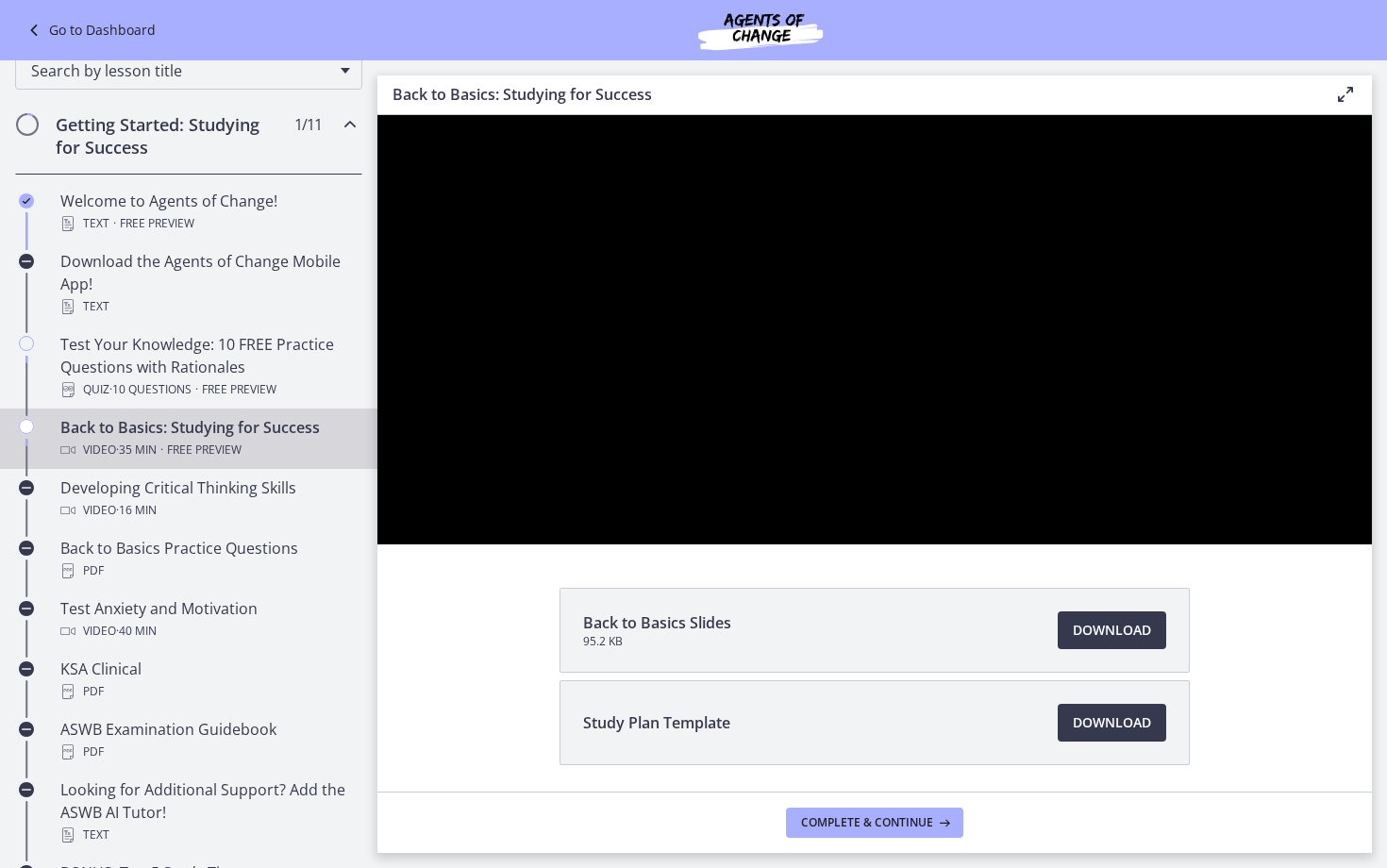 click at bounding box center (1347, 524) 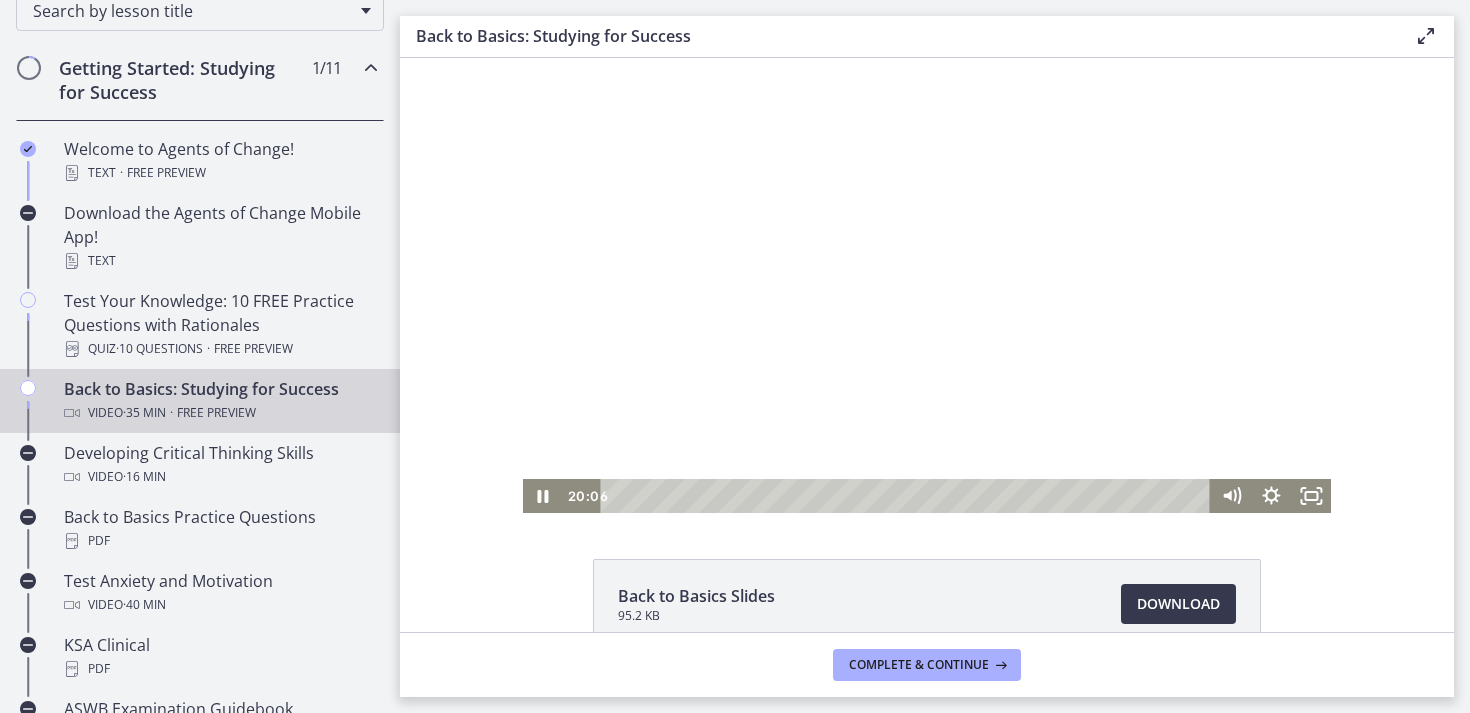 click at bounding box center [927, 285] 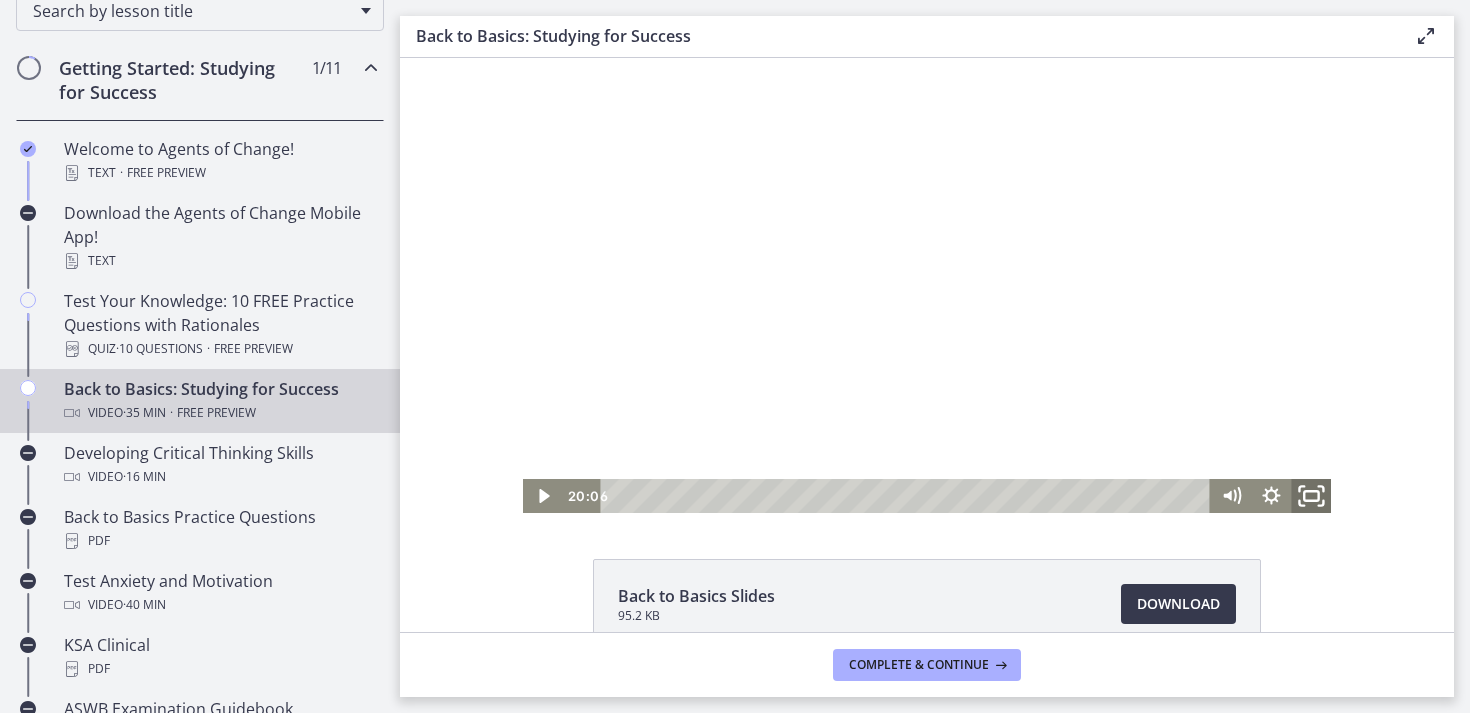 click 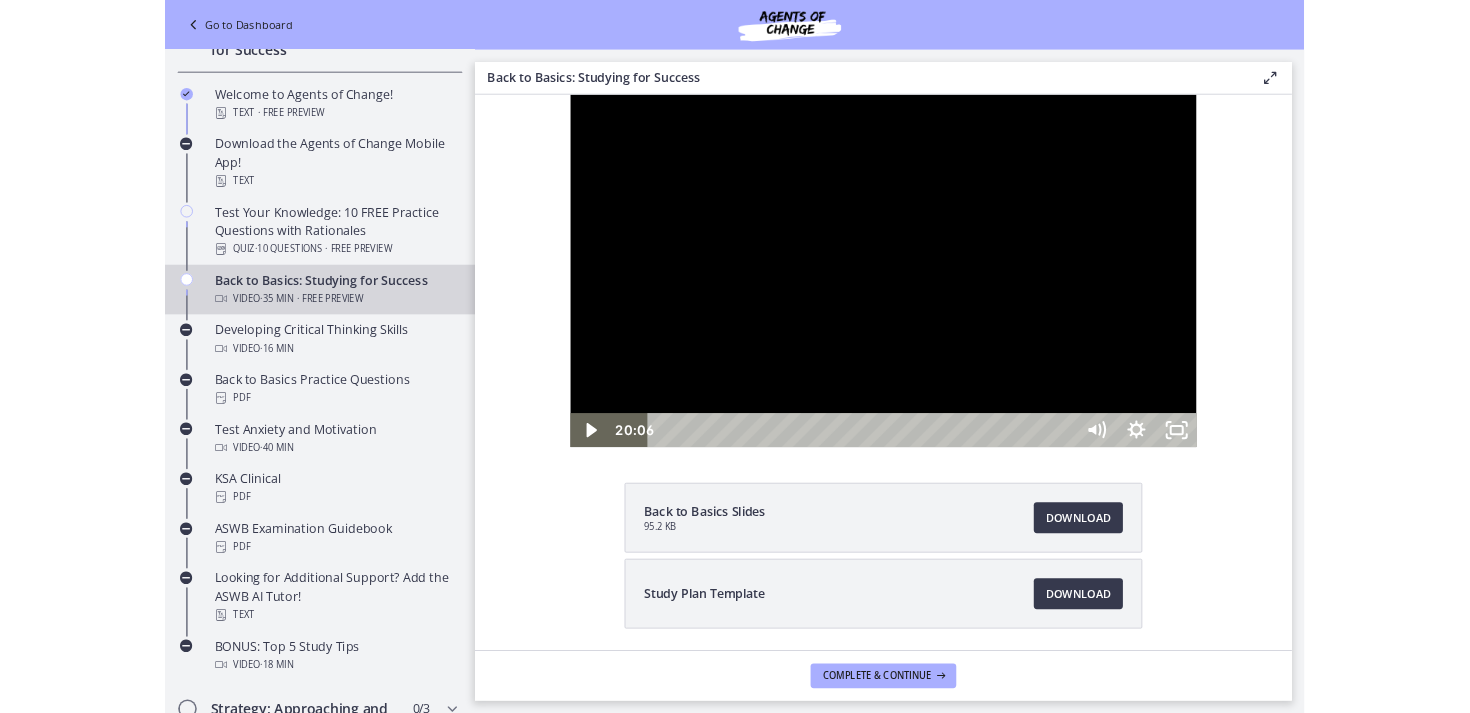 scroll, scrollTop: 250, scrollLeft: 0, axis: vertical 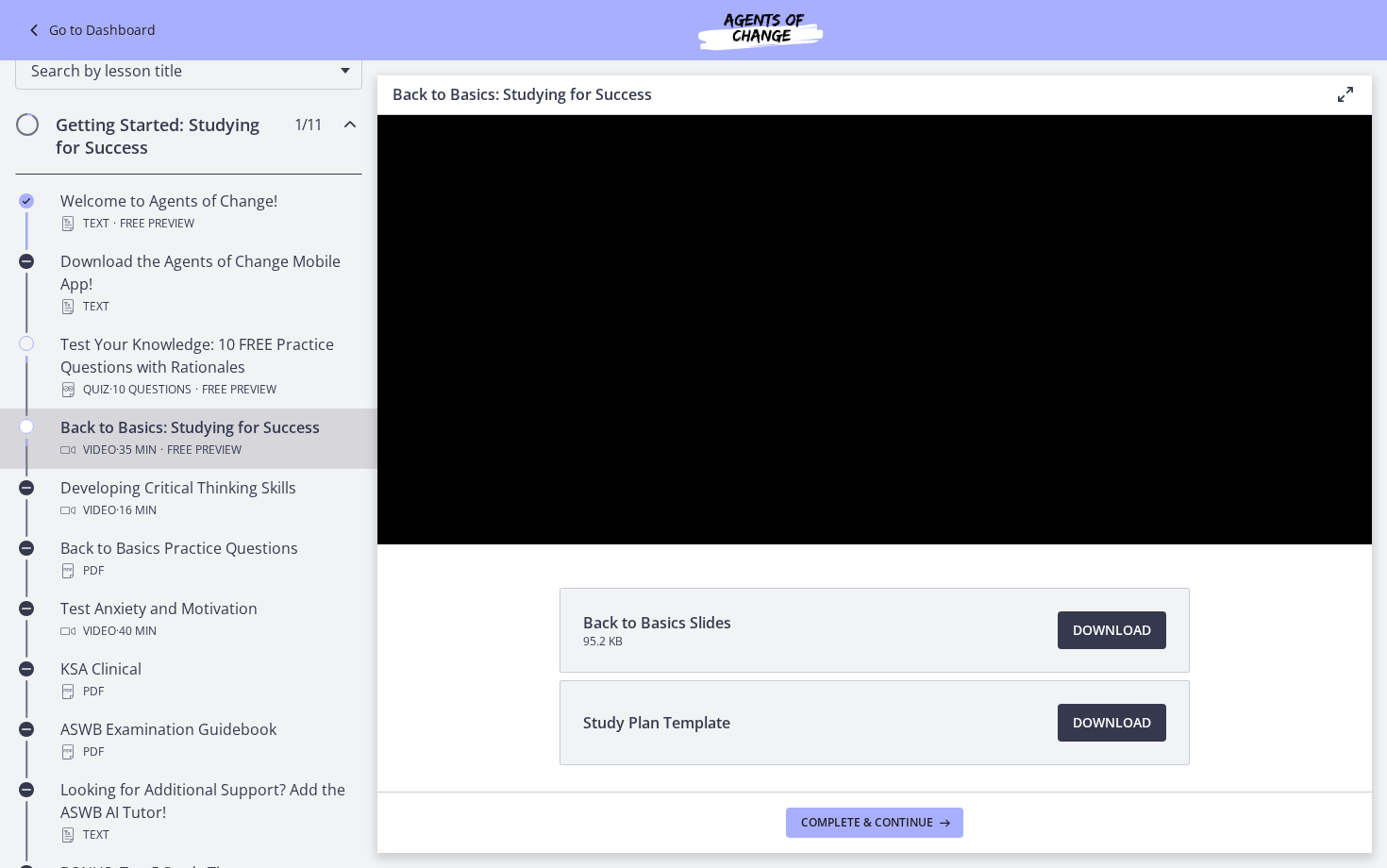 click at bounding box center (1347, 524) 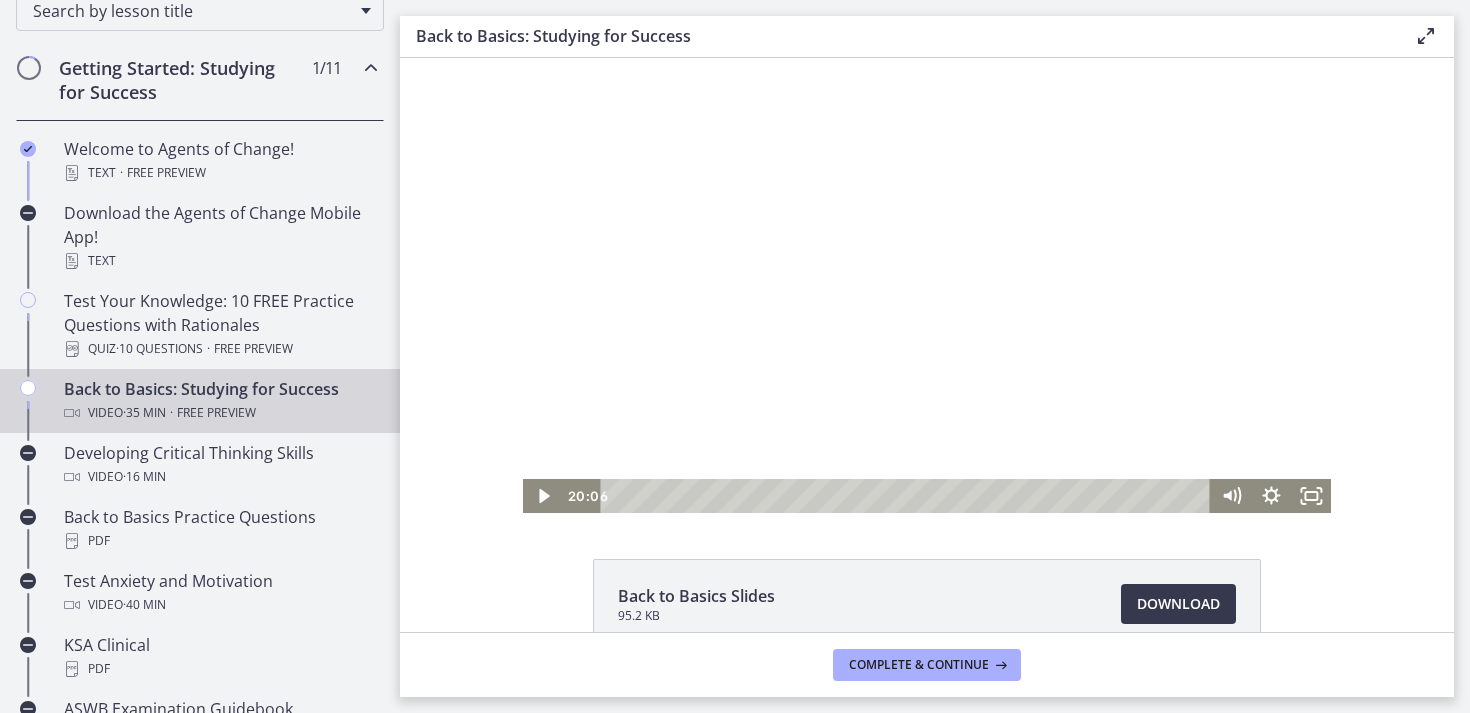 click at bounding box center [927, 285] 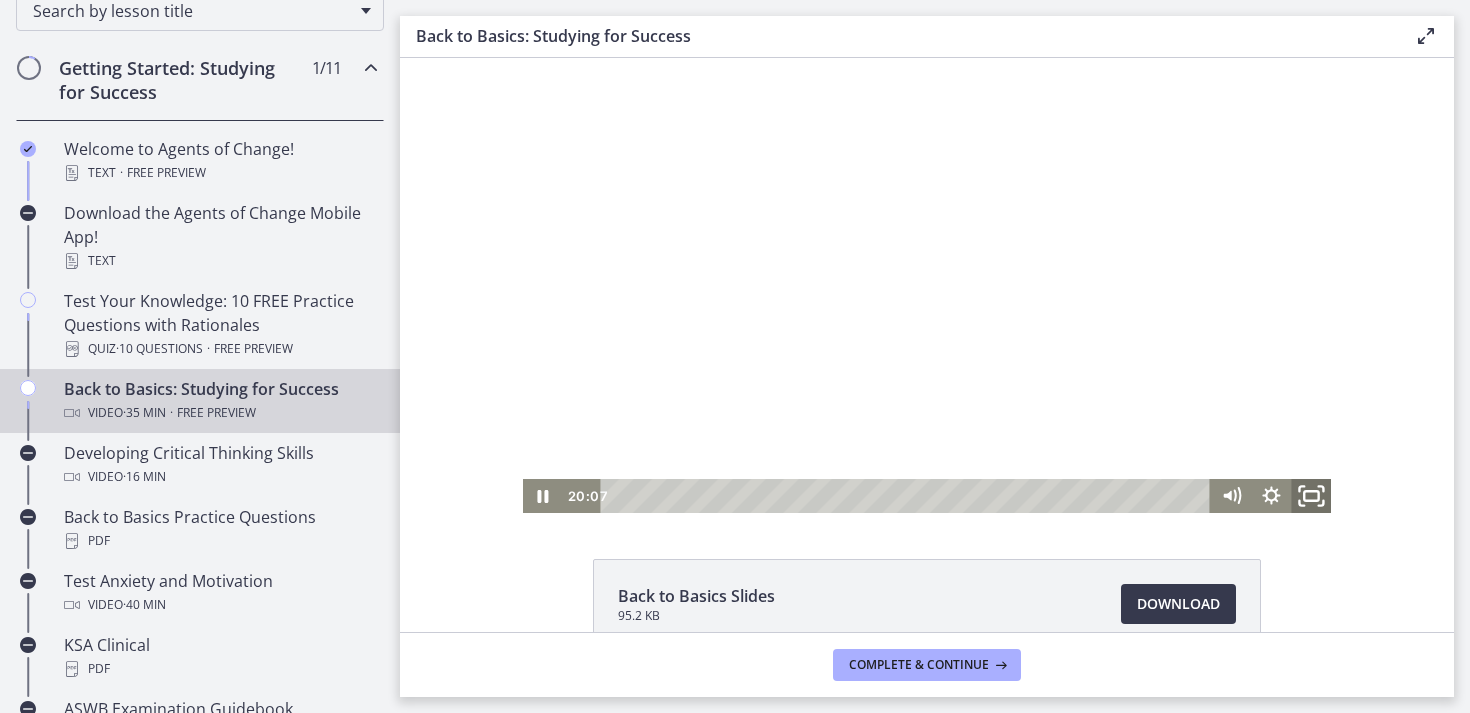 click 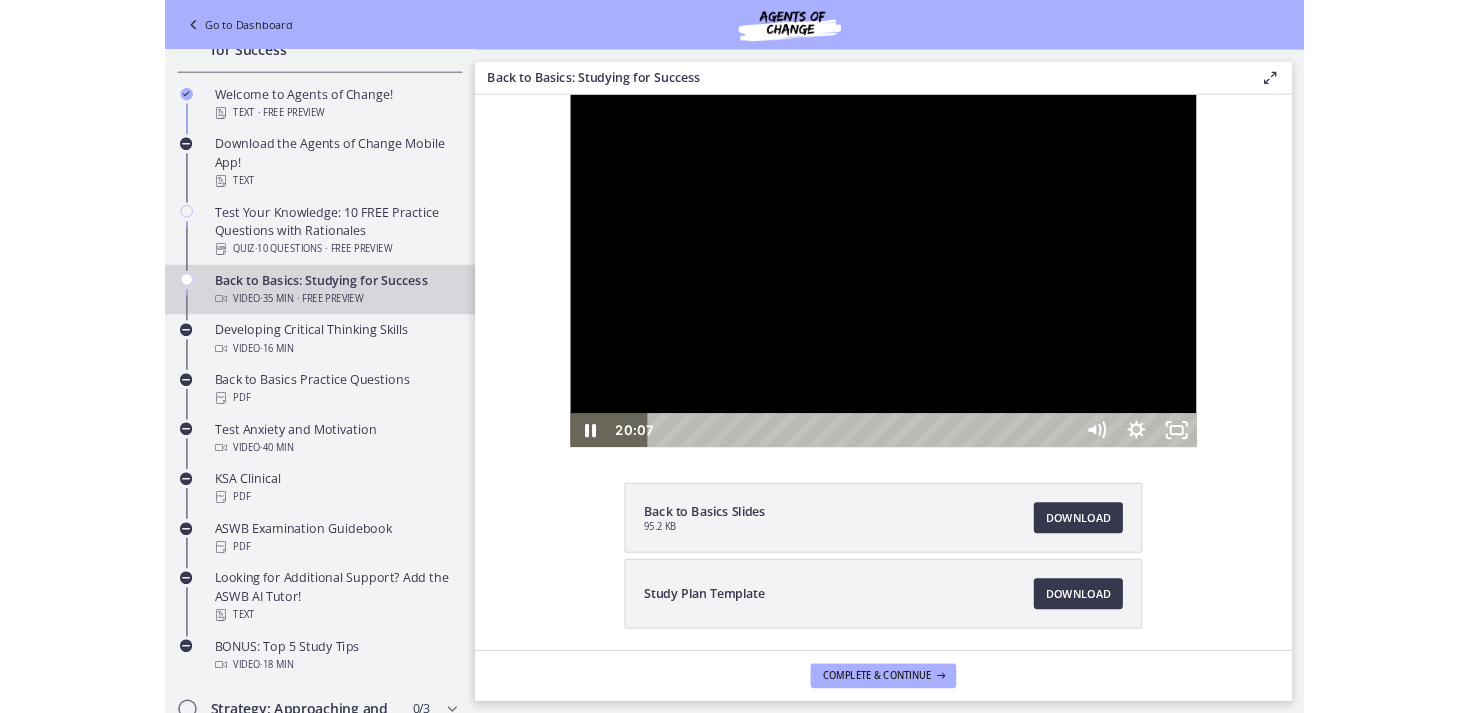 scroll, scrollTop: 250, scrollLeft: 0, axis: vertical 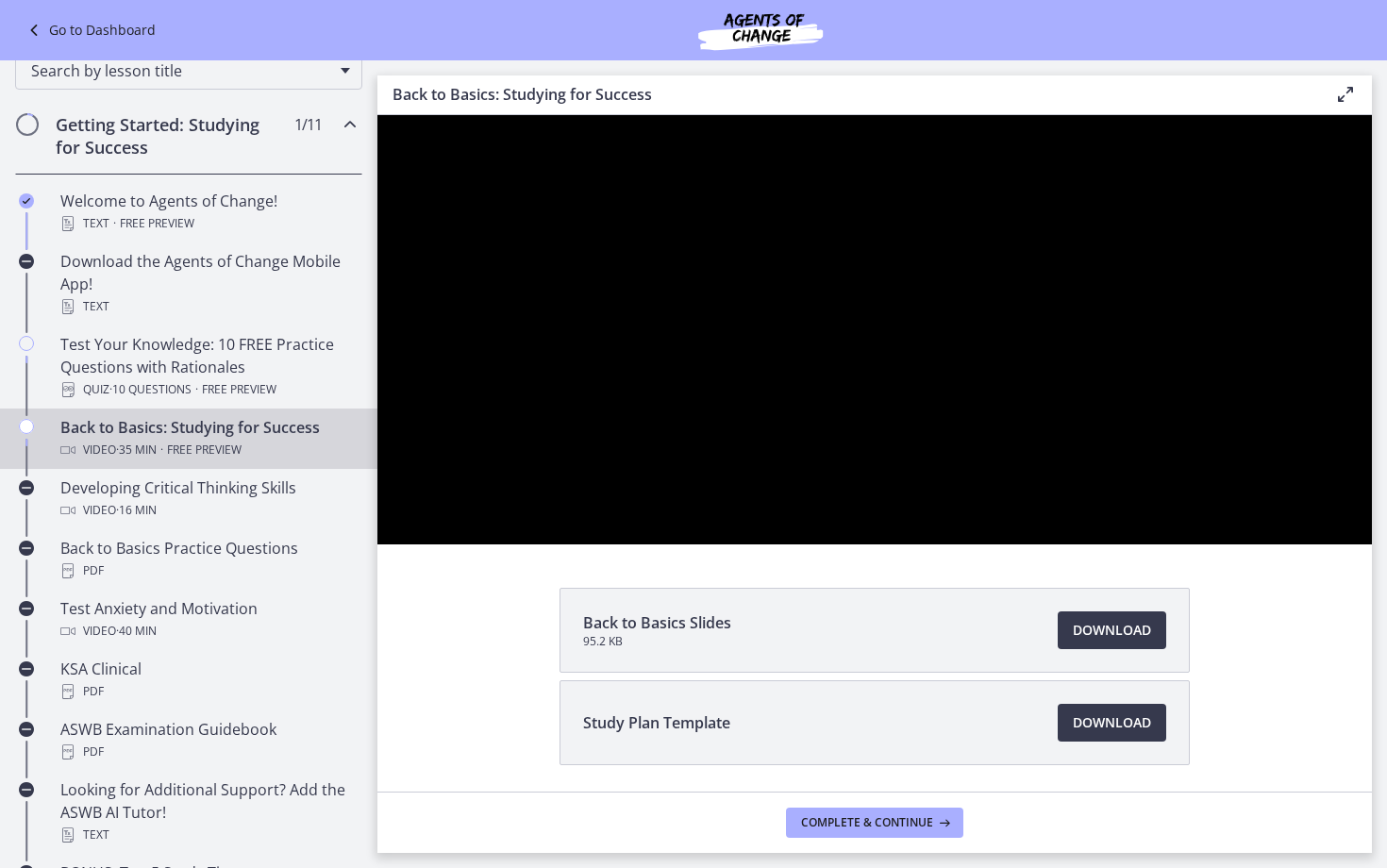 click at bounding box center (1347, 524) 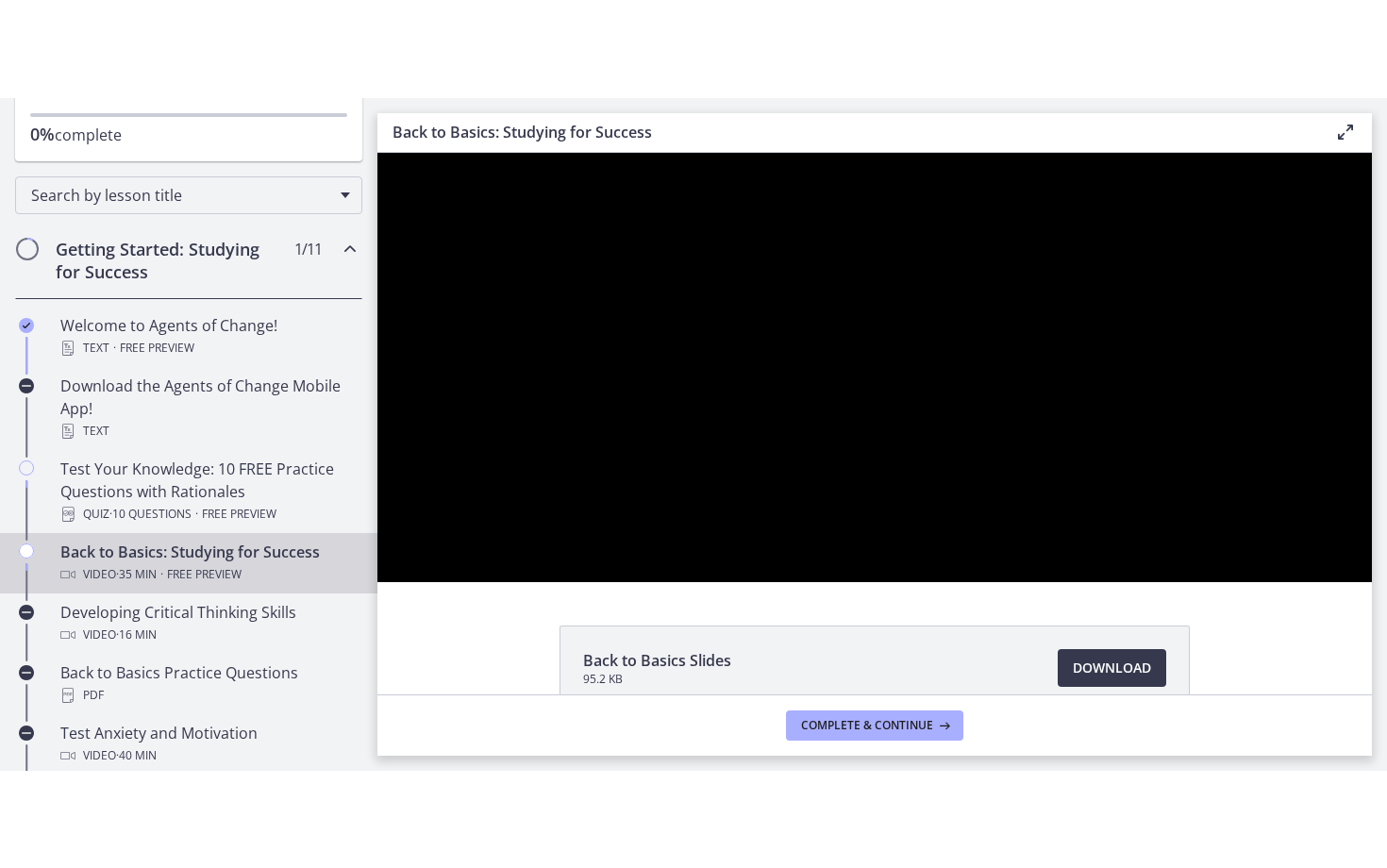 scroll, scrollTop: 323, scrollLeft: 0, axis: vertical 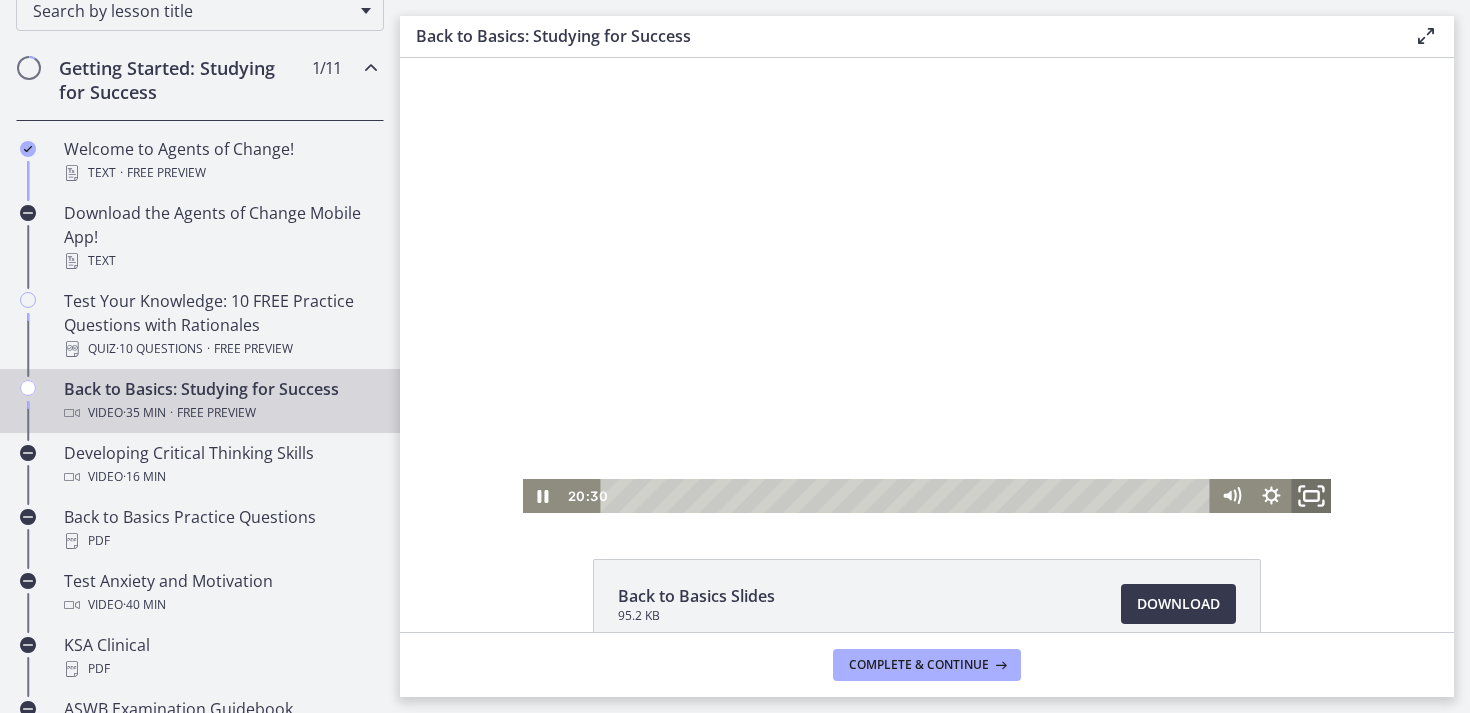 click 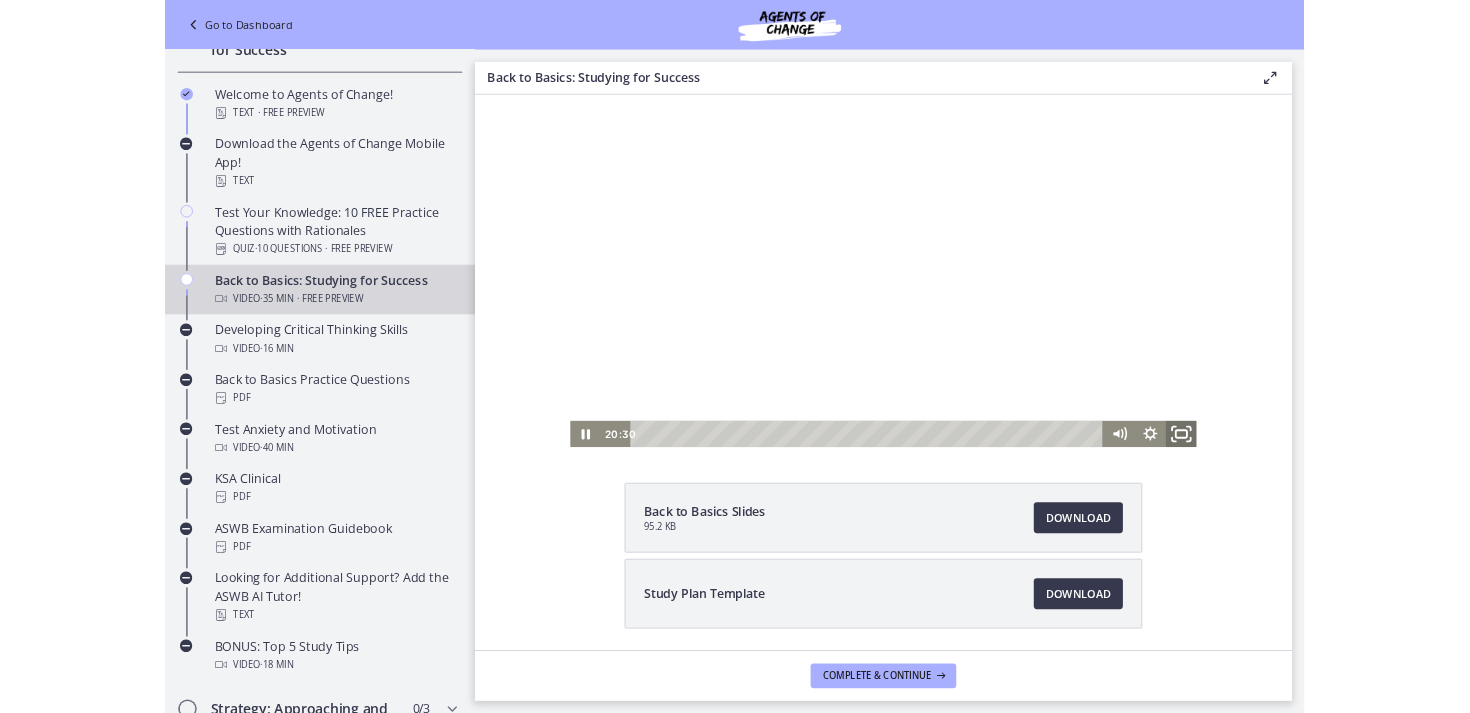 scroll, scrollTop: 250, scrollLeft: 0, axis: vertical 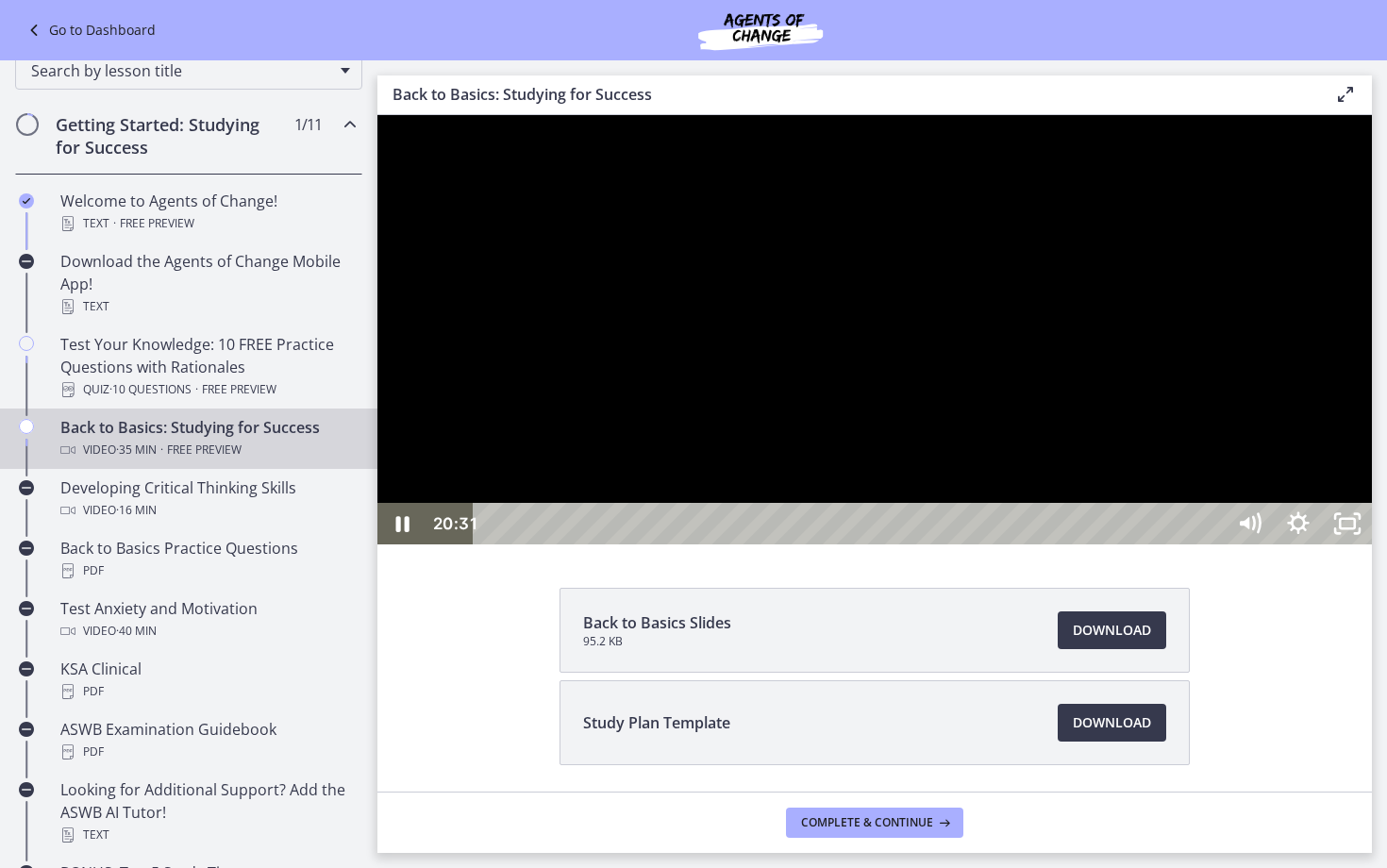 click at bounding box center (875, 329) 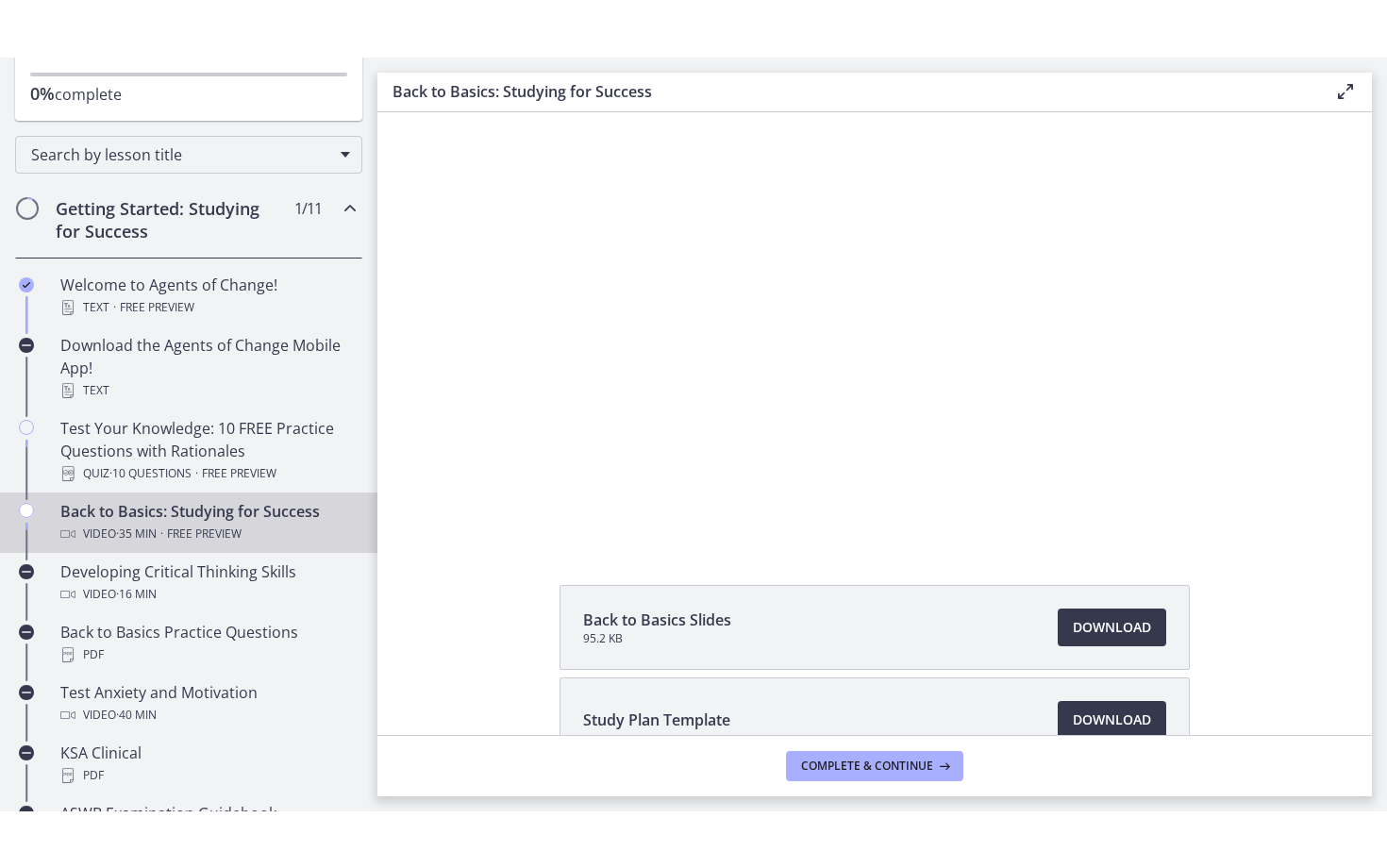 scroll, scrollTop: 323, scrollLeft: 0, axis: vertical 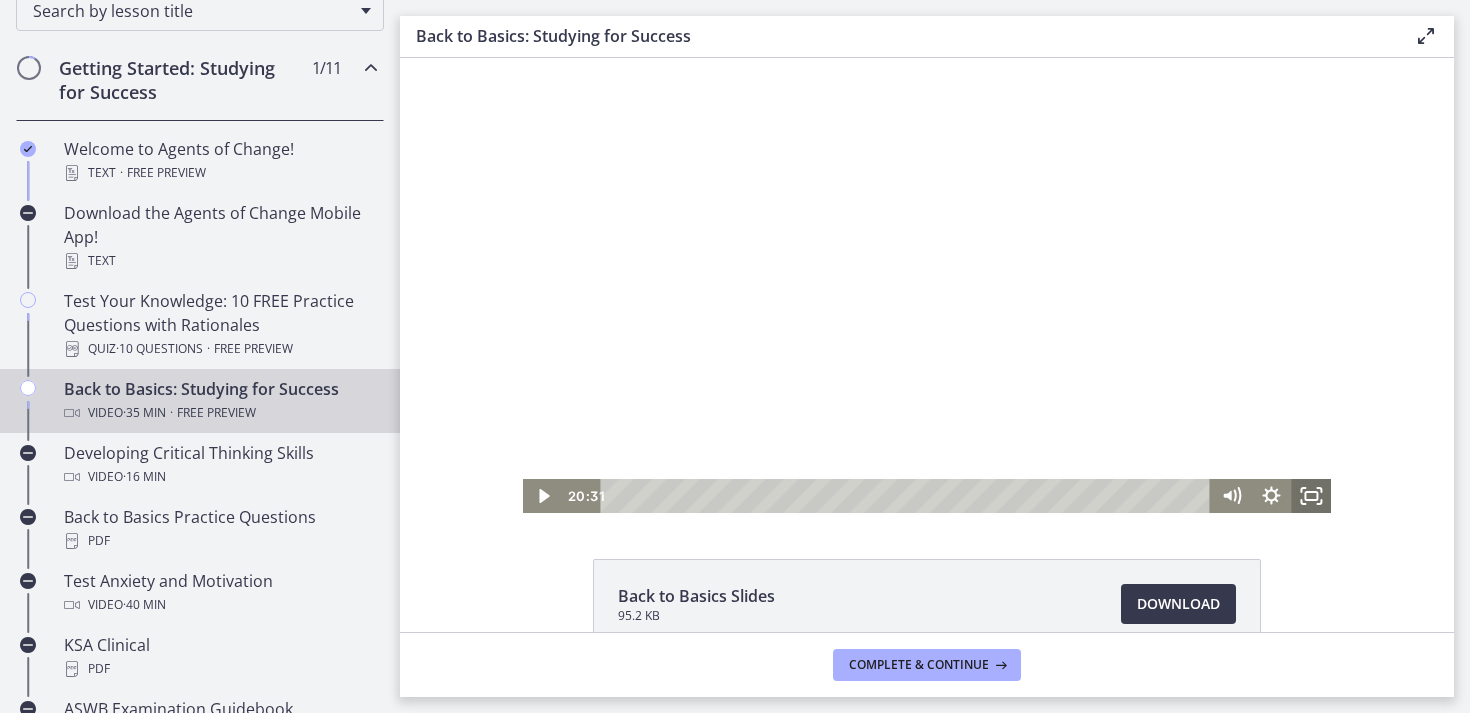 click 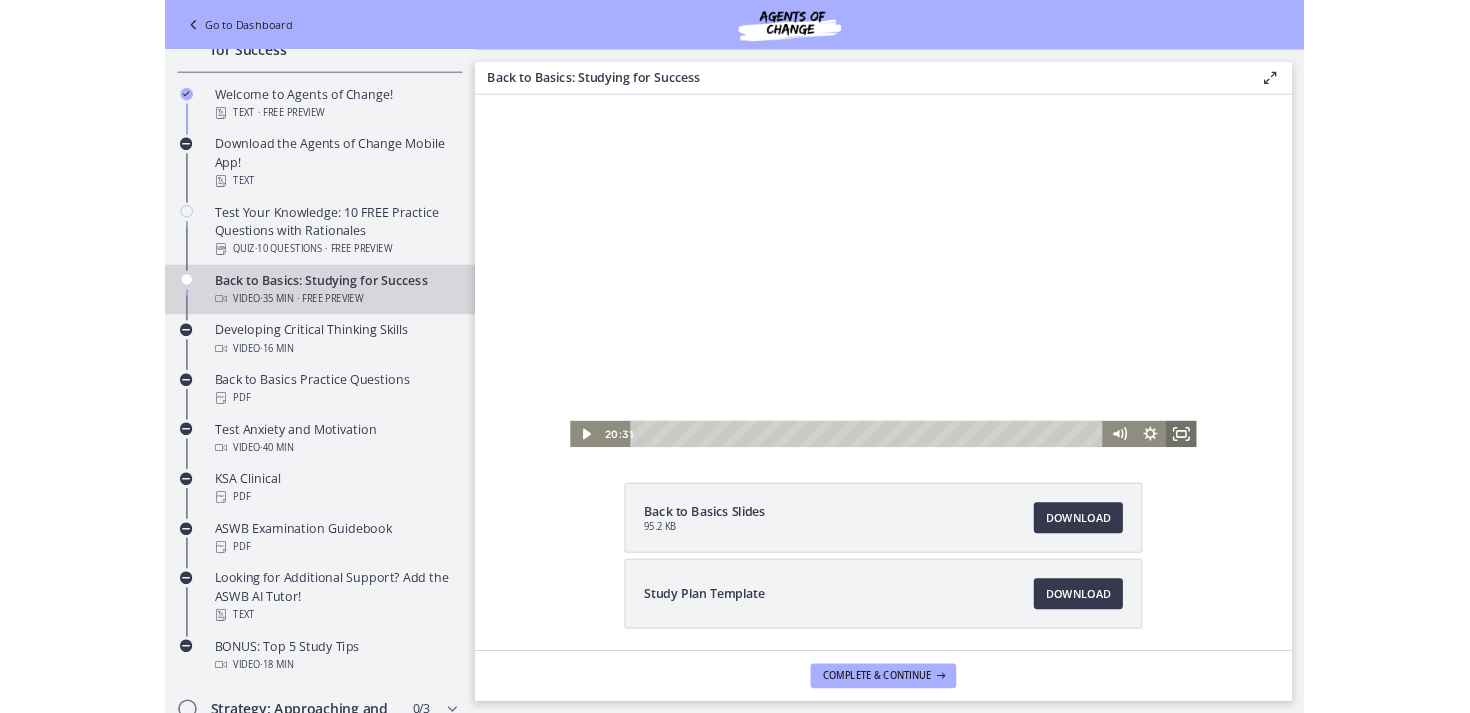 scroll, scrollTop: 250, scrollLeft: 0, axis: vertical 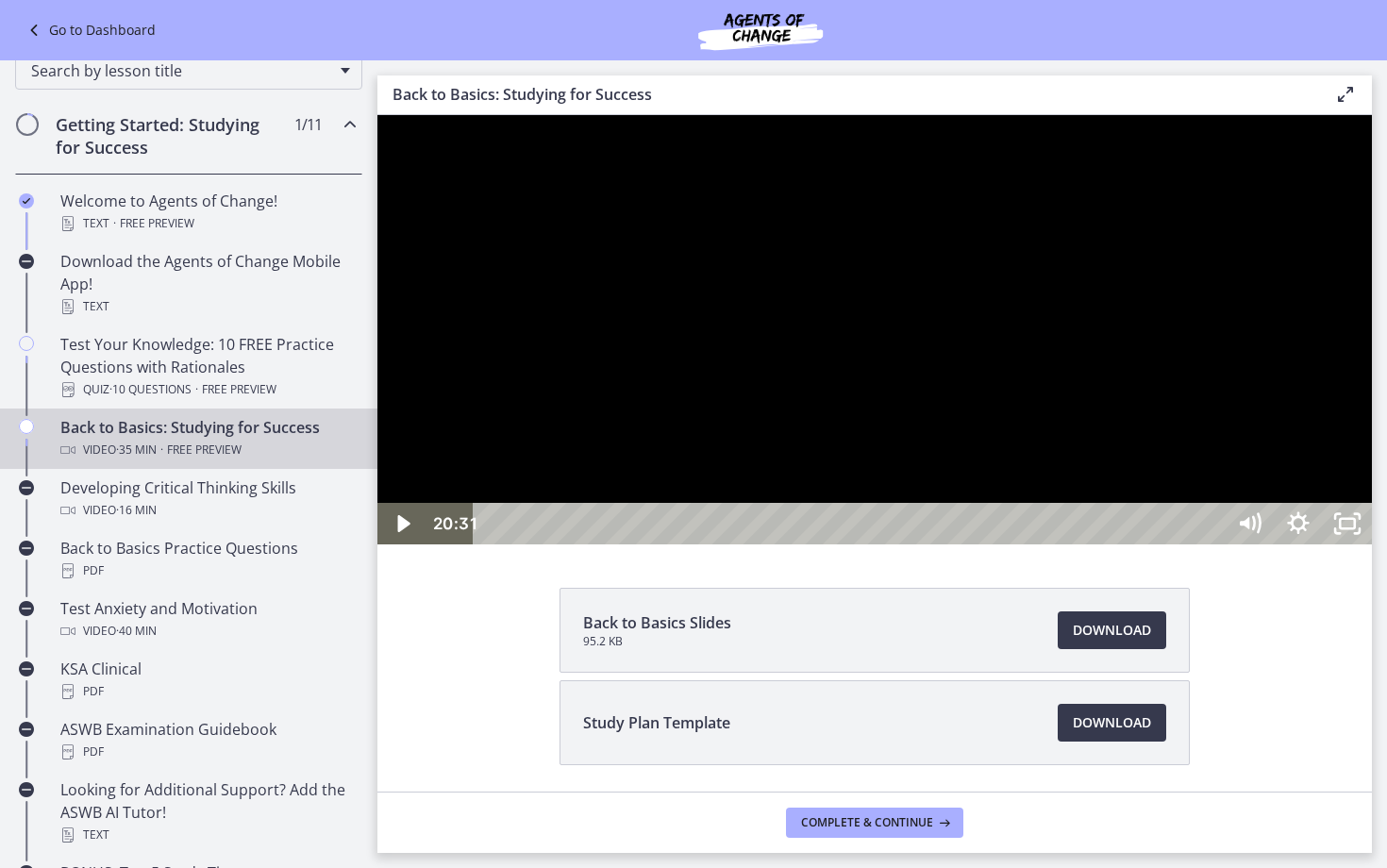 click at bounding box center [875, 329] 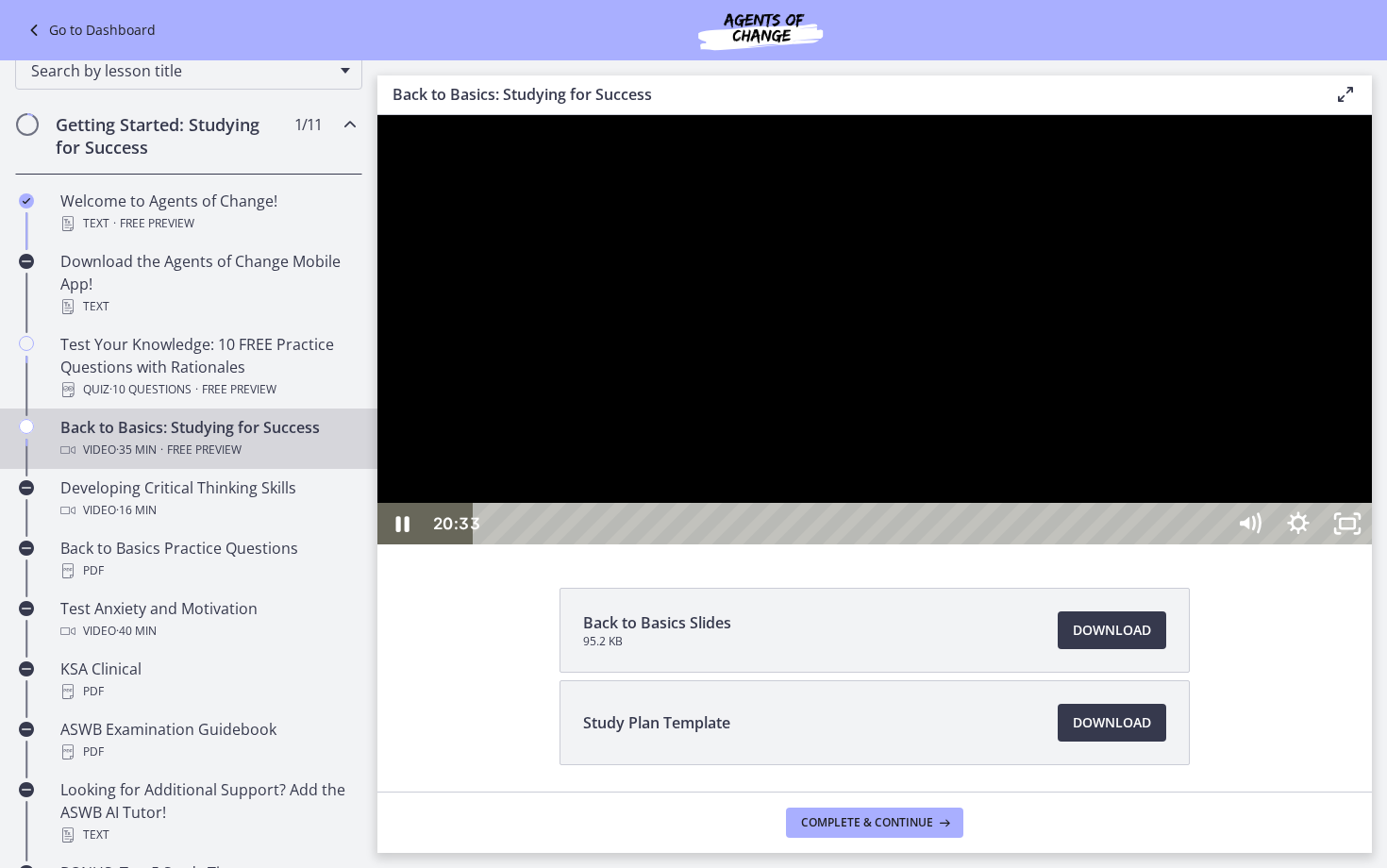 click at bounding box center [875, 329] 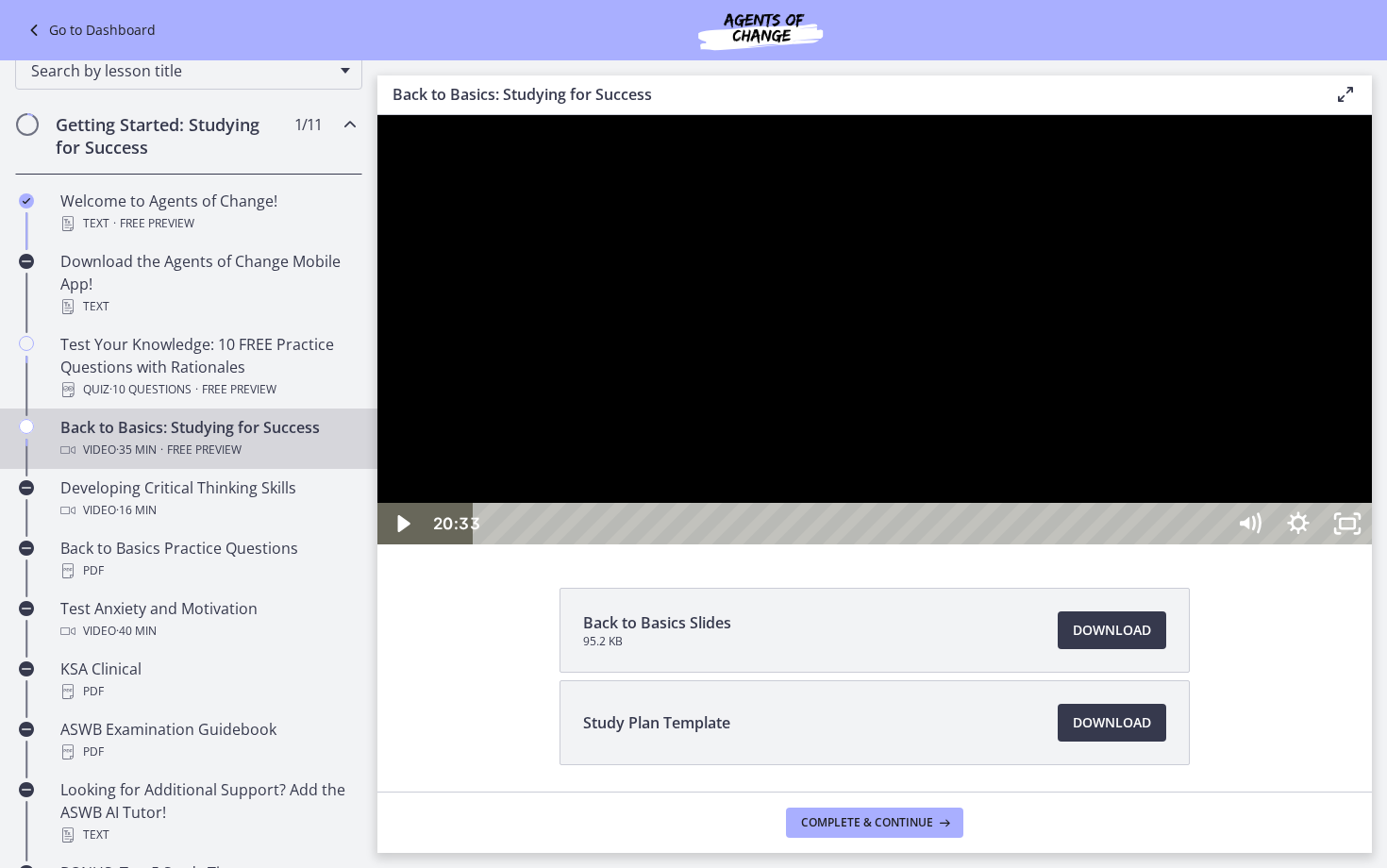 click at bounding box center (875, 329) 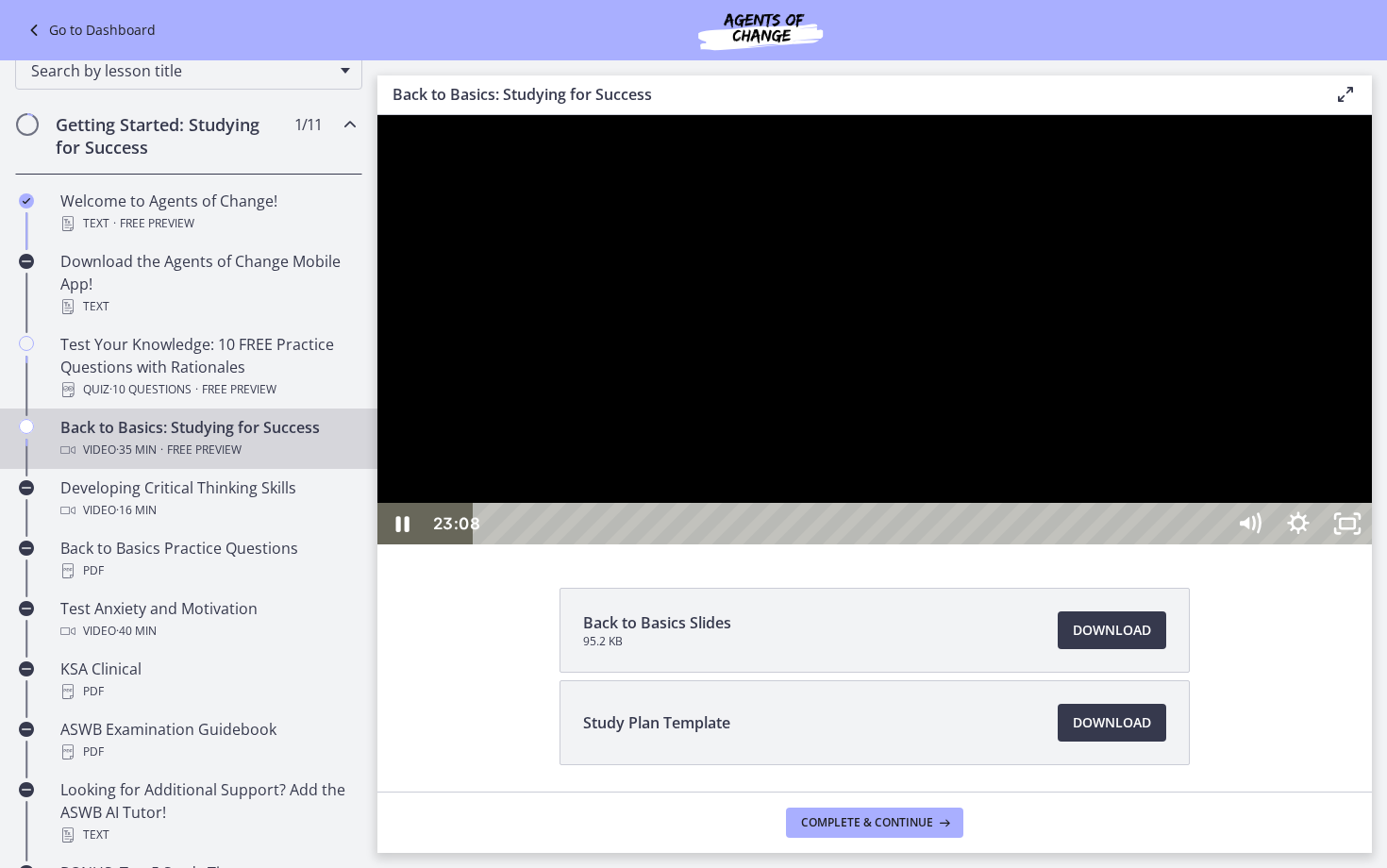 click at bounding box center (875, 329) 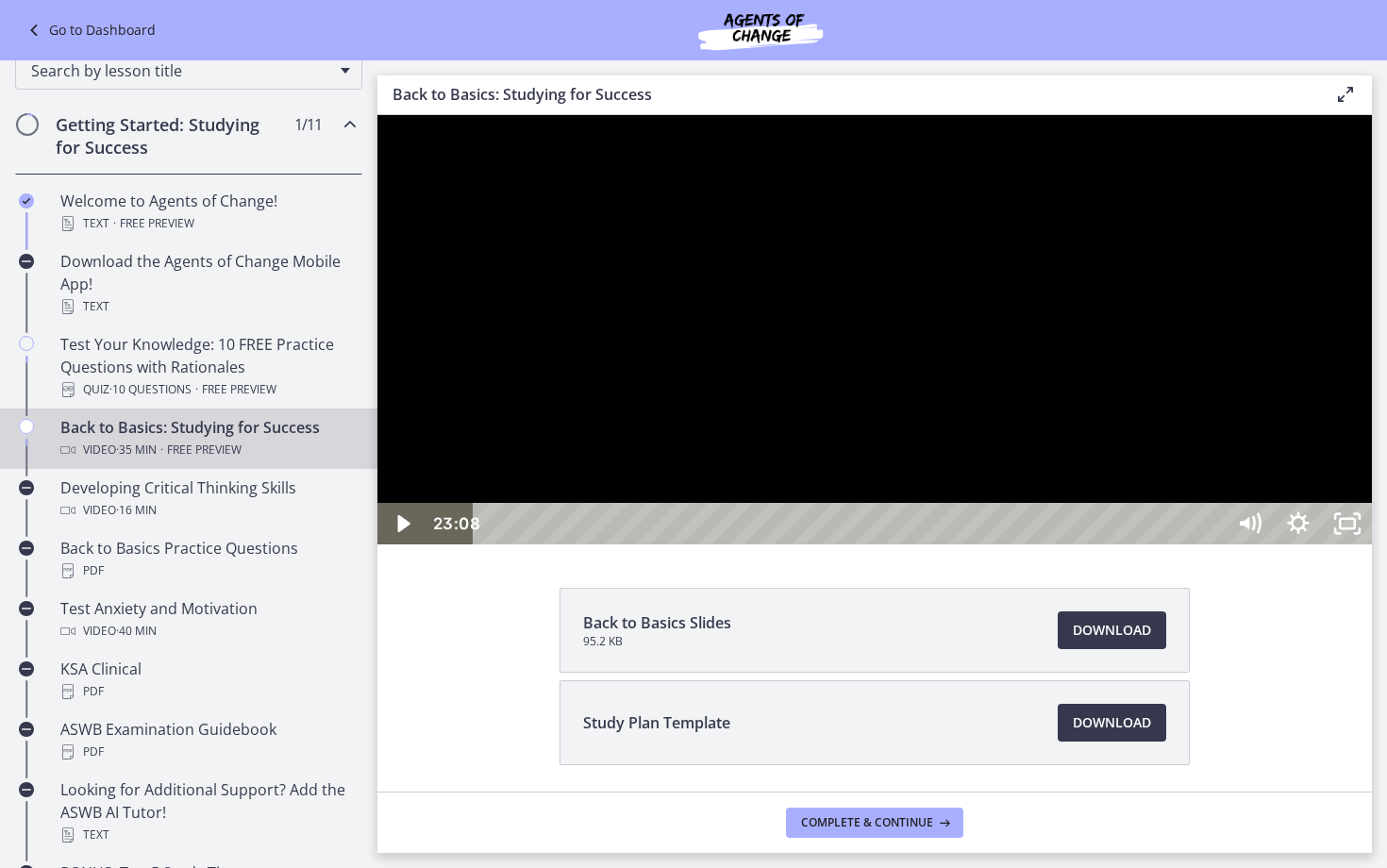 click at bounding box center [875, 329] 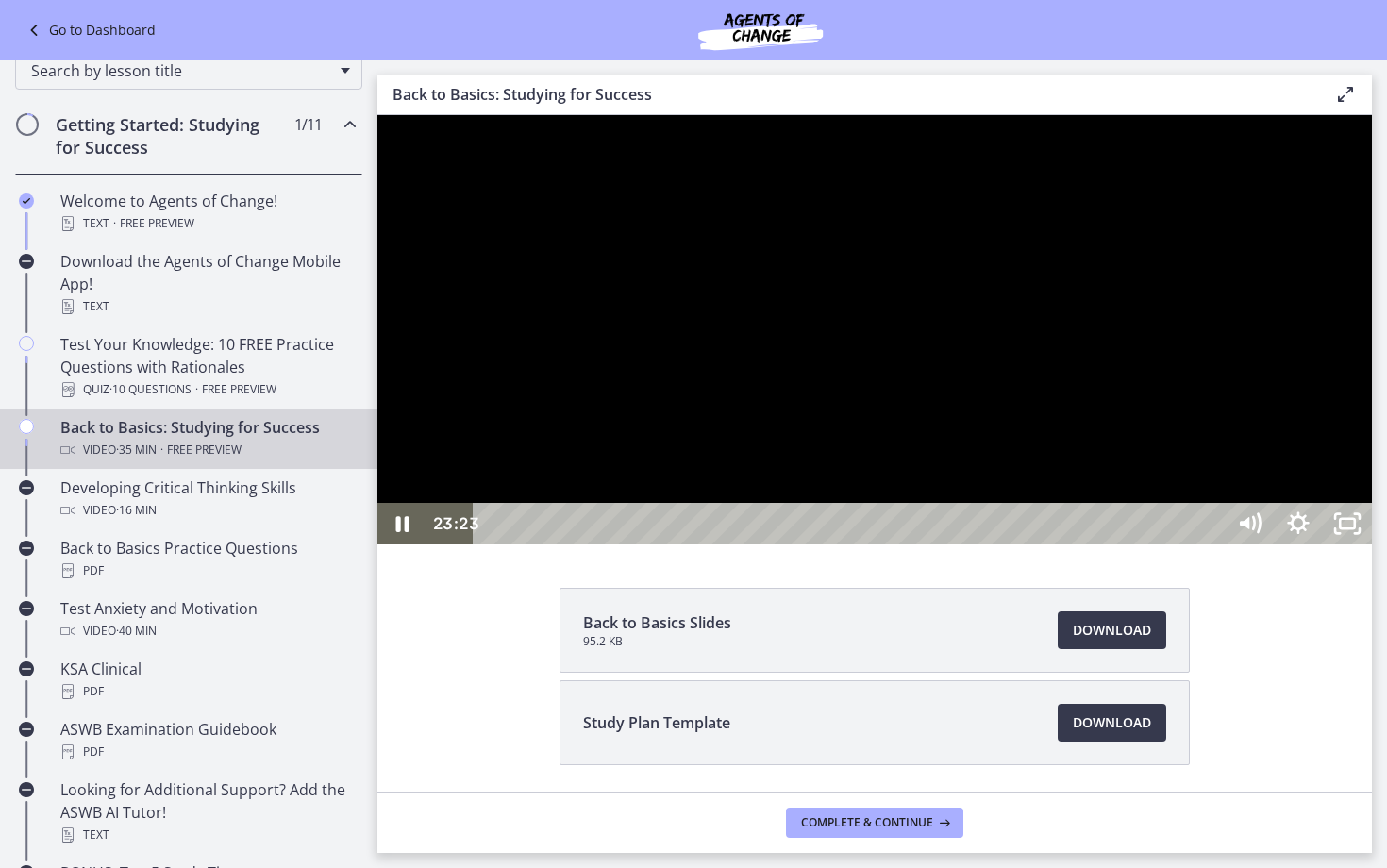 click at bounding box center [377, 115] 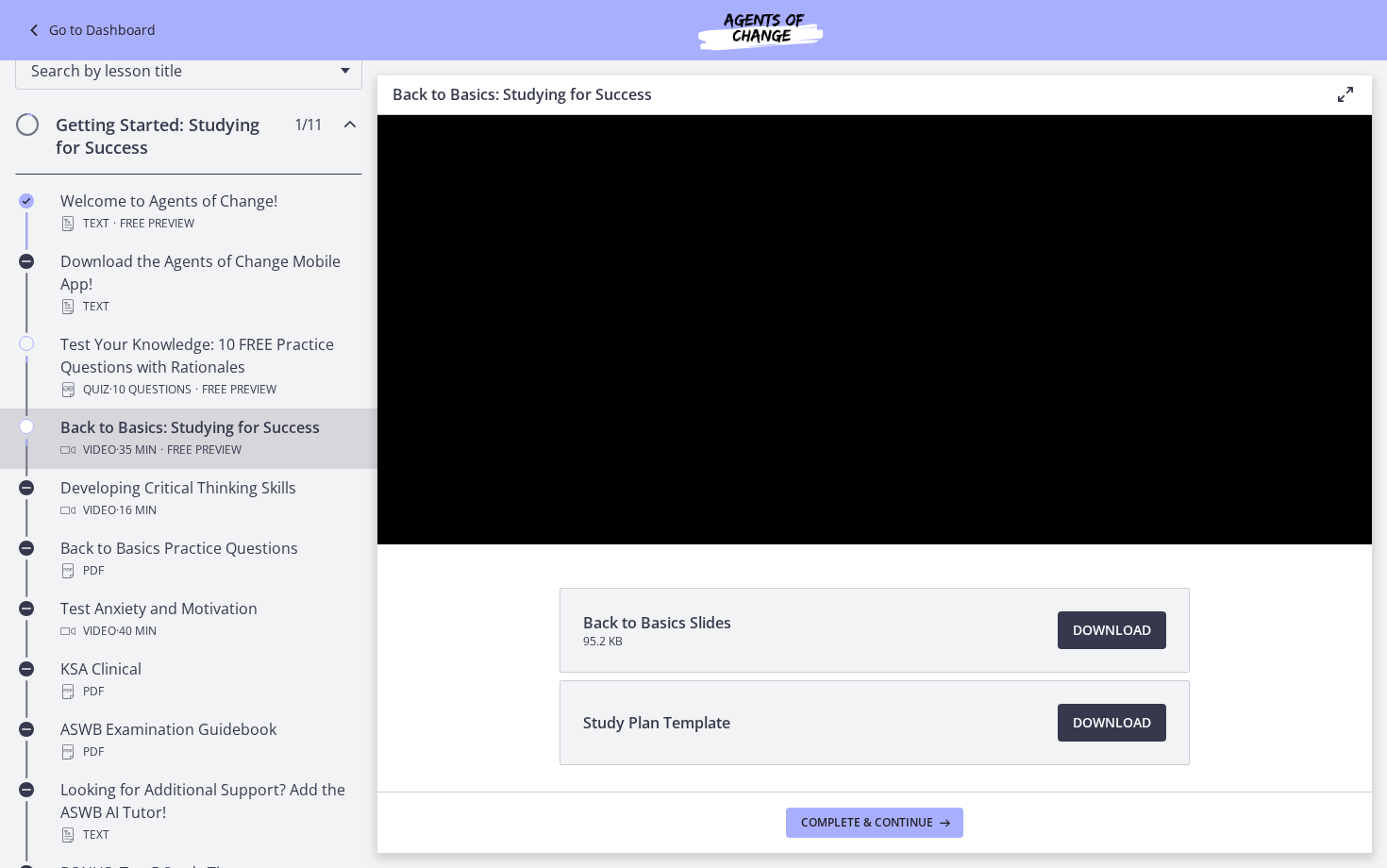 click at bounding box center (377, 115) 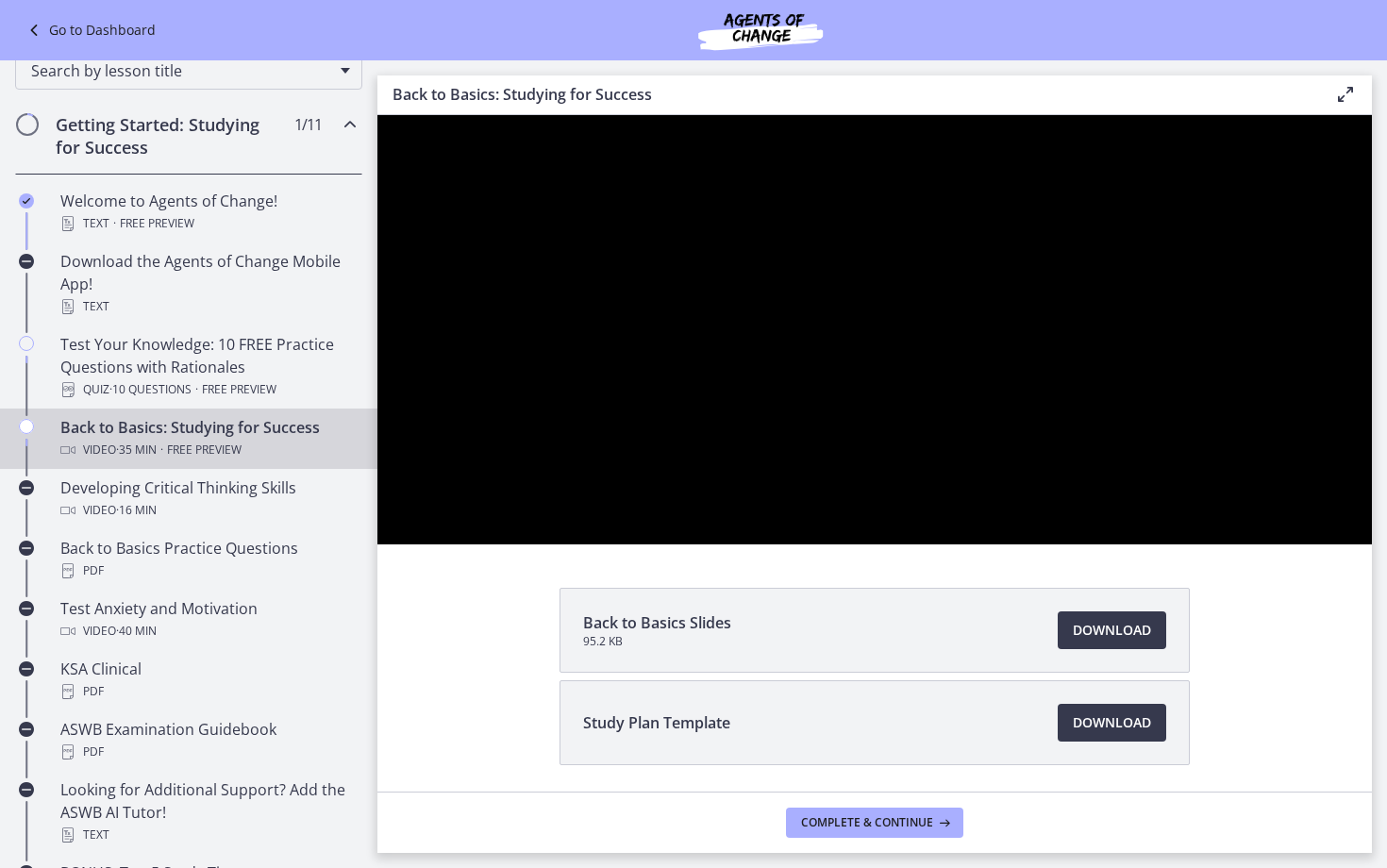 click at bounding box center (377, 115) 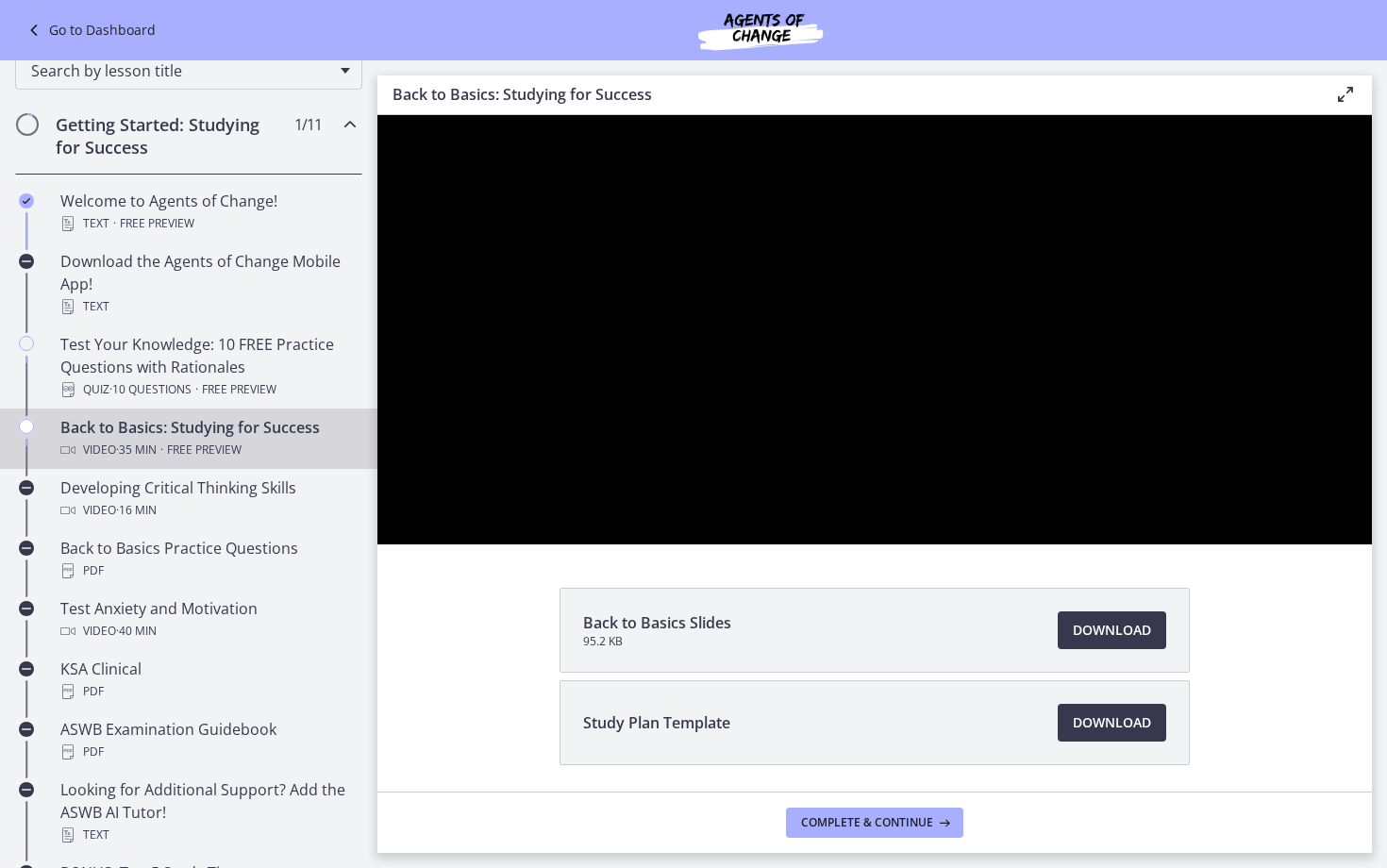 click at bounding box center [377, 115] 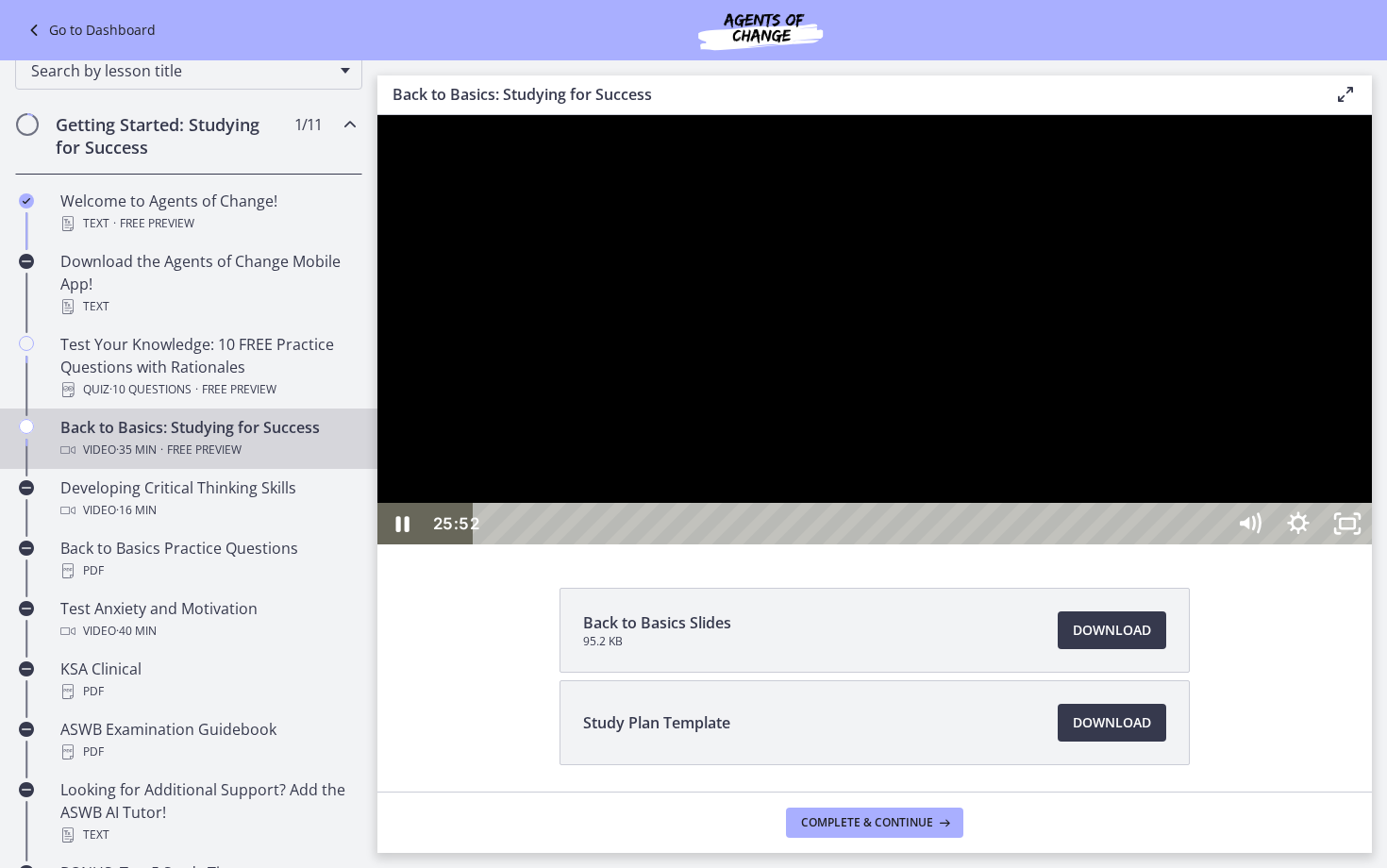 click at bounding box center (875, 329) 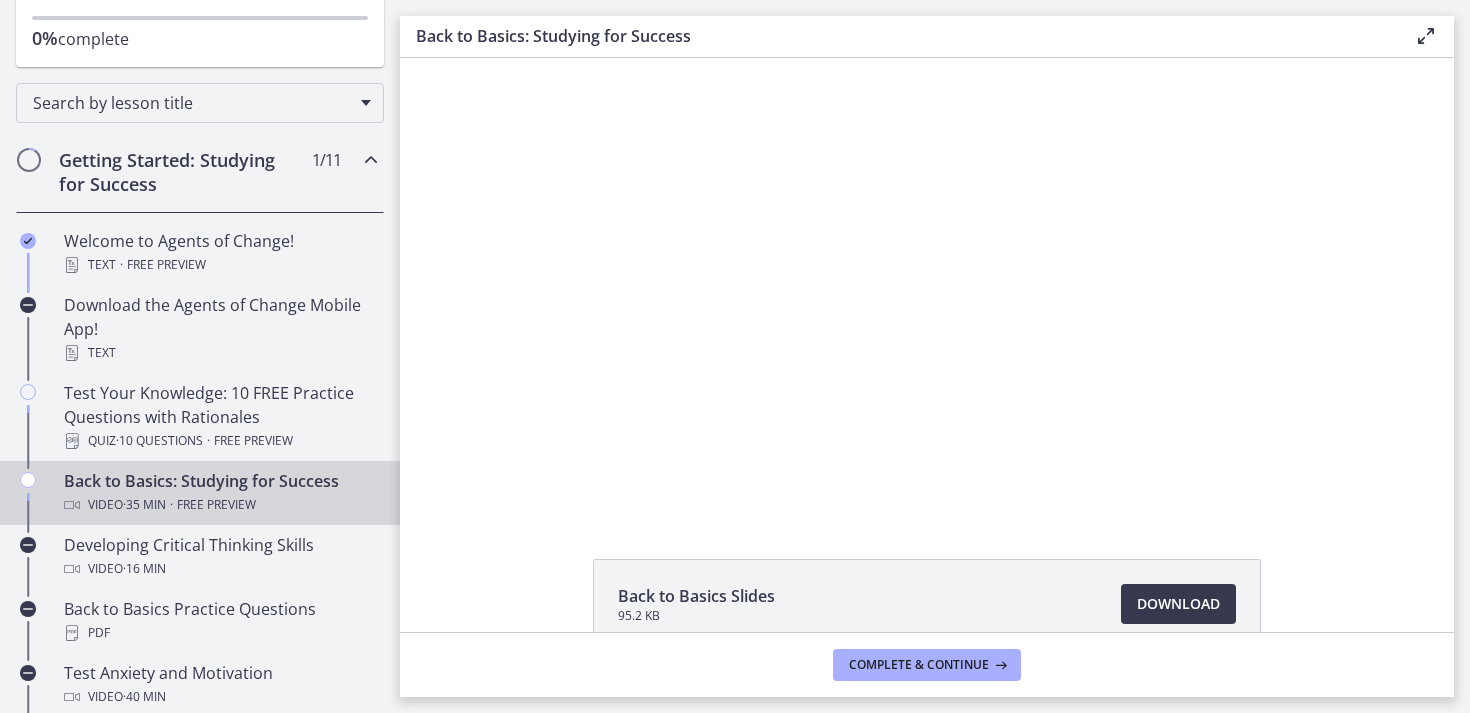 scroll, scrollTop: 342, scrollLeft: 0, axis: vertical 